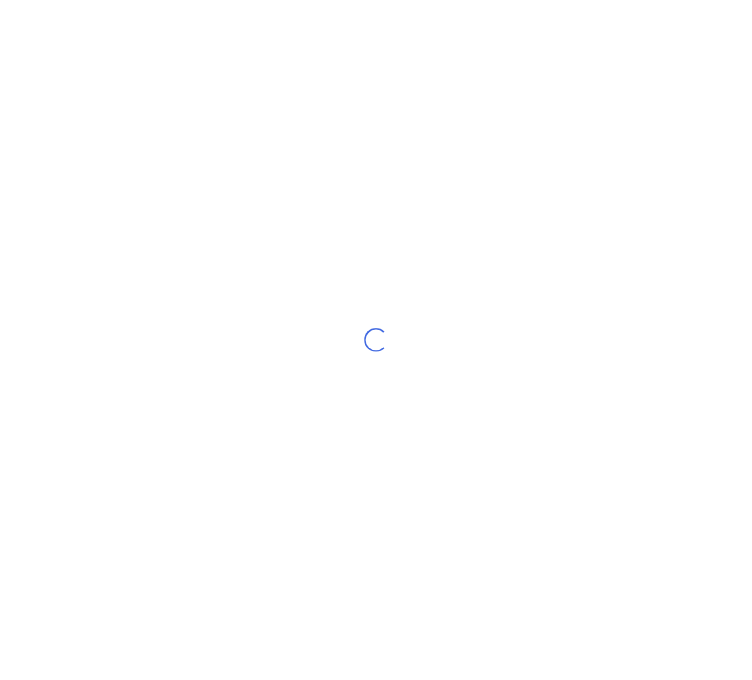 scroll, scrollTop: 0, scrollLeft: 0, axis: both 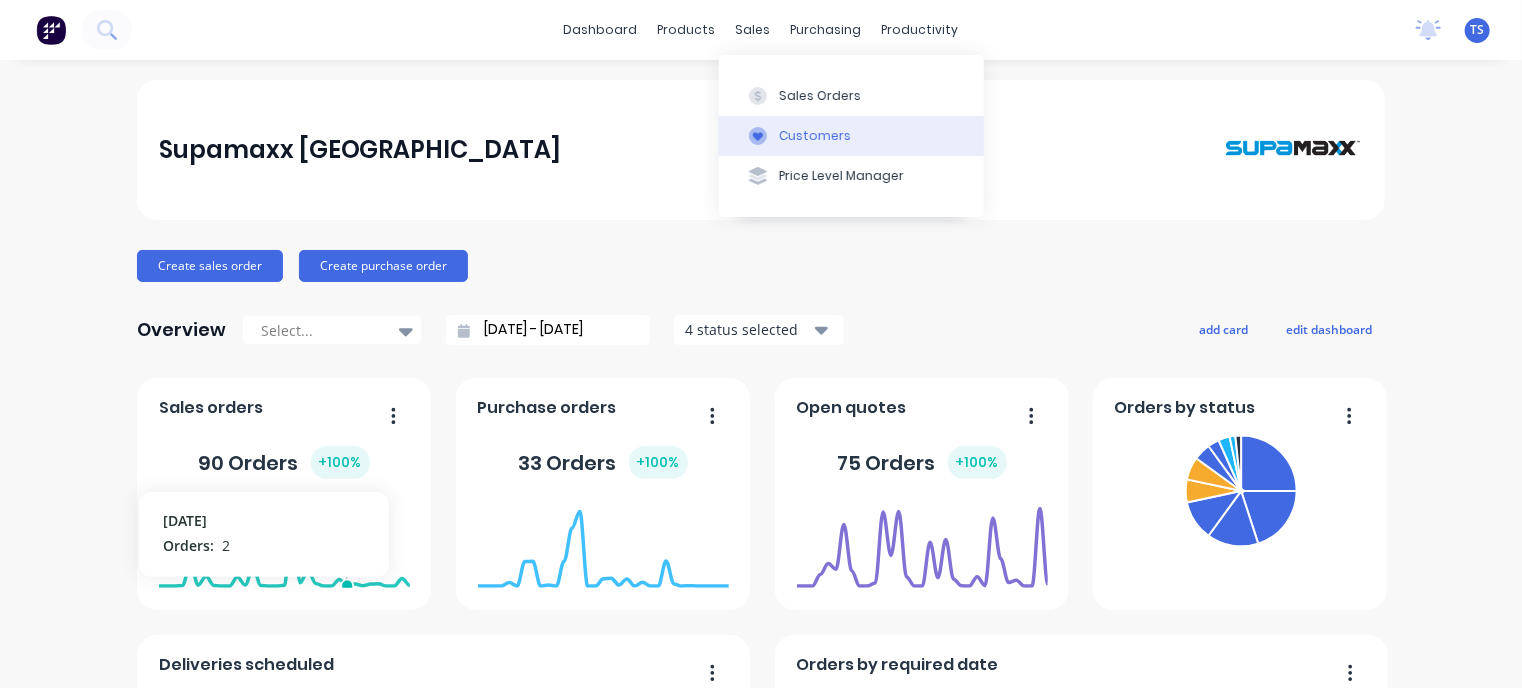 click on "Customers" at bounding box center (815, 136) 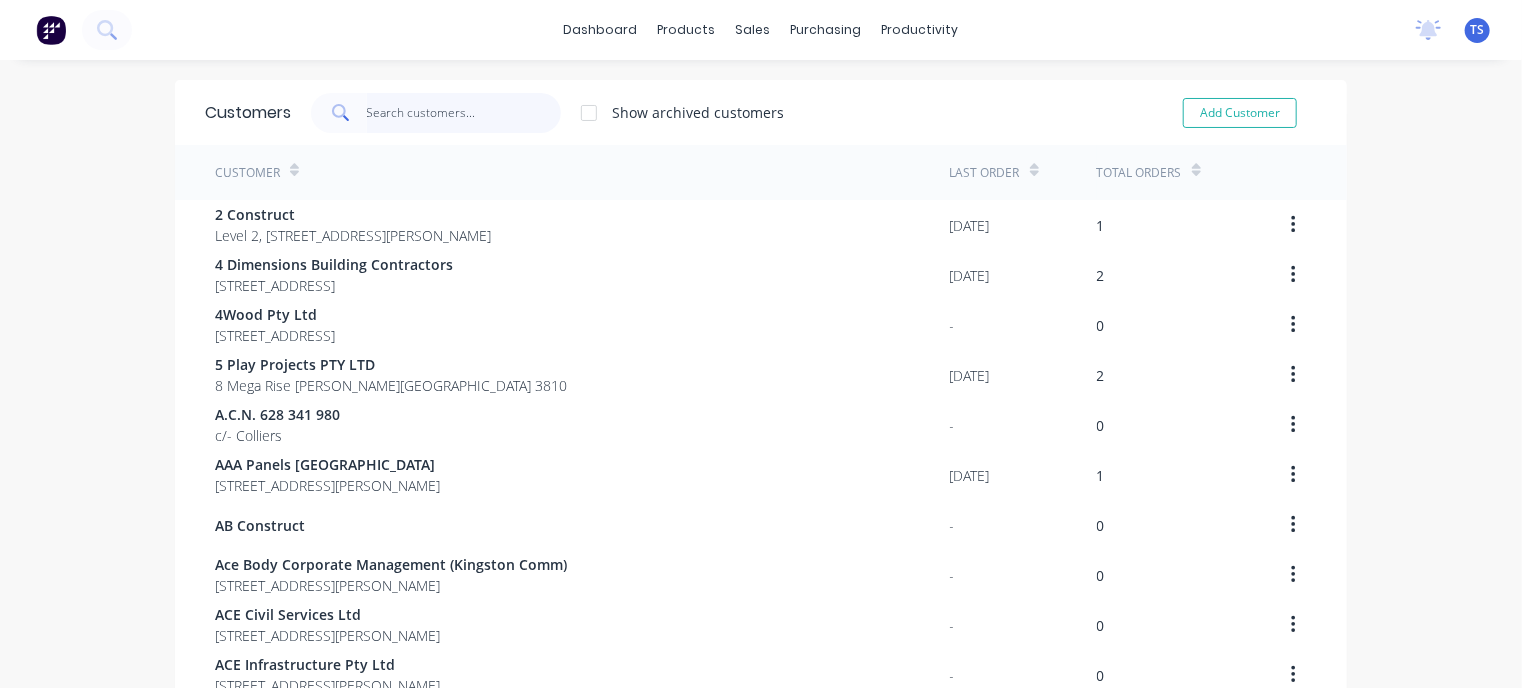 click at bounding box center [464, 113] 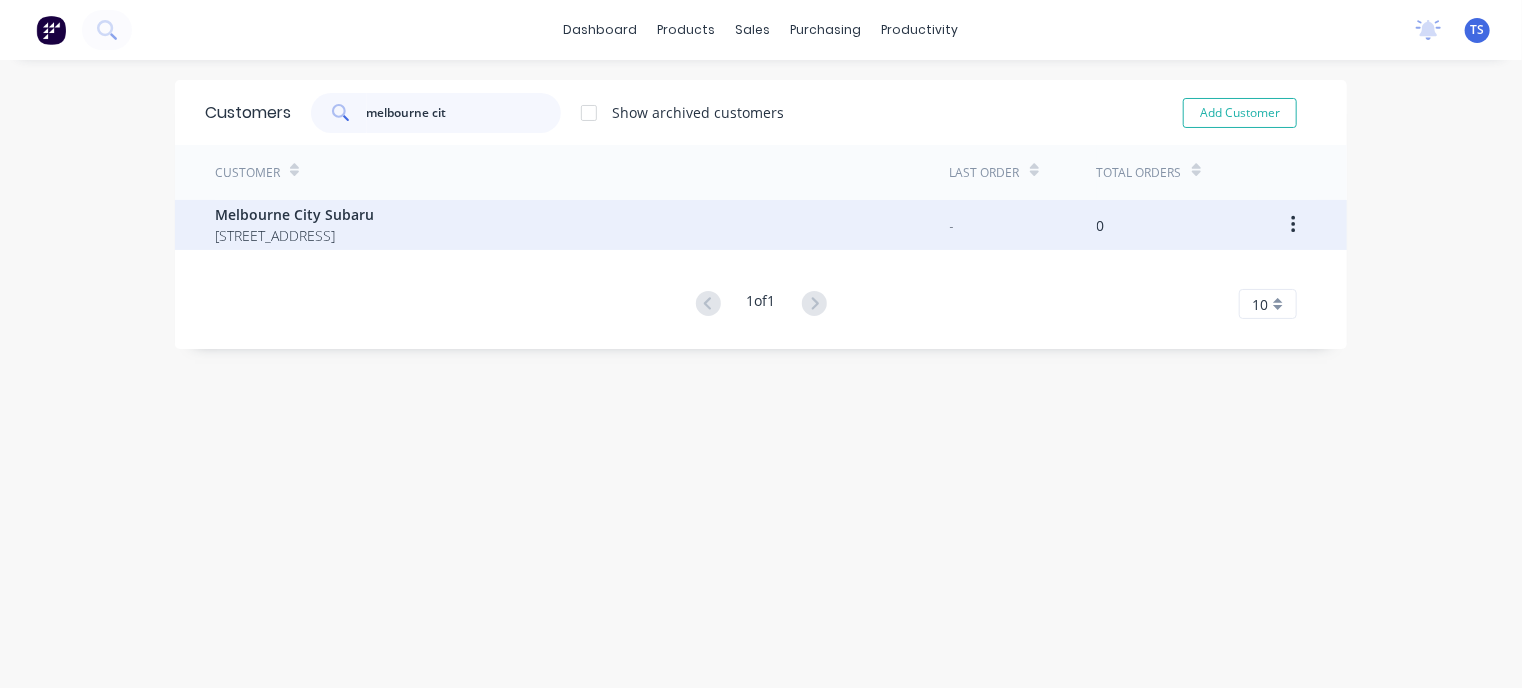 type on "melbourne cit" 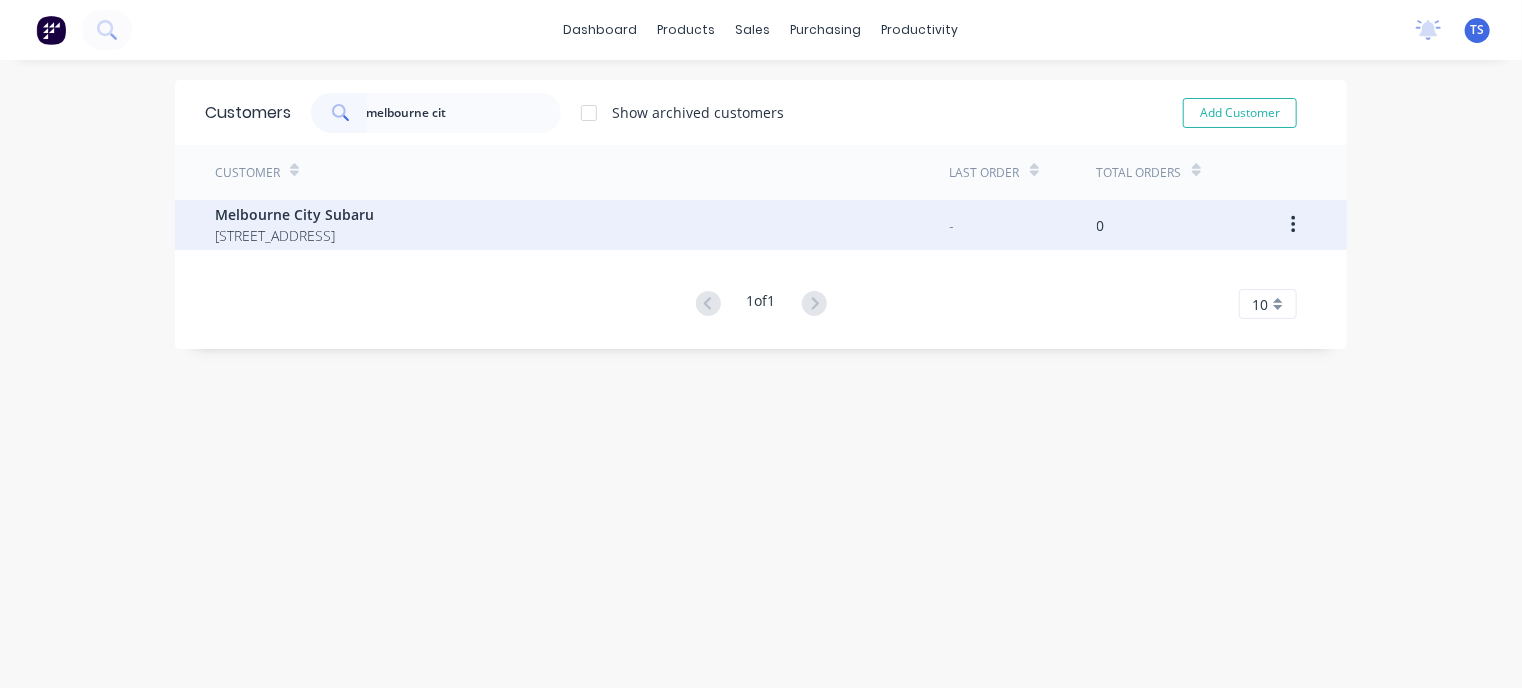 click on "[STREET_ADDRESS]" at bounding box center [294, 235] 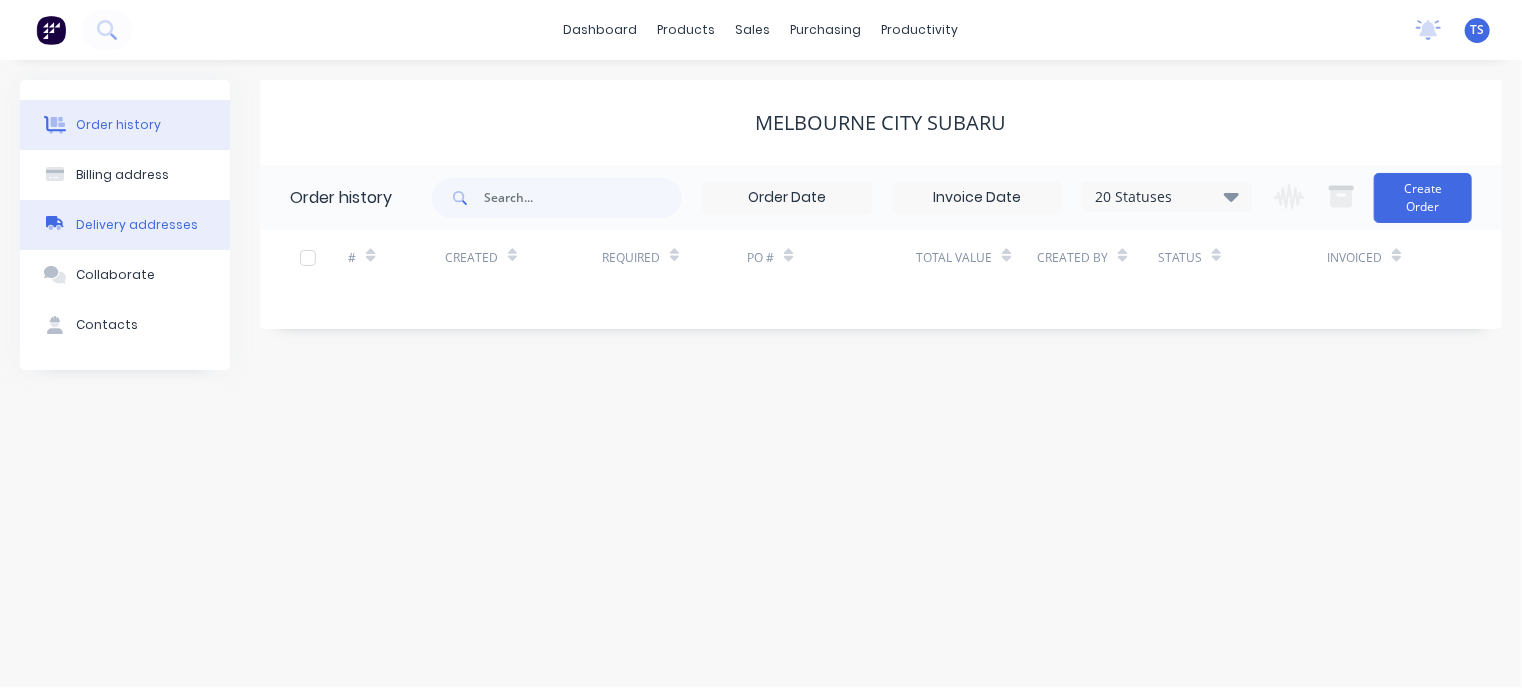 click on "Delivery addresses" at bounding box center (137, 225) 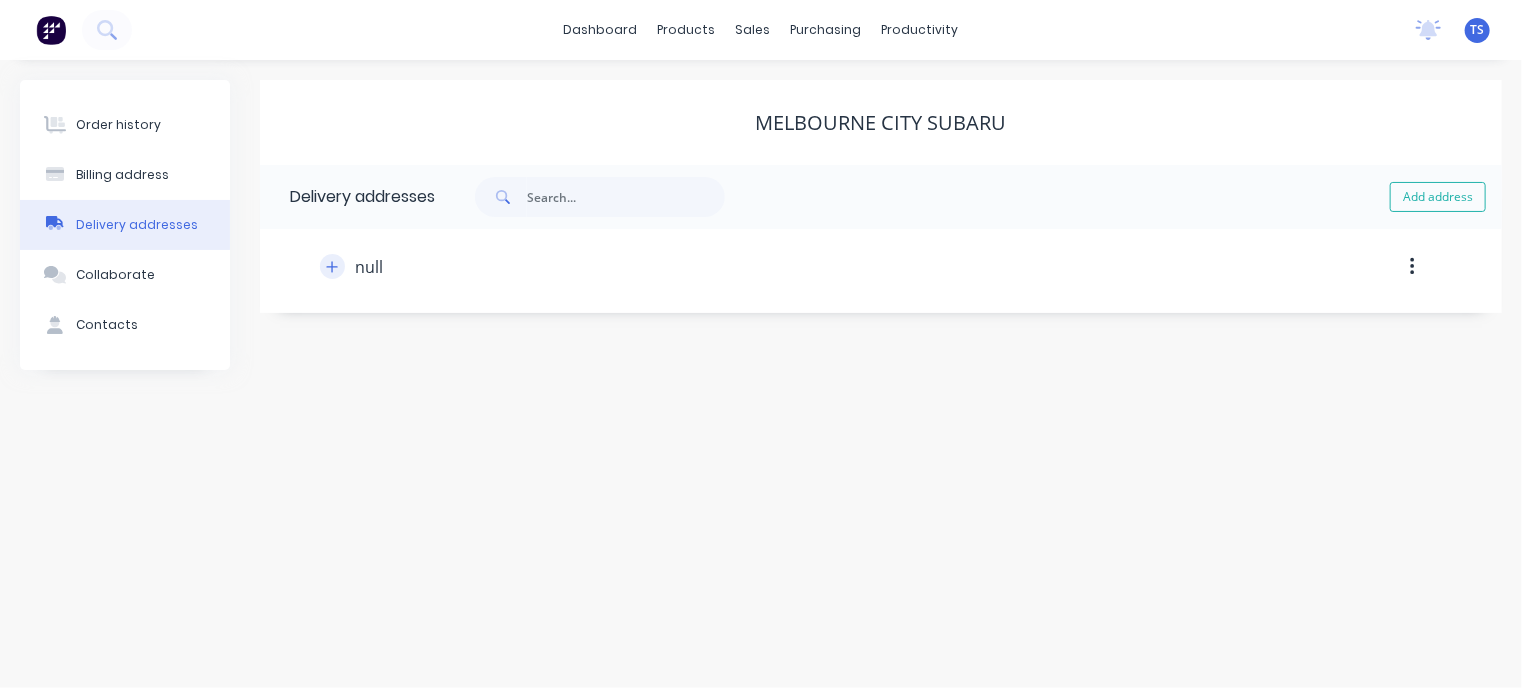 click 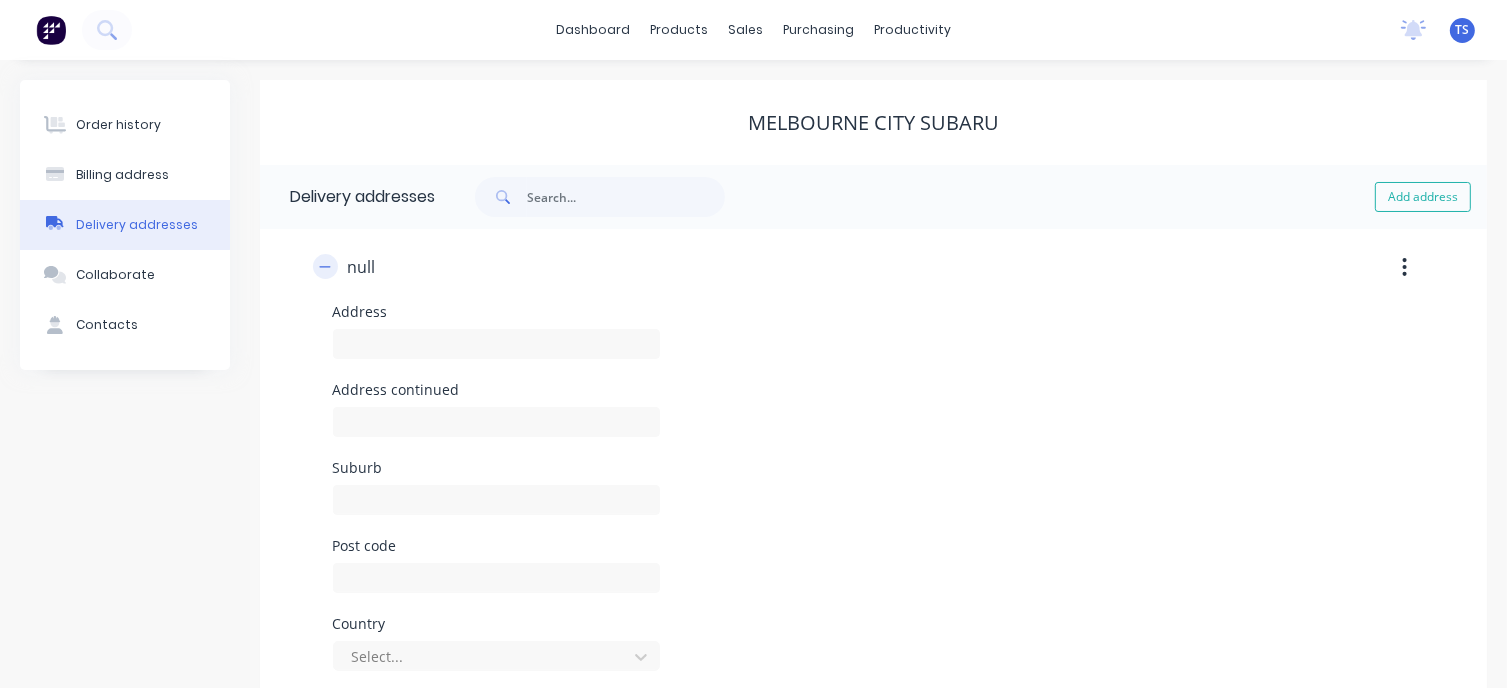 click at bounding box center [325, 266] 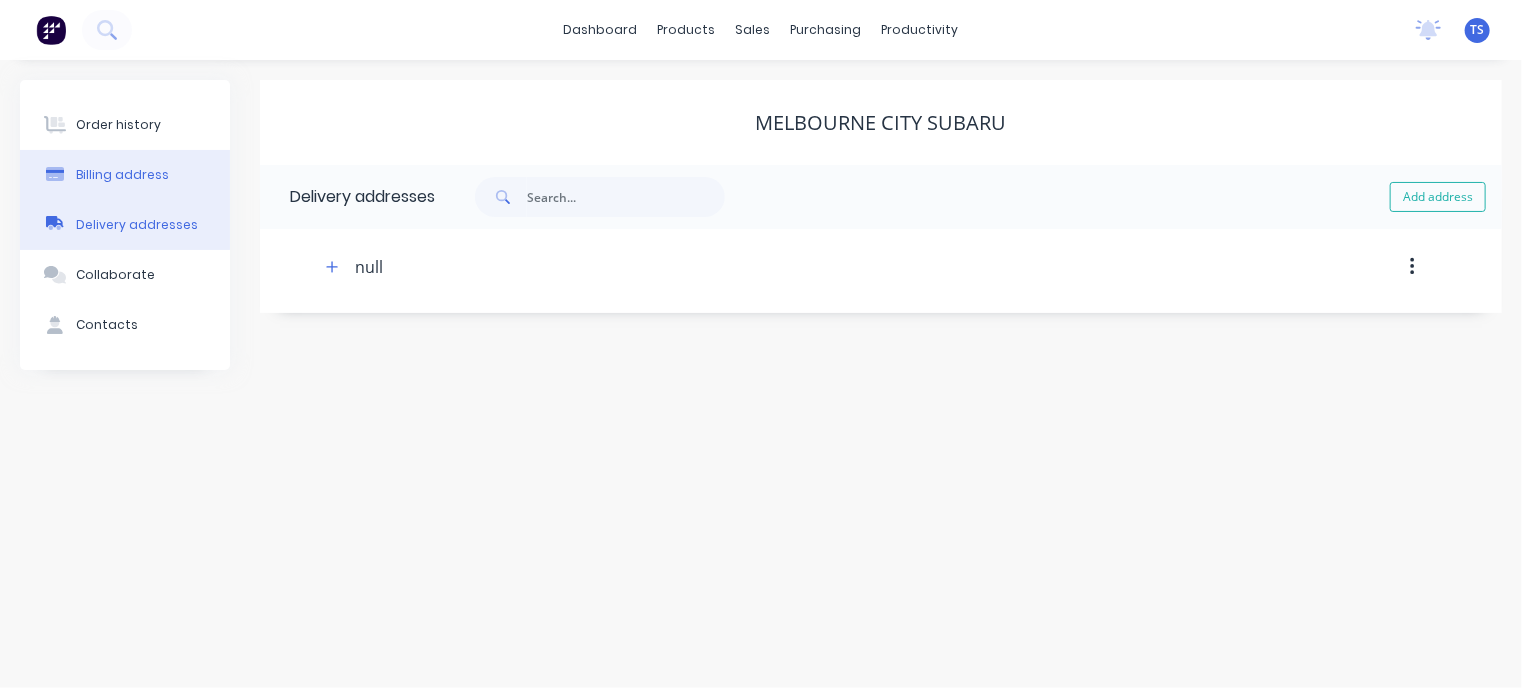 click on "Billing address" at bounding box center (122, 175) 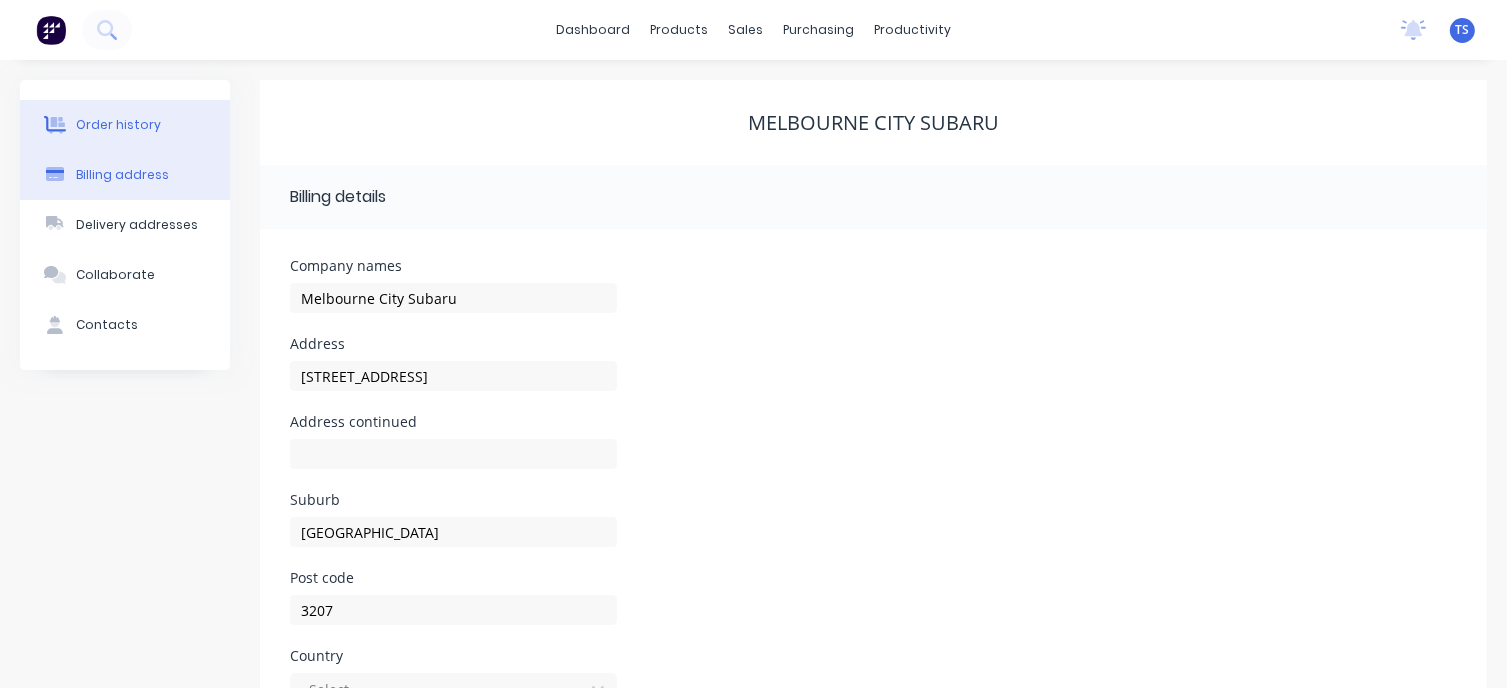 click on "Order history" at bounding box center [118, 125] 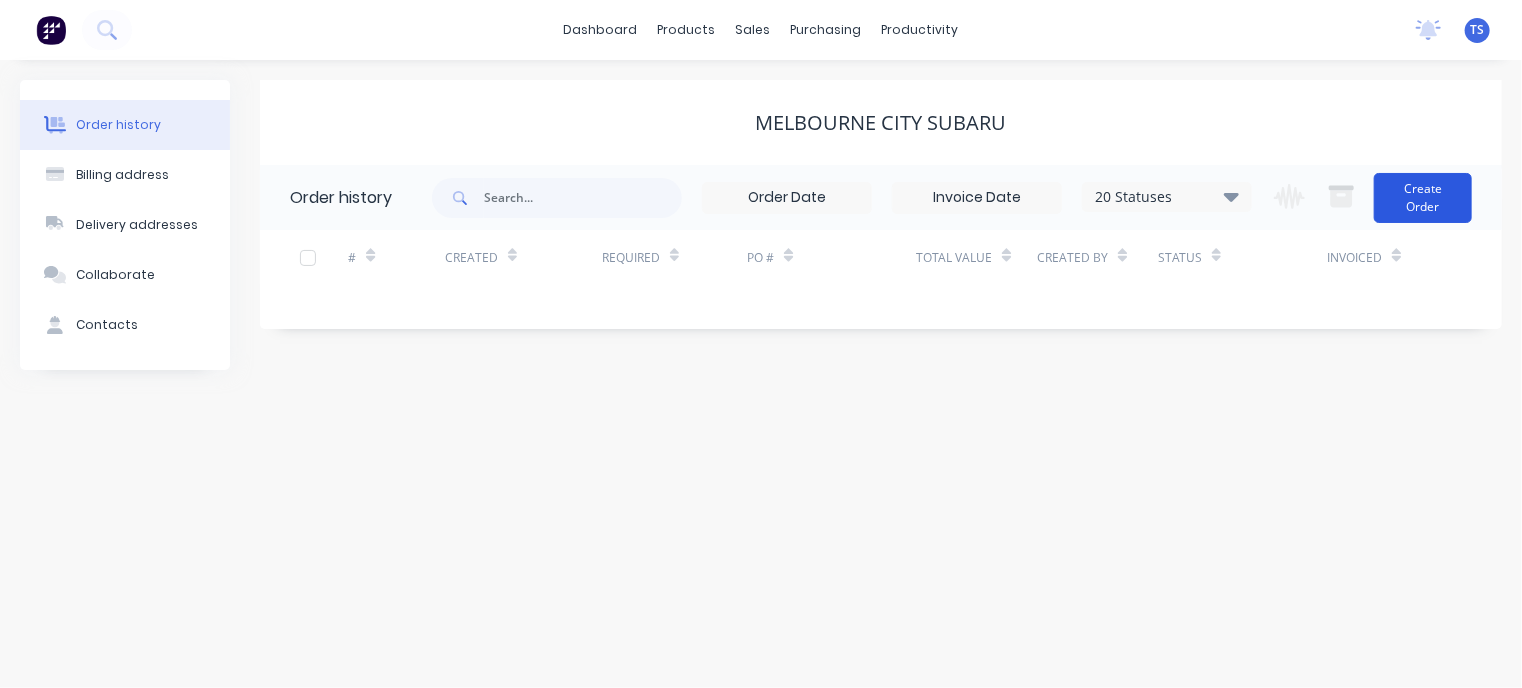 click on "Create Order" at bounding box center (1423, 198) 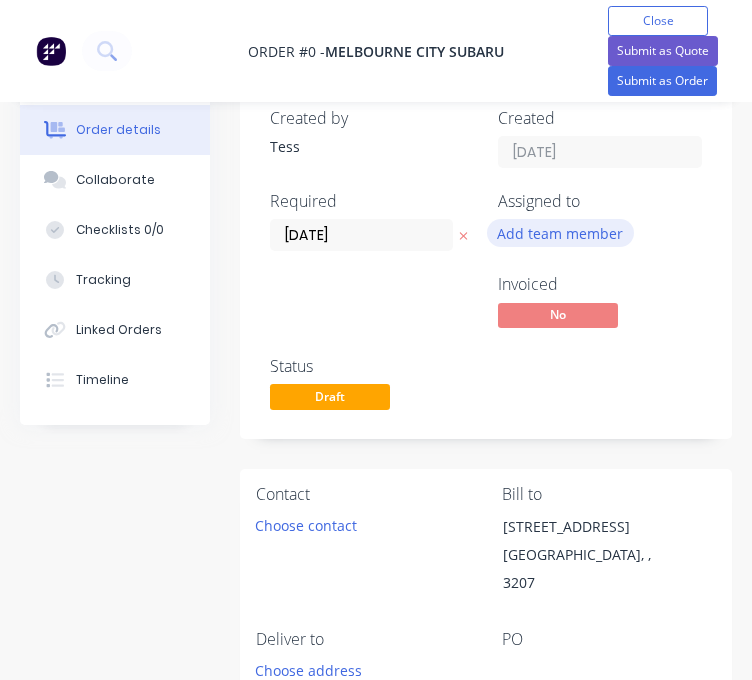 click on "Add team member" at bounding box center [560, 232] 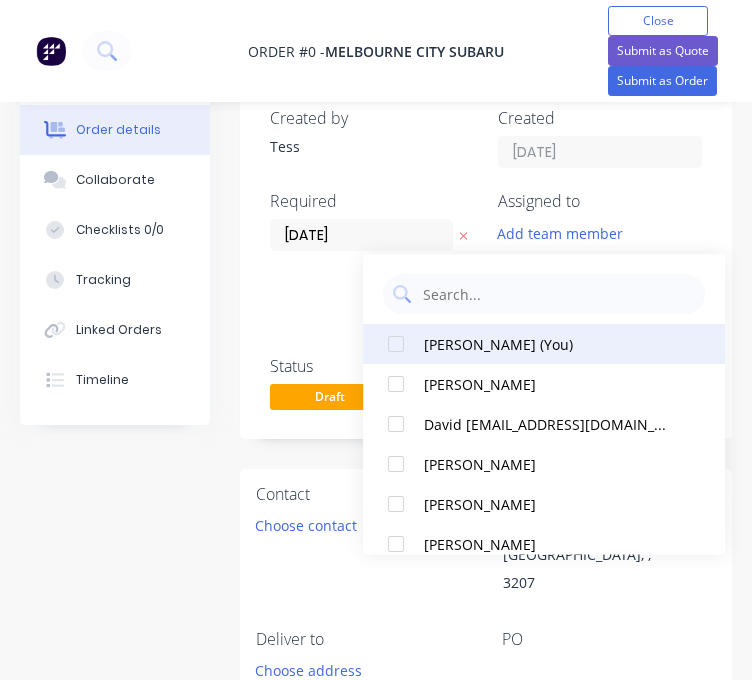 click on "[PERSON_NAME] (You)" at bounding box center [549, 344] 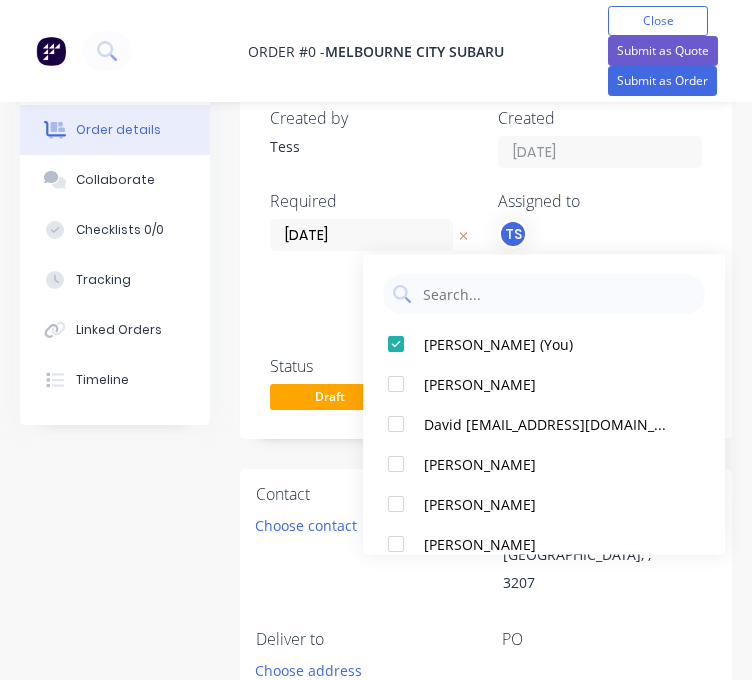click on "Order details Collaborate Checklists 0/0 Tracking Linked Orders Timeline   Order details   Collaborate   Checklists   Tracking   Linked Orders   Timeline Created by Tess Created [DATE] Required [DATE] Assigned to TS Invoiced No Status Draft Contact Choose contact Bill to [STREET_ADDRESS] Deliver to Choose address Change to pick up Change to install PO Labels Add labels Notes Estimator Select... Products Show / Hide columns Add product     add delivery fee add markup add discount Labour $0.00 Sub total $0.00 Margin $0.00  ( 0 %) Tax $0.00 Total $0.00" at bounding box center (376, 905) 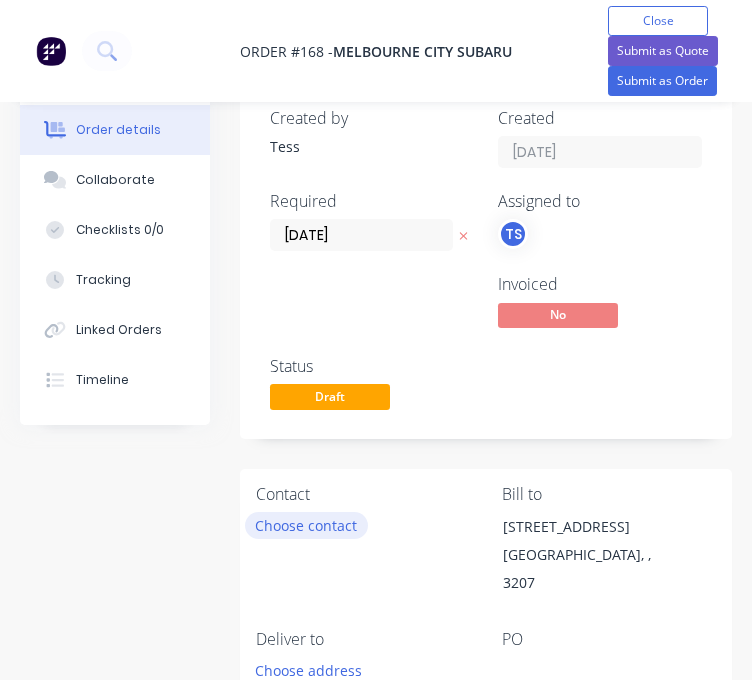 click on "Choose contact" at bounding box center [306, 525] 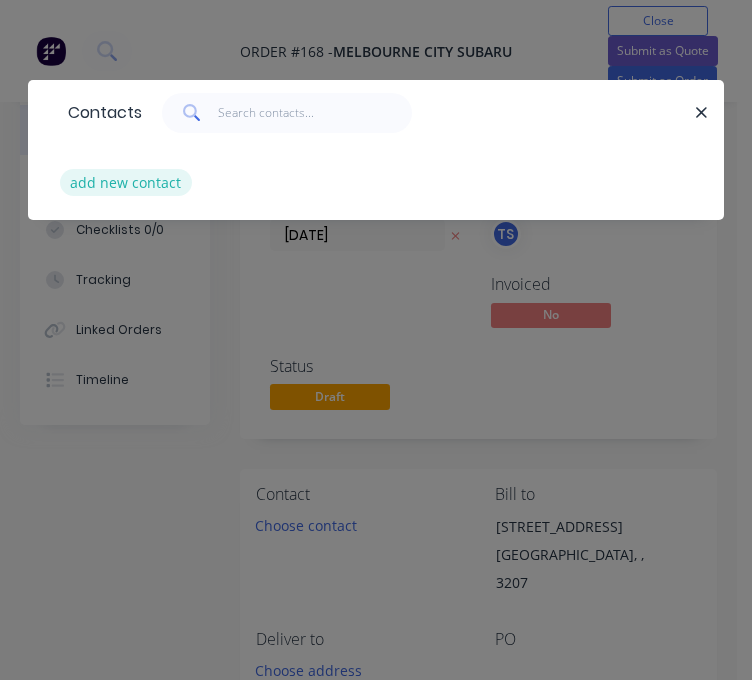 click on "add new contact" at bounding box center (126, 182) 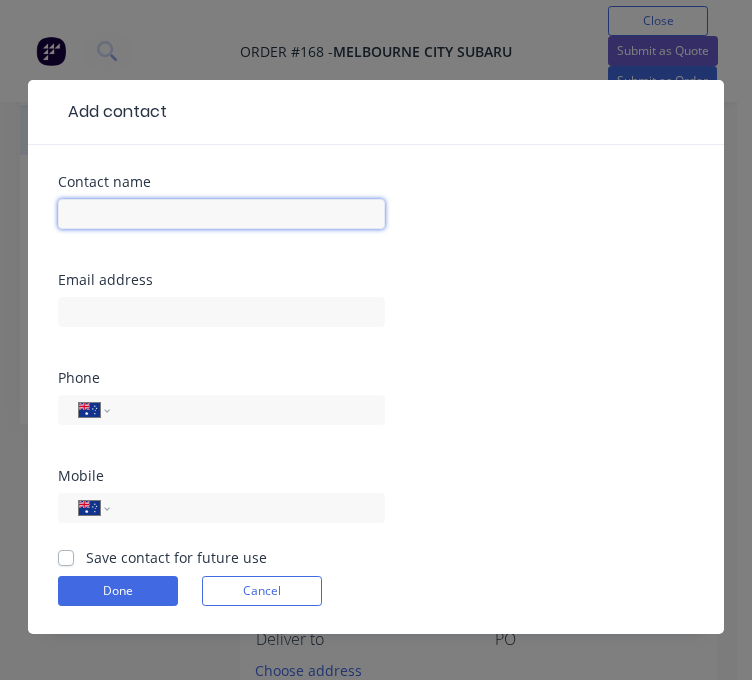 click at bounding box center [221, 214] 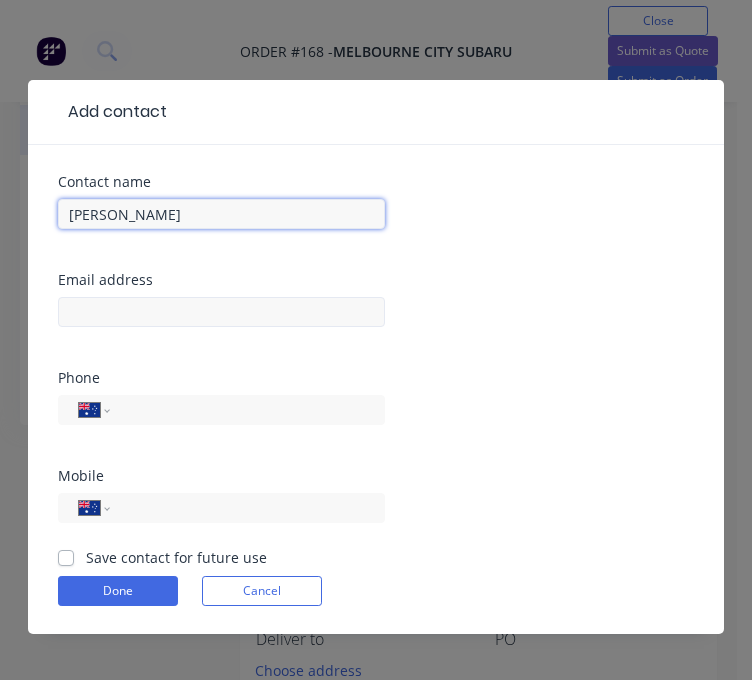 type on "[PERSON_NAME]" 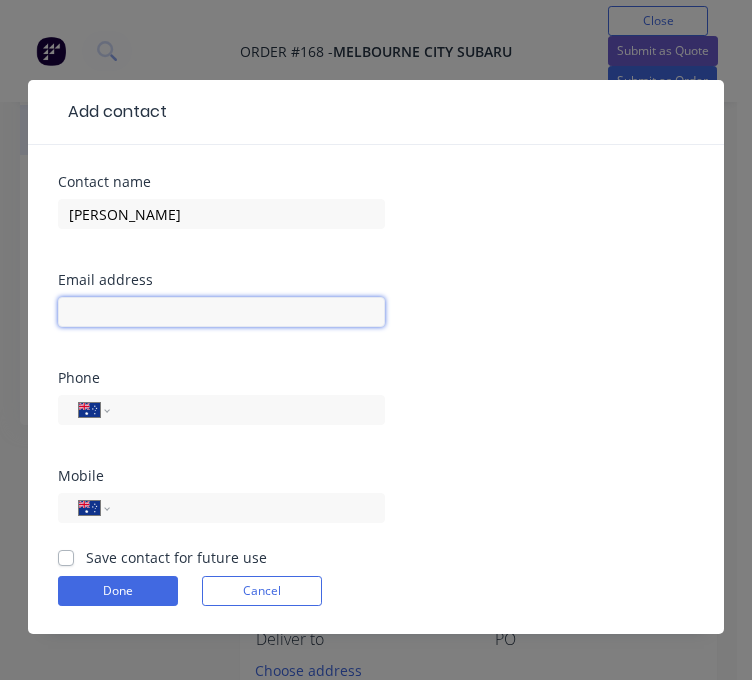 click at bounding box center (221, 312) 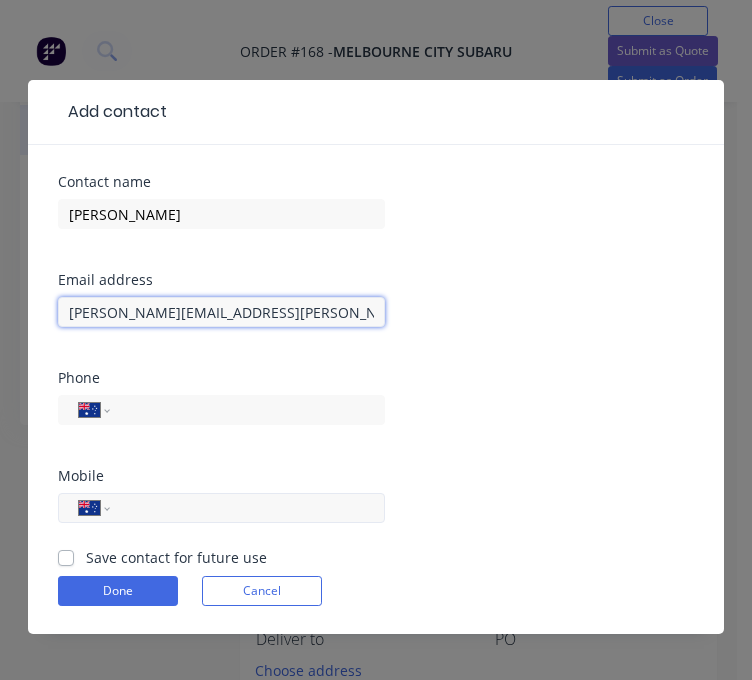 type on "[PERSON_NAME][EMAIL_ADDRESS][PERSON_NAME][DOMAIN_NAME]" 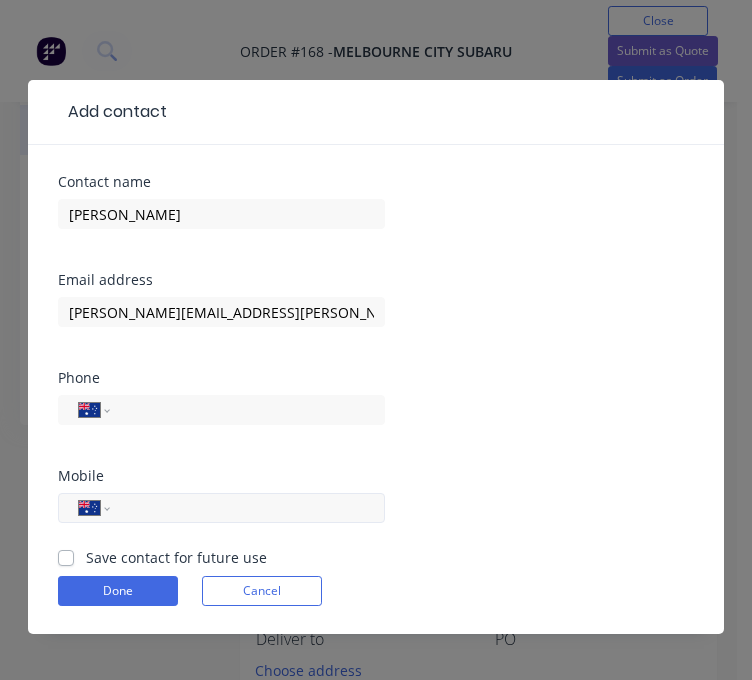 click at bounding box center [244, 508] 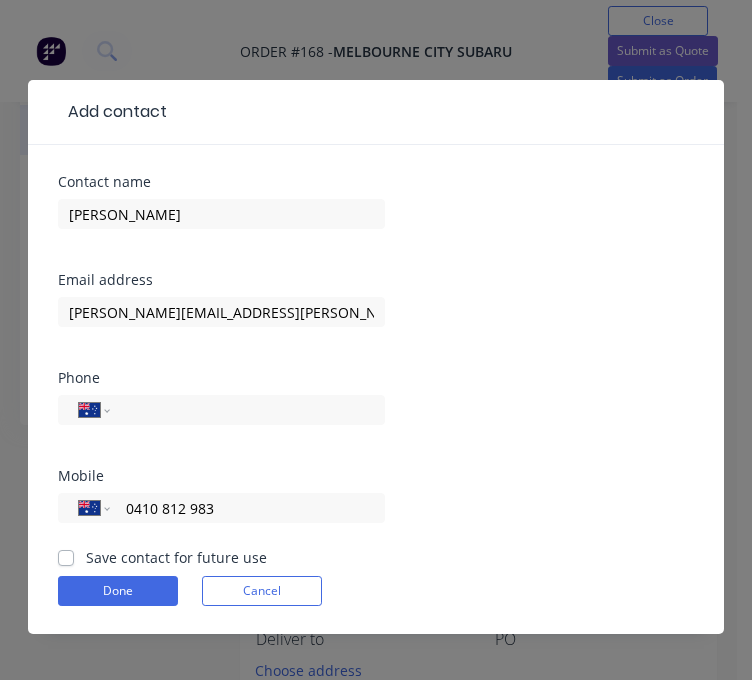 type on "0410 812 983" 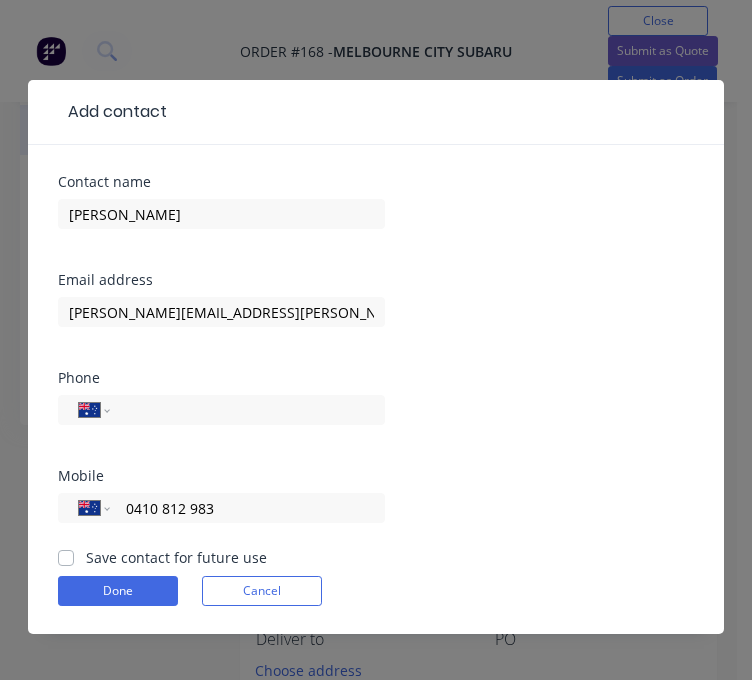click on "Save contact for future use" at bounding box center (66, 556) 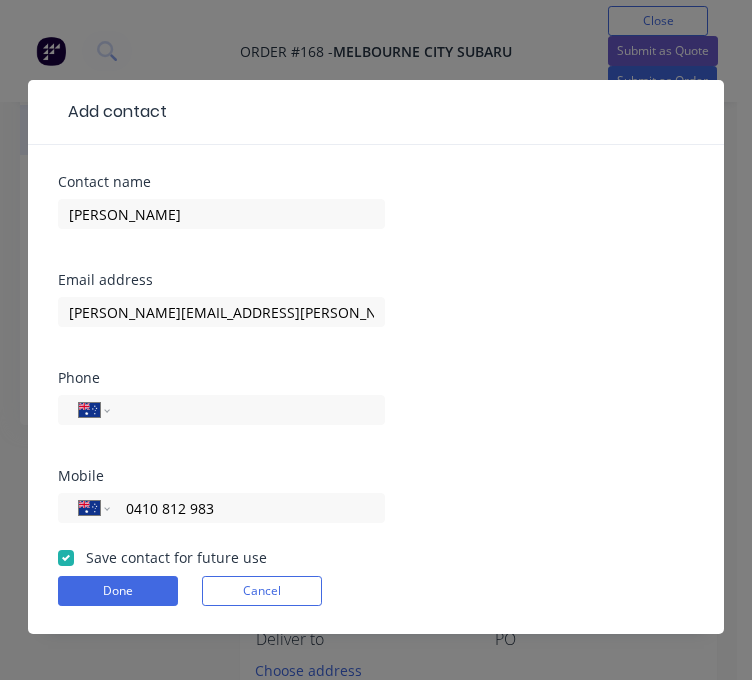 checkbox on "true" 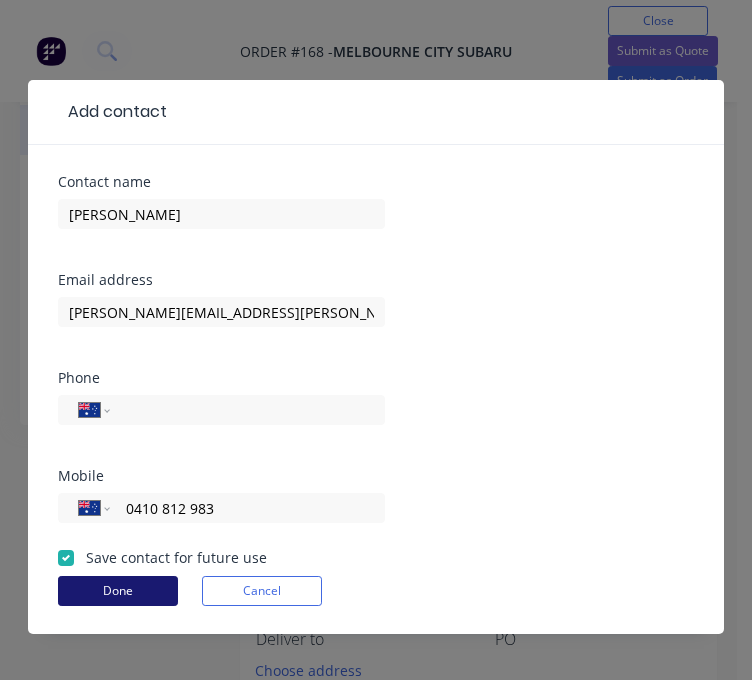 click on "Done" at bounding box center [118, 591] 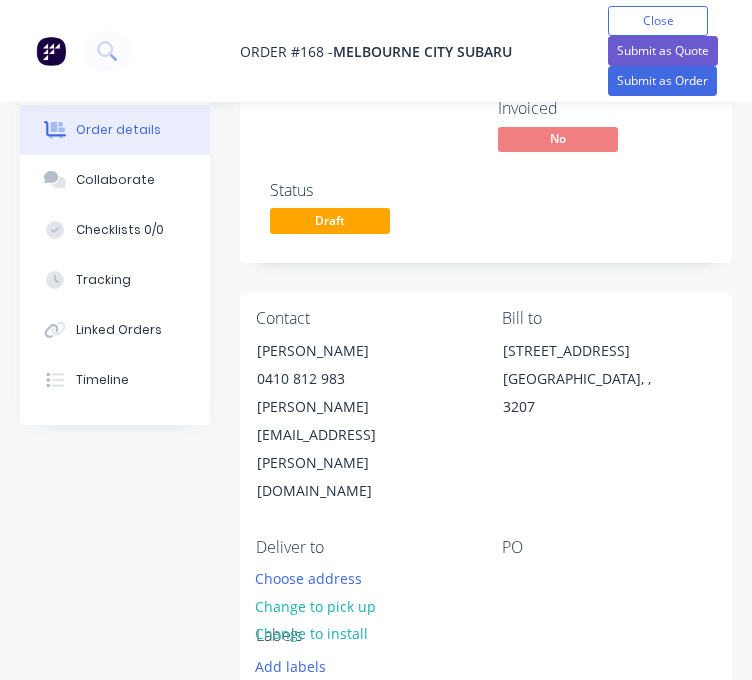 scroll, scrollTop: 200, scrollLeft: 0, axis: vertical 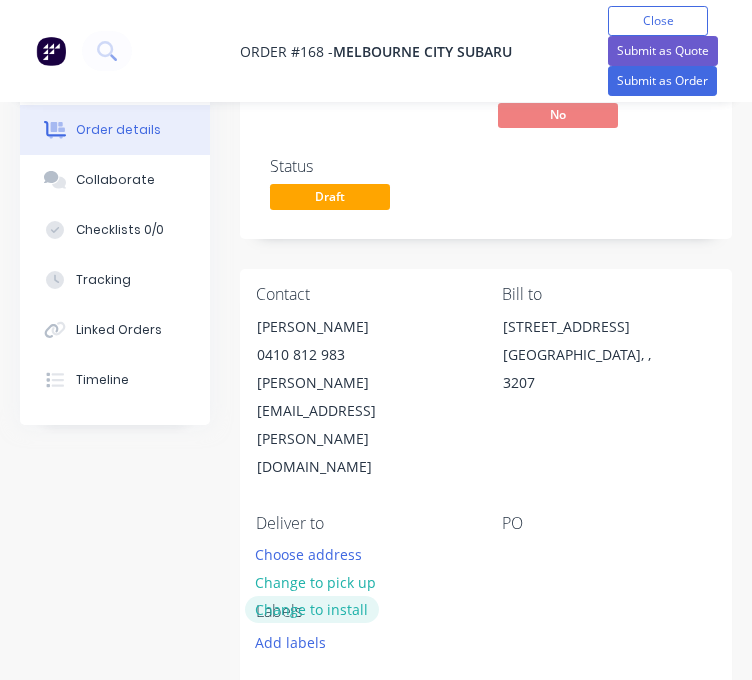 click on "Change to install" at bounding box center [312, 609] 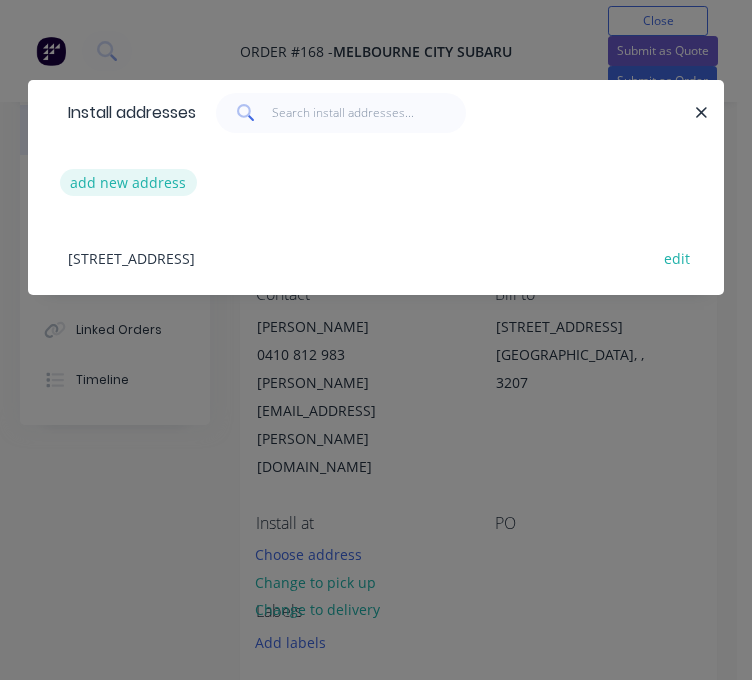 click on "add new address" at bounding box center [128, 182] 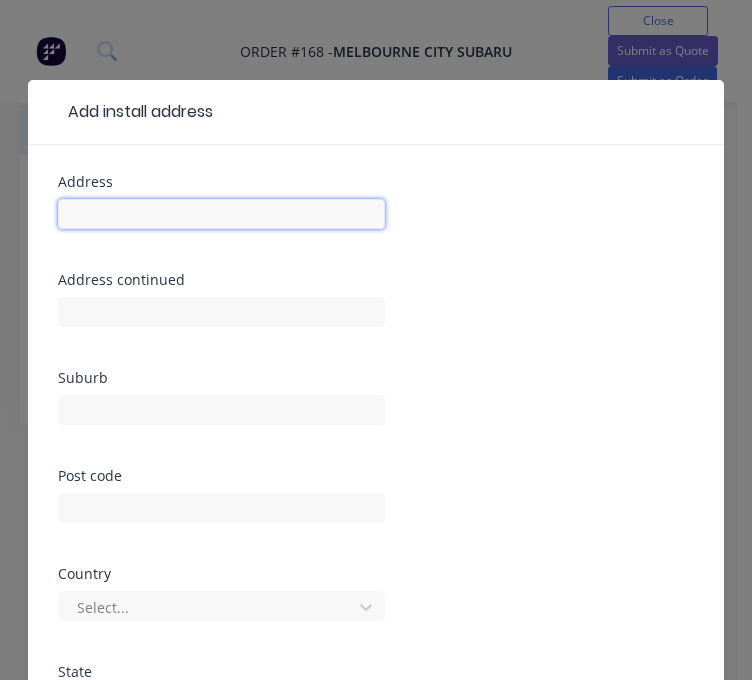 click at bounding box center (221, 214) 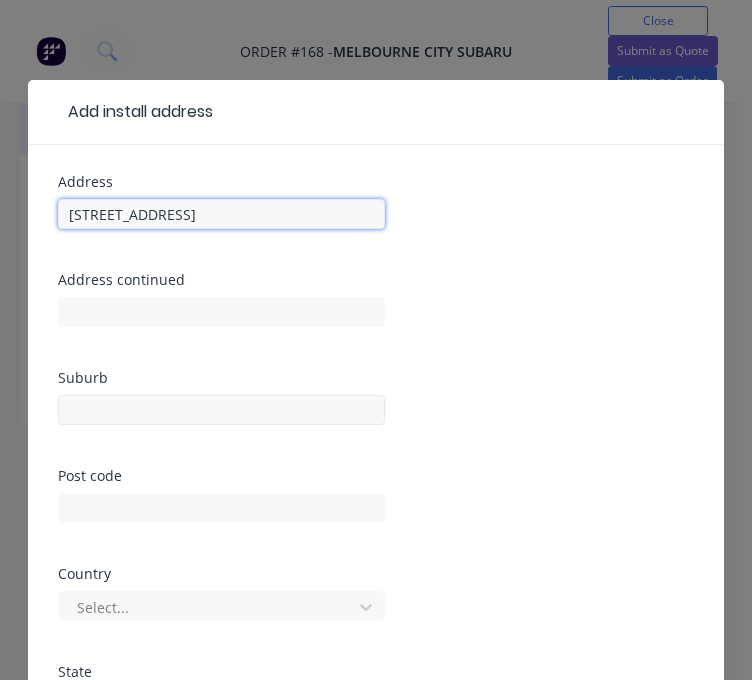 type on "[STREET_ADDRESS]" 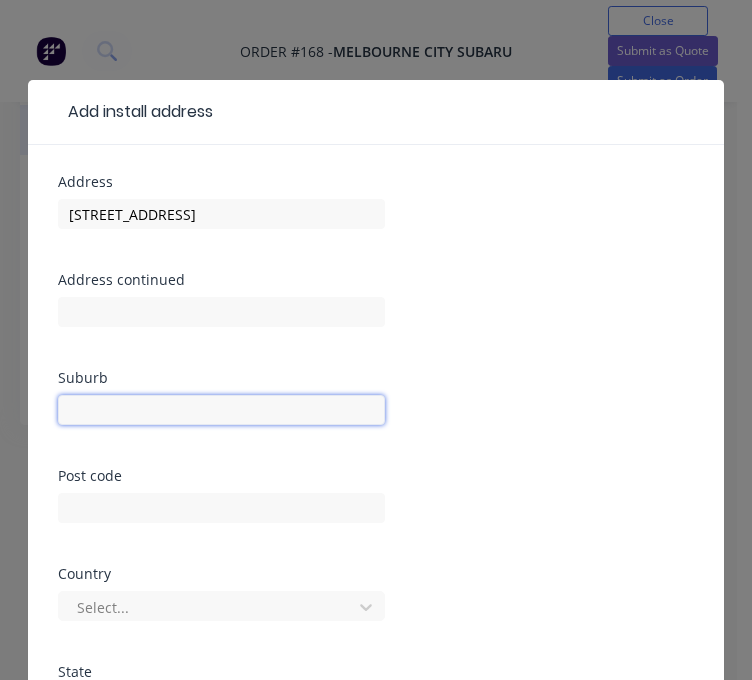 click at bounding box center [221, 410] 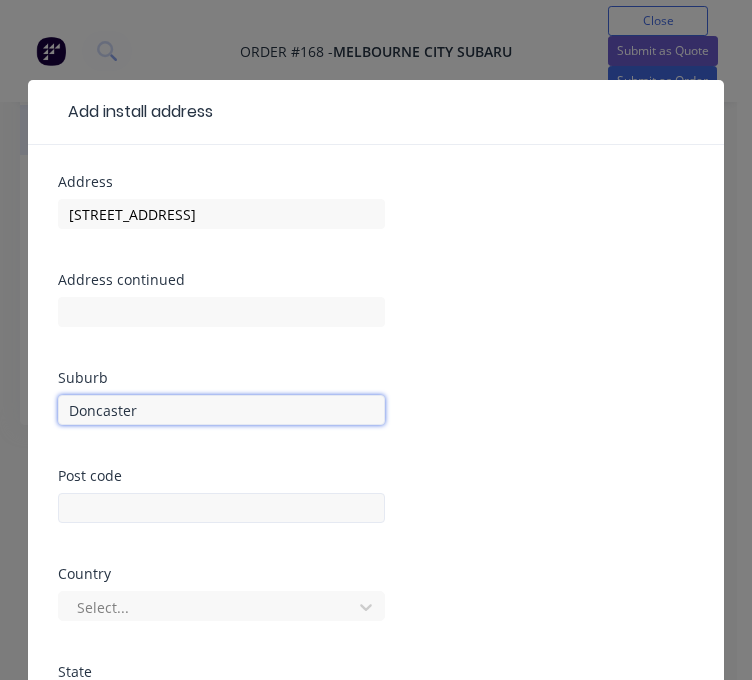 type on "Doncaster" 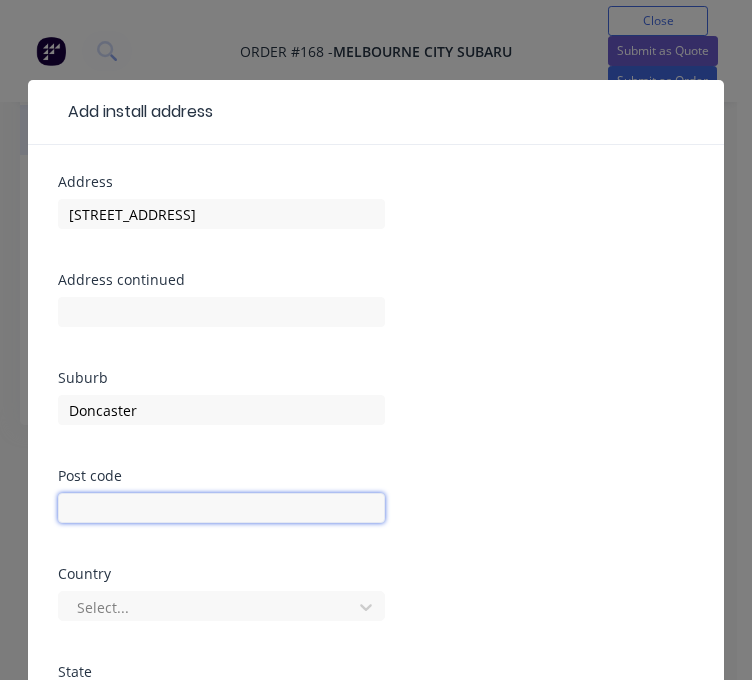 click at bounding box center [221, 508] 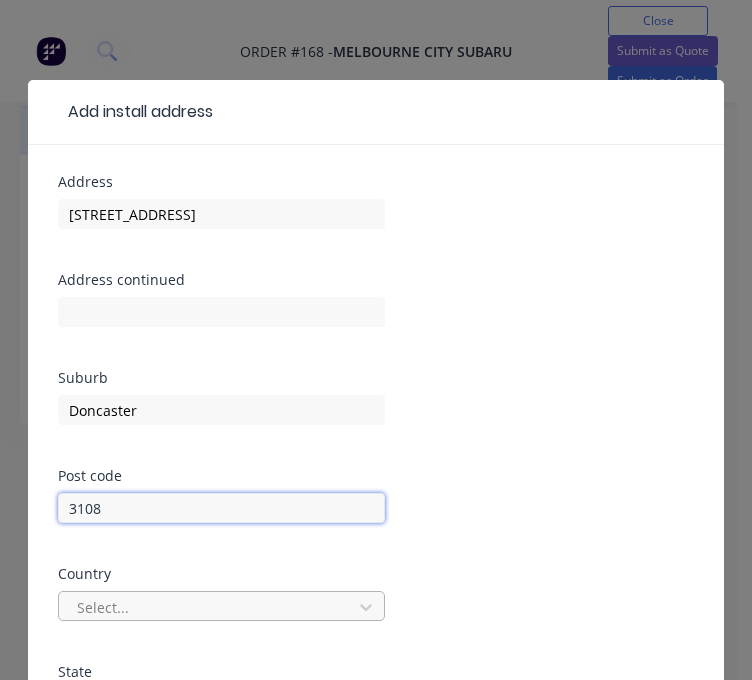 type on "3108" 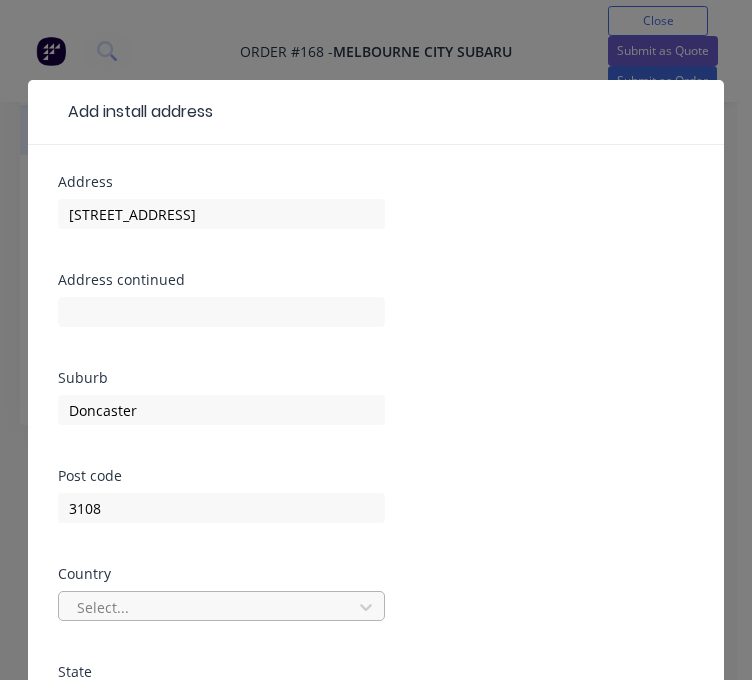 click on "Select..." at bounding box center (221, 606) 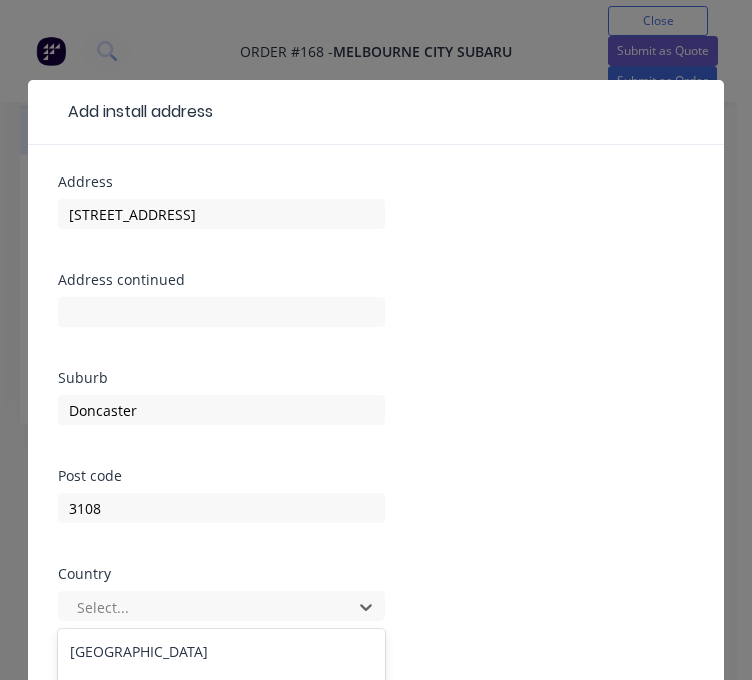 scroll, scrollTop: 248, scrollLeft: 0, axis: vertical 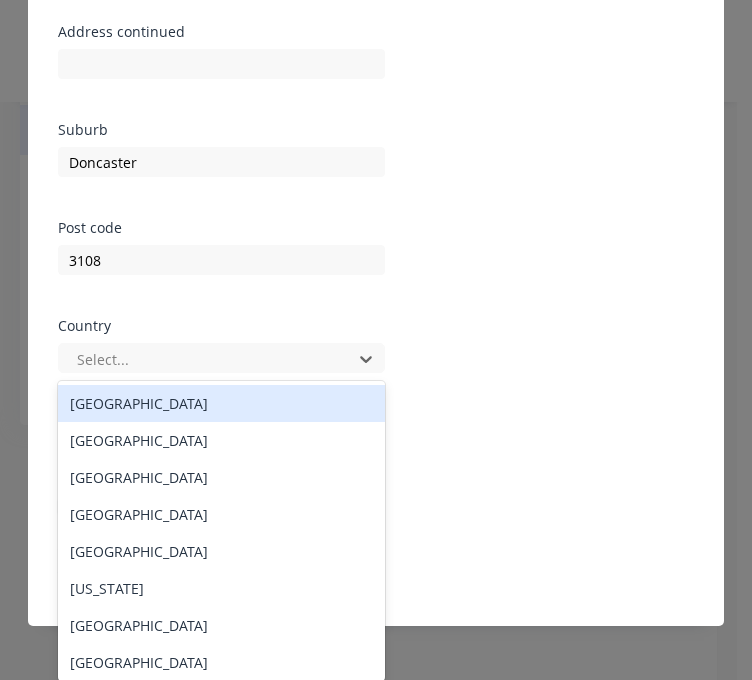 click on "[GEOGRAPHIC_DATA]" at bounding box center (221, 403) 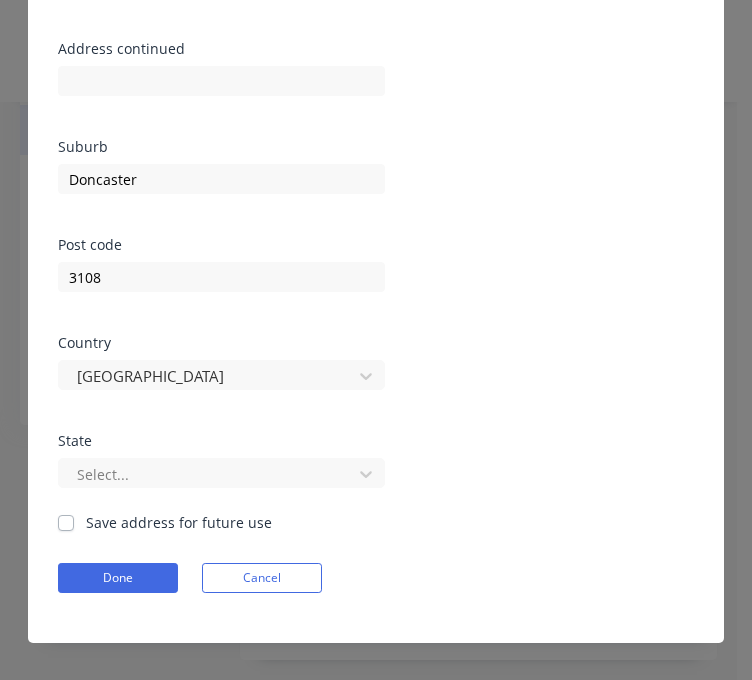 scroll, scrollTop: 500, scrollLeft: 0, axis: vertical 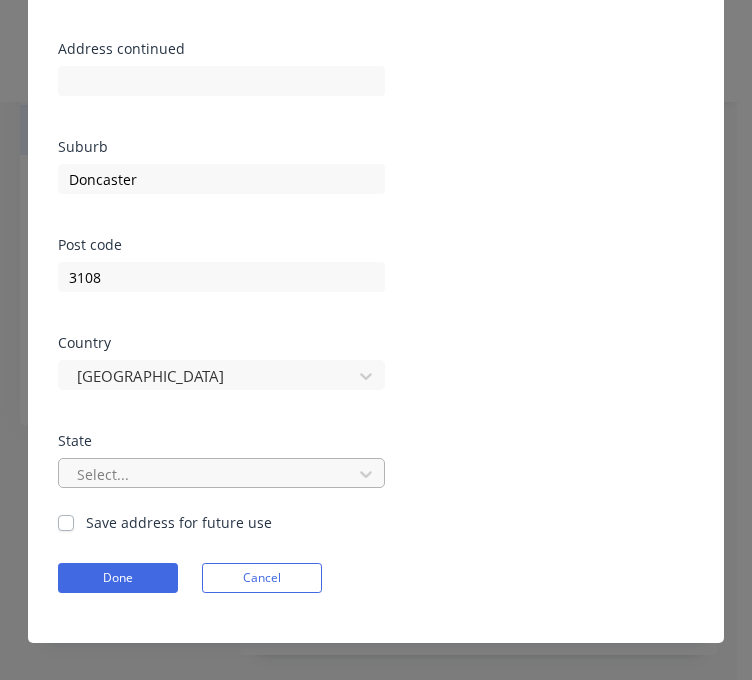 click on "Select..." at bounding box center (221, 473) 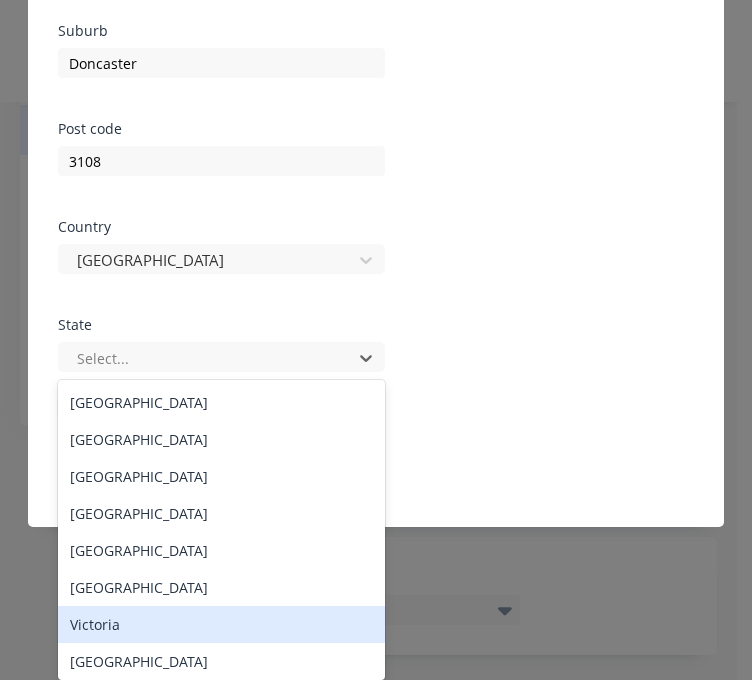 click on "Victoria" at bounding box center (221, 624) 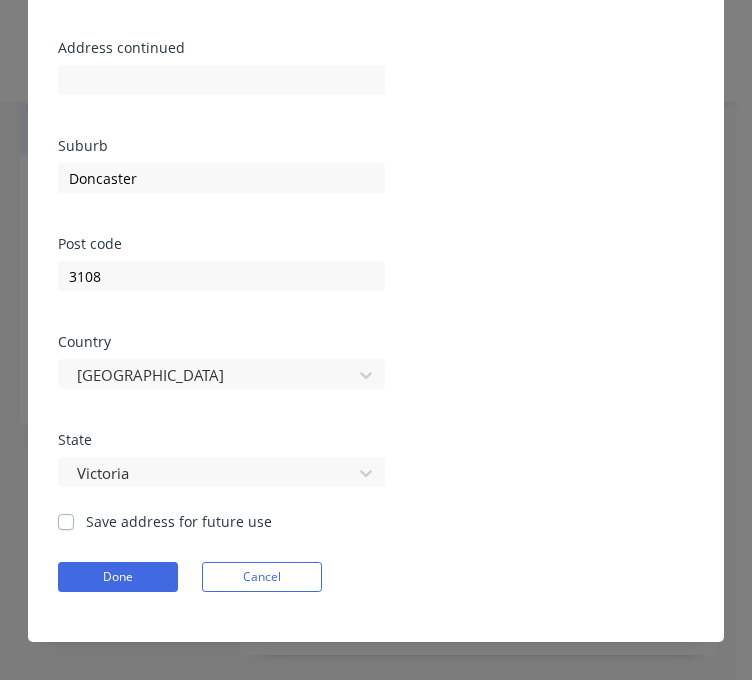 scroll, scrollTop: 231, scrollLeft: 0, axis: vertical 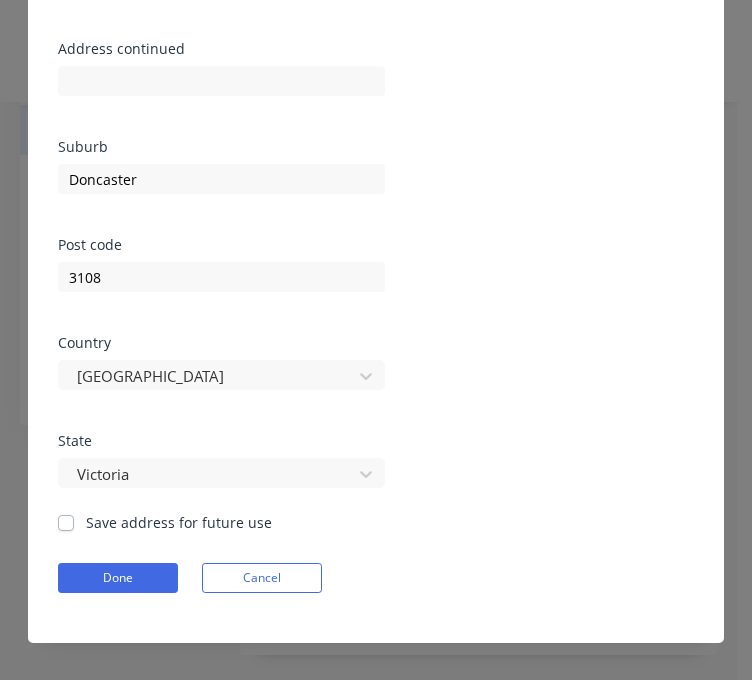 click on "Save address for future use" at bounding box center [179, 522] 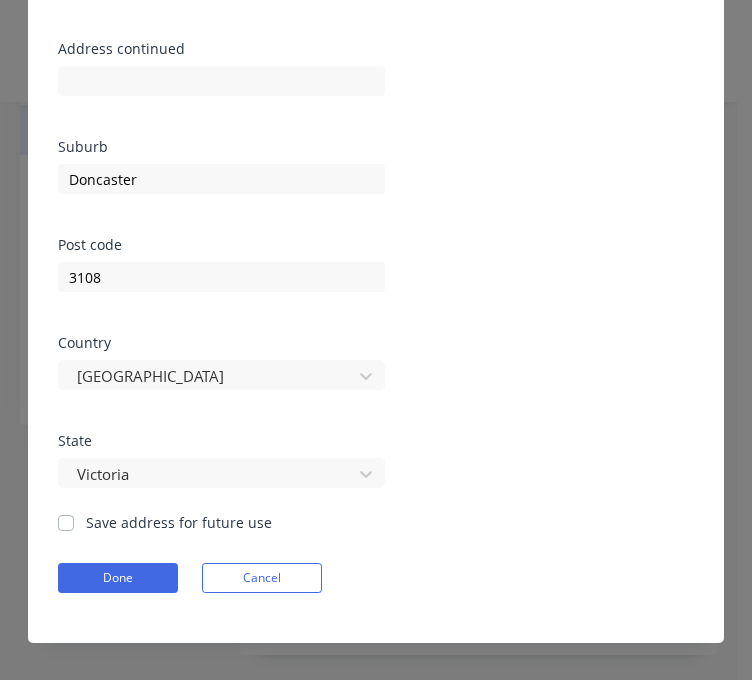 click on "Save address for future use" at bounding box center [66, 521] 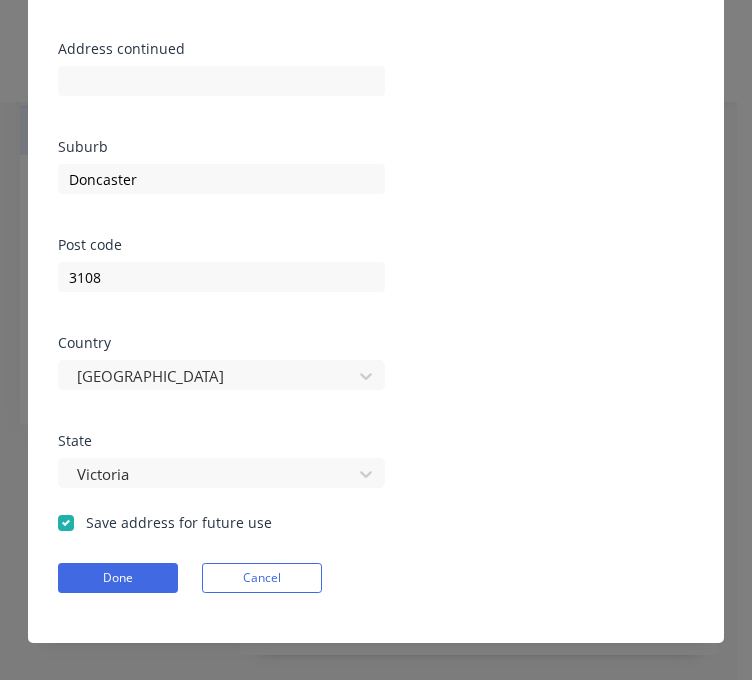 checkbox on "true" 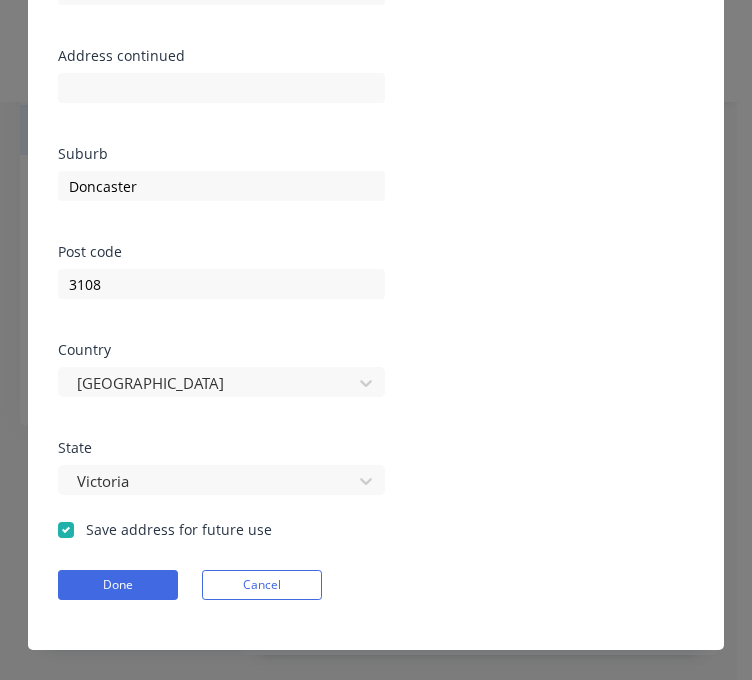 scroll, scrollTop: 231, scrollLeft: 0, axis: vertical 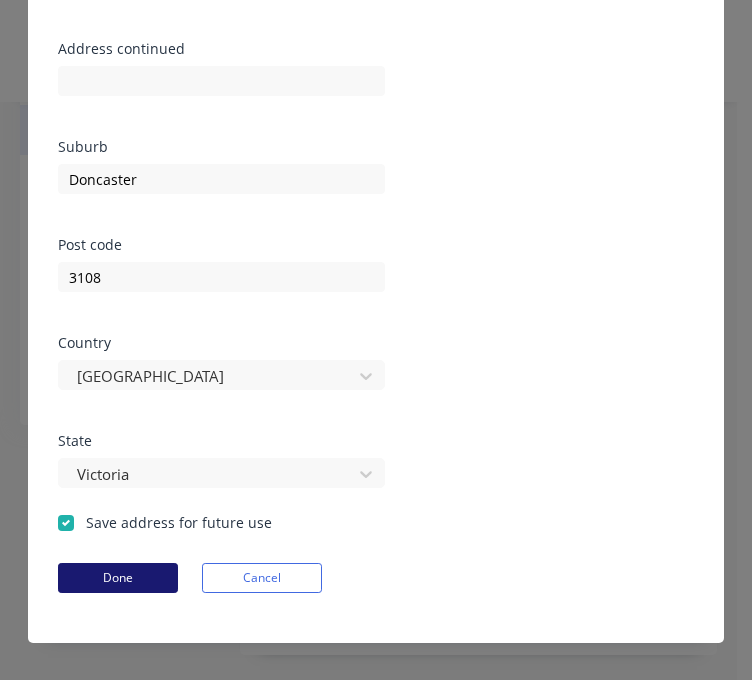 click on "Done" at bounding box center [118, 578] 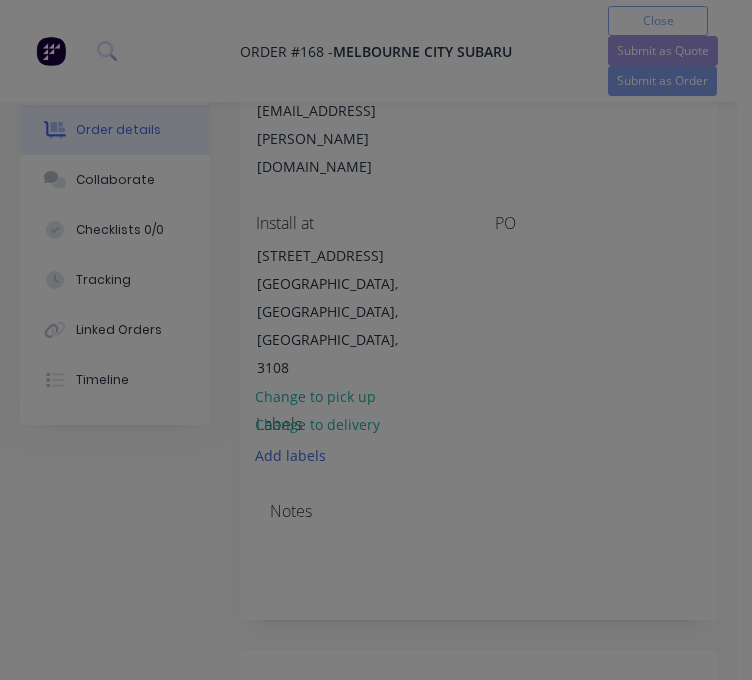 scroll, scrollTop: 0, scrollLeft: 0, axis: both 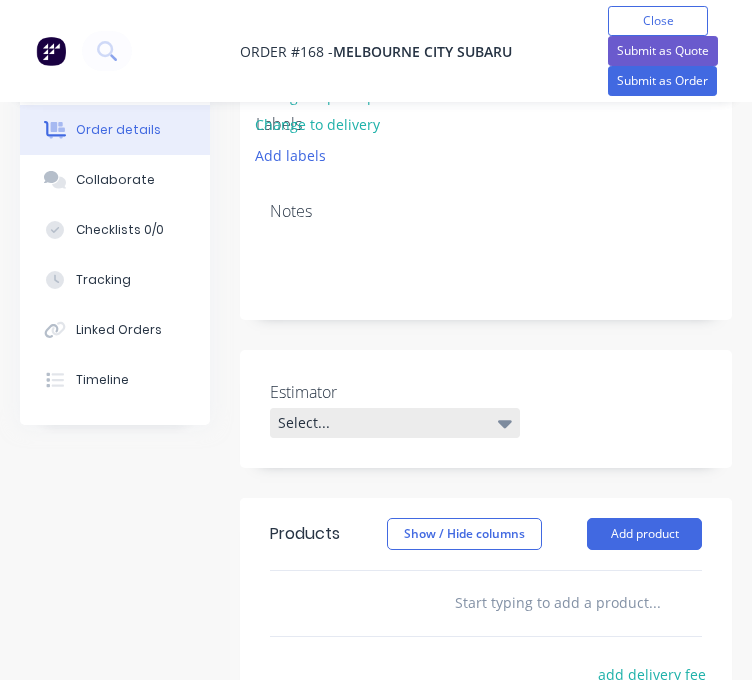 click on "Select..." at bounding box center [395, 423] 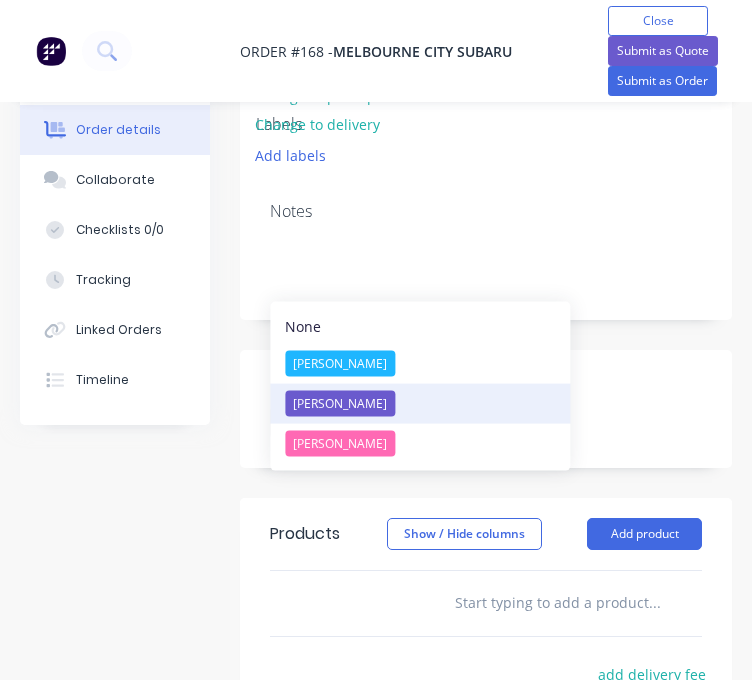 click on "[PERSON_NAME]" at bounding box center (340, 404) 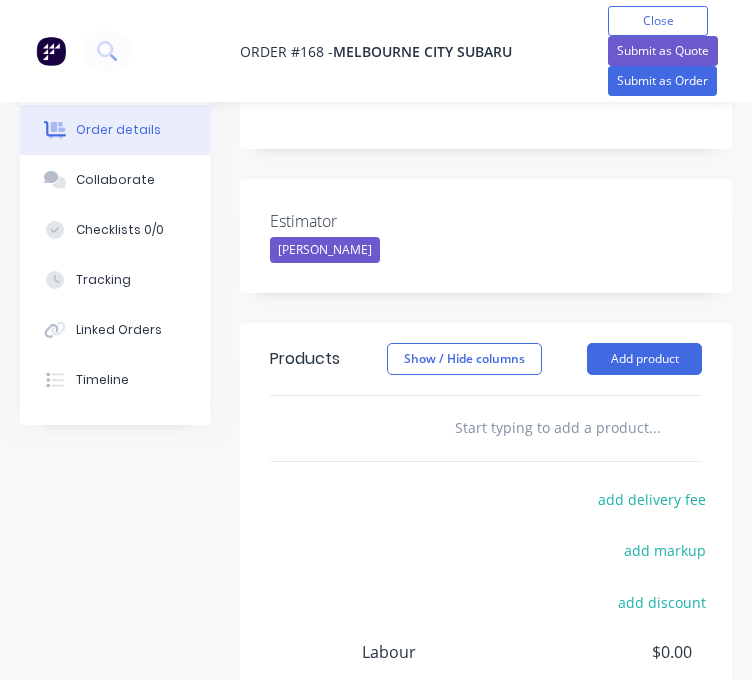 scroll, scrollTop: 1096, scrollLeft: 0, axis: vertical 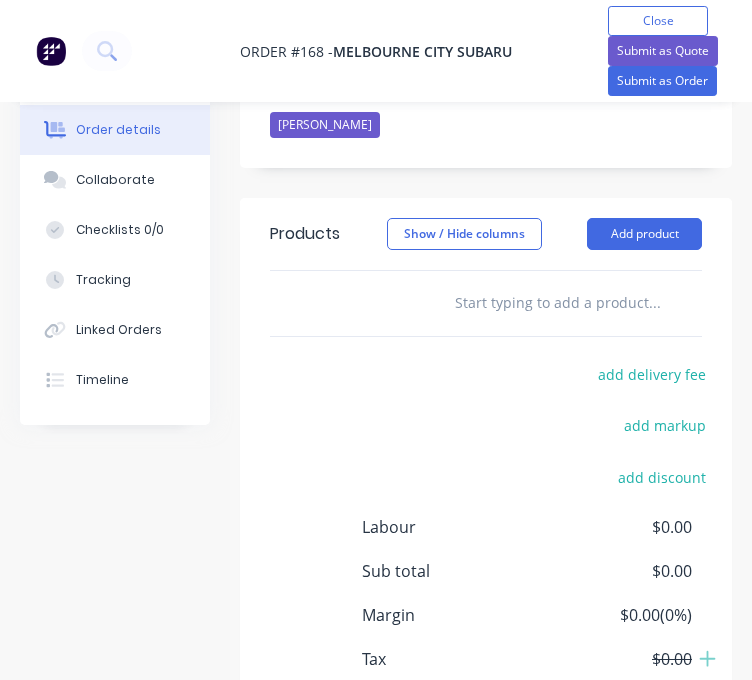 click at bounding box center (654, 303) 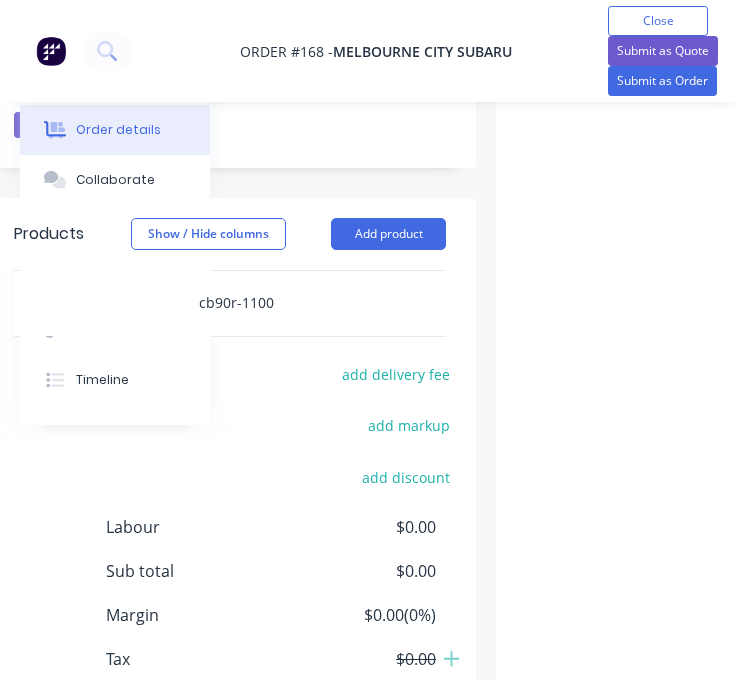 scroll, scrollTop: 1096, scrollLeft: 296, axis: both 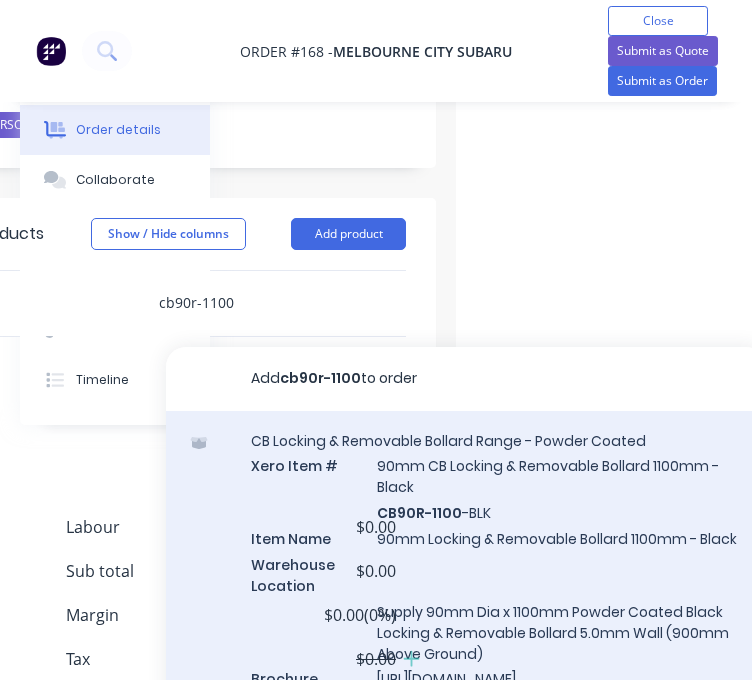 type on "cb90r-1100" 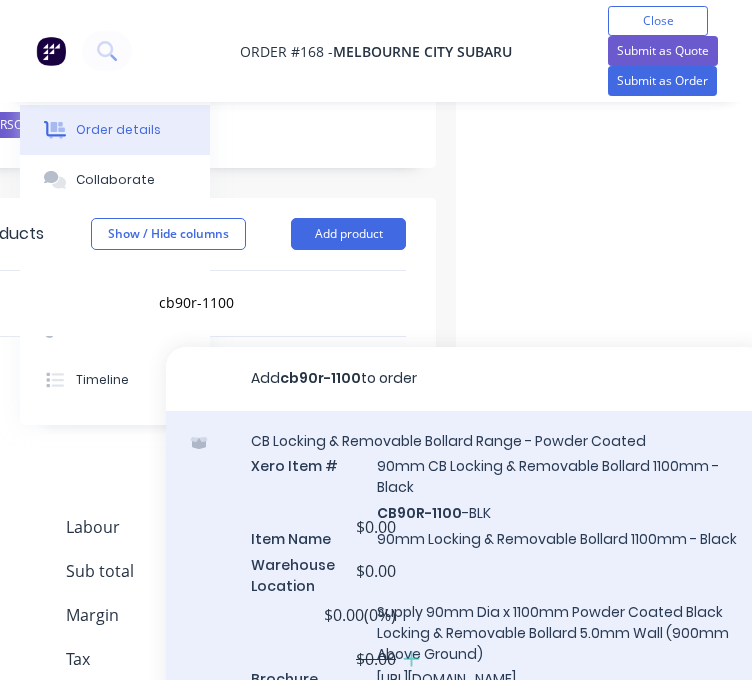 click on "CB Locking & Removable Bollard Range - Powder Coated Xero   Item # 90mm CB Locking & Removable Bollard 1100mm - Black     CB90R-1100 -BLK Item Name 90mm Locking & Removable Bollard 1100mm - Black Warehouse Location       Supply 90mm Dia x 1100mm Powder Coated Black Locking & Removable Bollard 5.0mm Wall (900mm Above Ground) Brochure [URL][DOMAIN_NAME] Weight 12kg Boxed Weight 16.60kg Boxed Length 1230mm Boxed Width 120mm Boxed Depth 120mm Bollard Dia 90mm Wall Thickness 5.0mm Outside Diameter 88.90mm Above Ground 900mm Below Ground 200mm Overall Length 1100mm Nominal Bore 80NB Material Zinc Primed Mild Steel Pipe Finish Powder Coated Number of Fixings N/A Fixing Code N/A Base Plate Dimensions N/A Lead Time 3-5 Weeks Supplier Supamaxx Supplier Code CB90R-1100 -BLK Product variant" at bounding box center [466, 862] 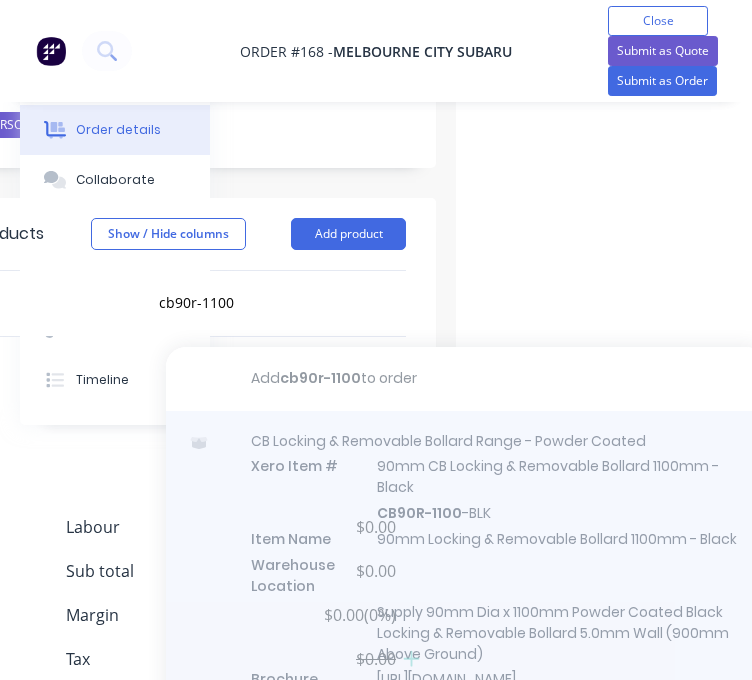 type 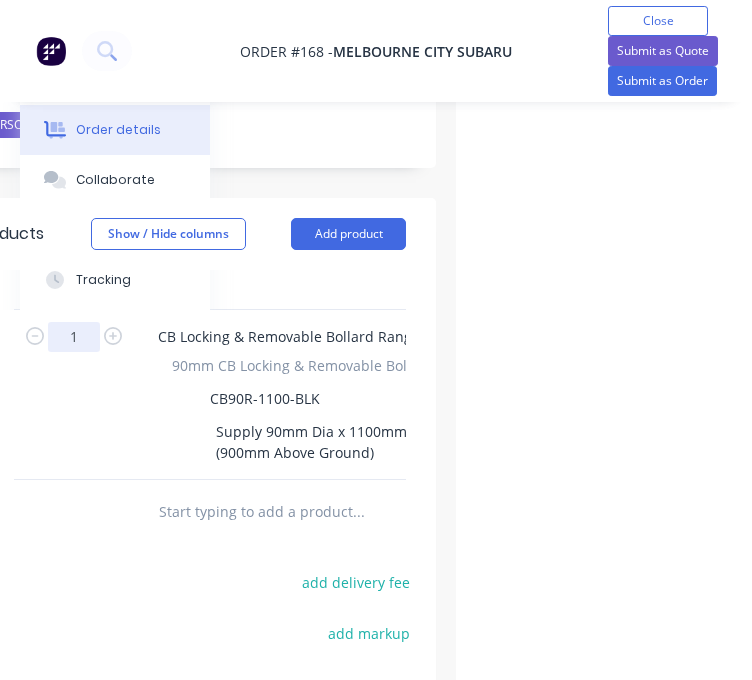 click on "1" at bounding box center (74, 337) 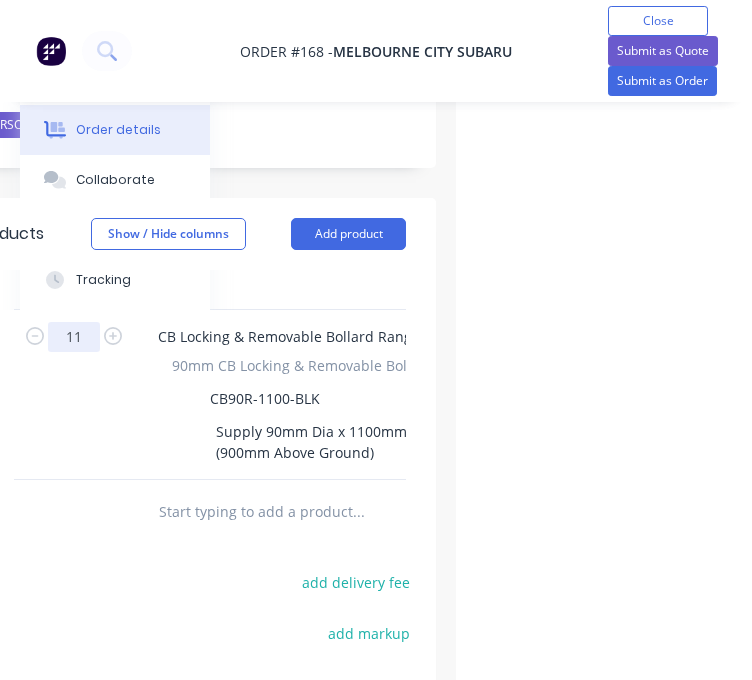 type on "11" 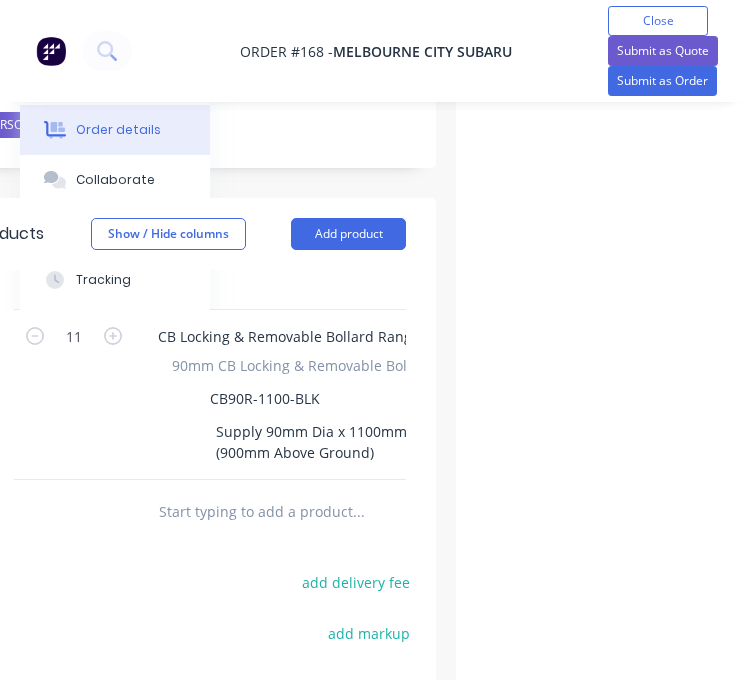 type on "$3,574.79" 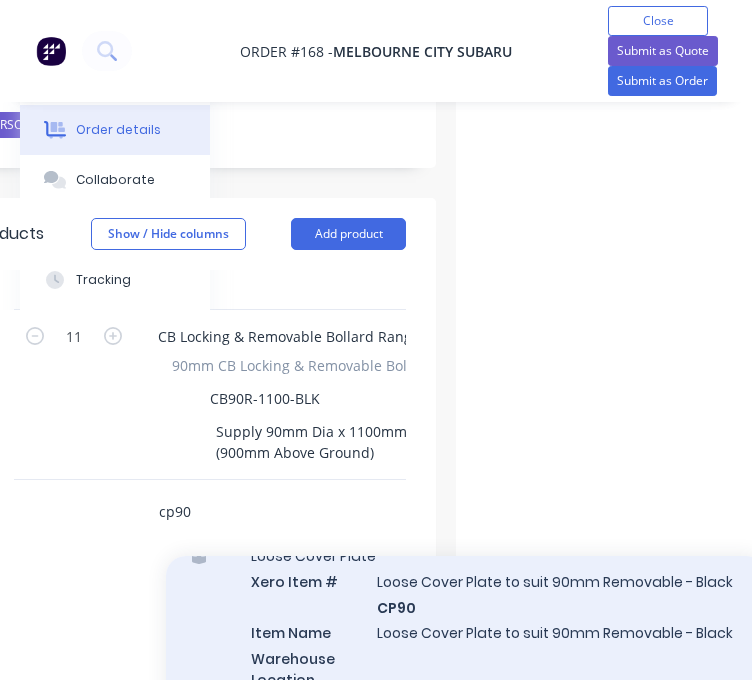 scroll, scrollTop: 800, scrollLeft: 0, axis: vertical 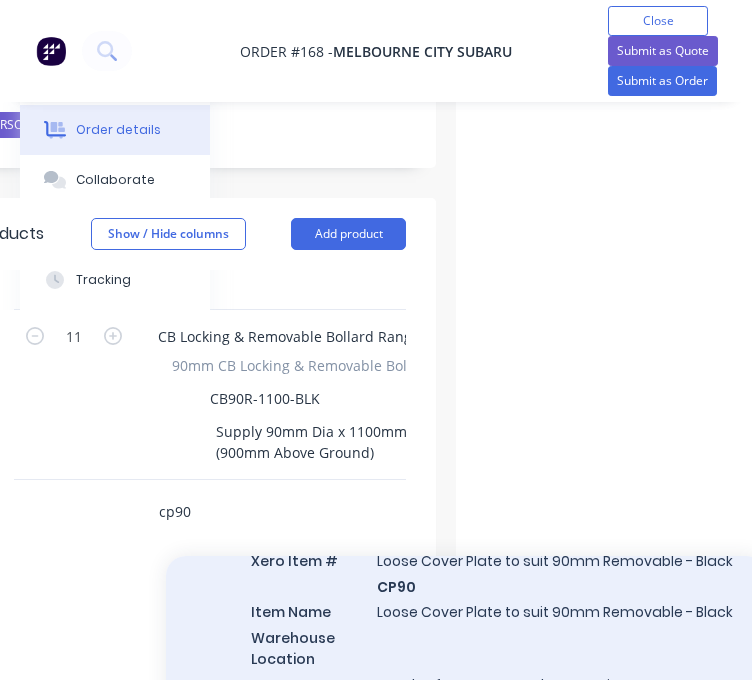 type on "cp90" 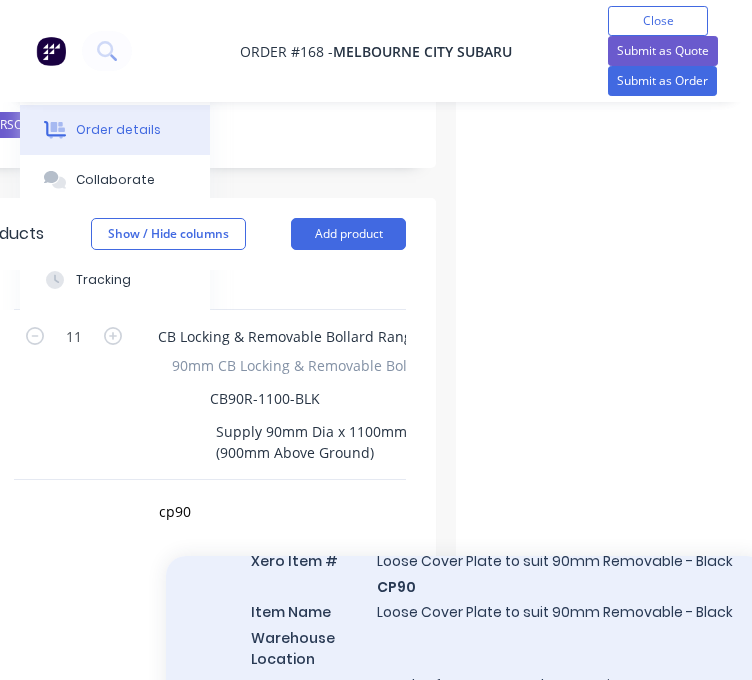 click on "Loose Cover Plate Xero   Item # Loose Cover Plate to suit 90mm Removable - Black    CP90 Item Name Loose Cover Plate to suit 90mm Removable - Black Warehouse Location     Supply of Loose Cover Plate to suit 90mm Removable - Black Weight 1kg Product variant" at bounding box center [466, 645] 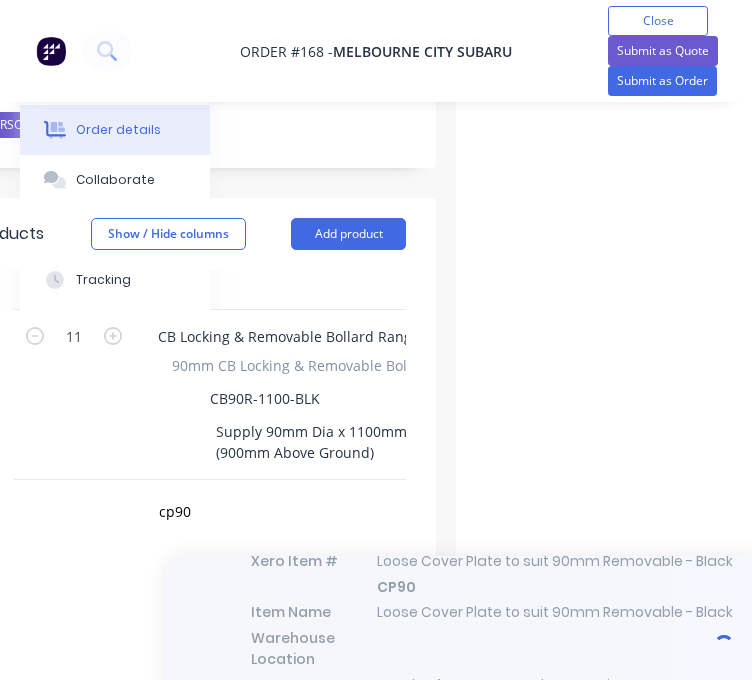 type 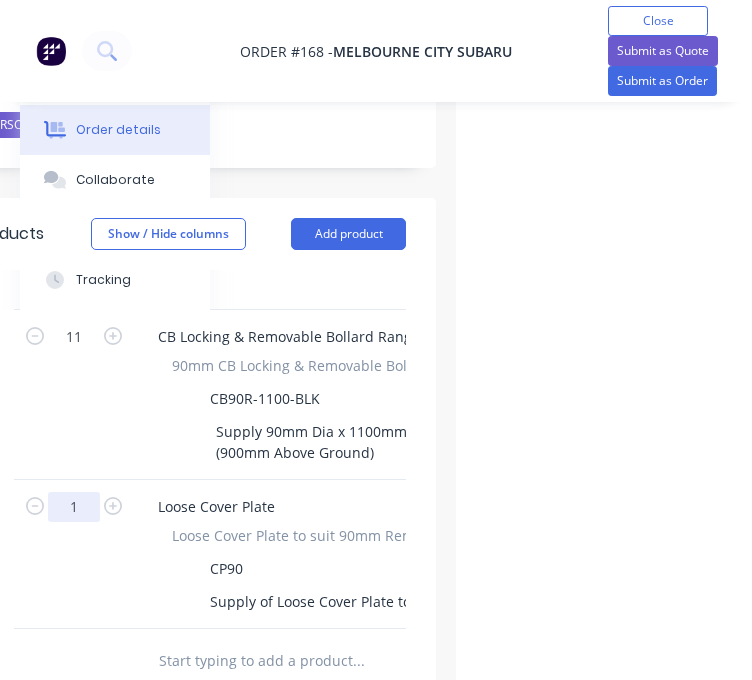 click on "1" at bounding box center [74, 337] 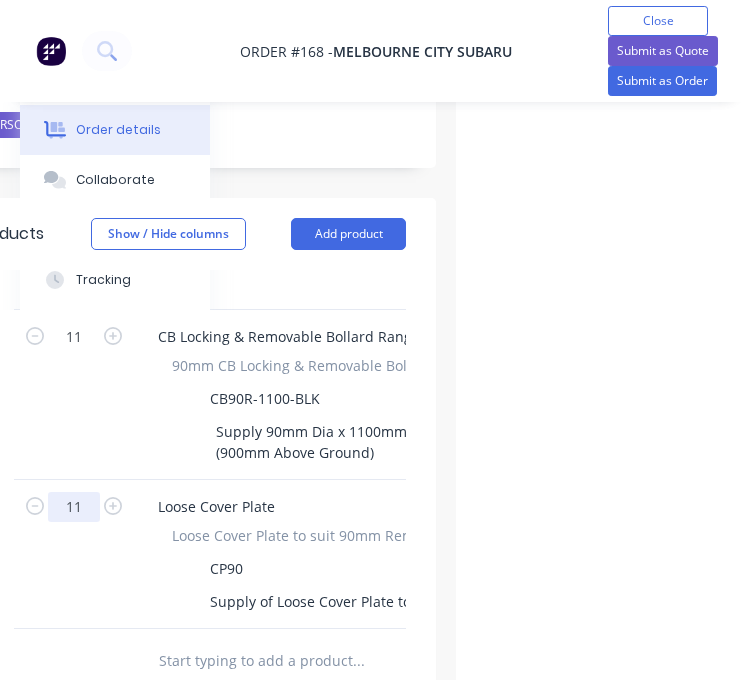 type on "11" 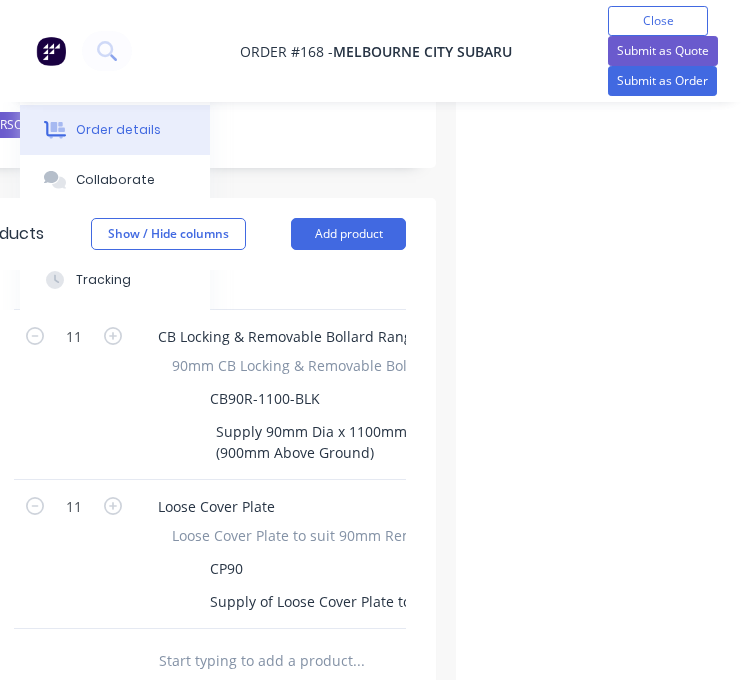 type on "$275.00" 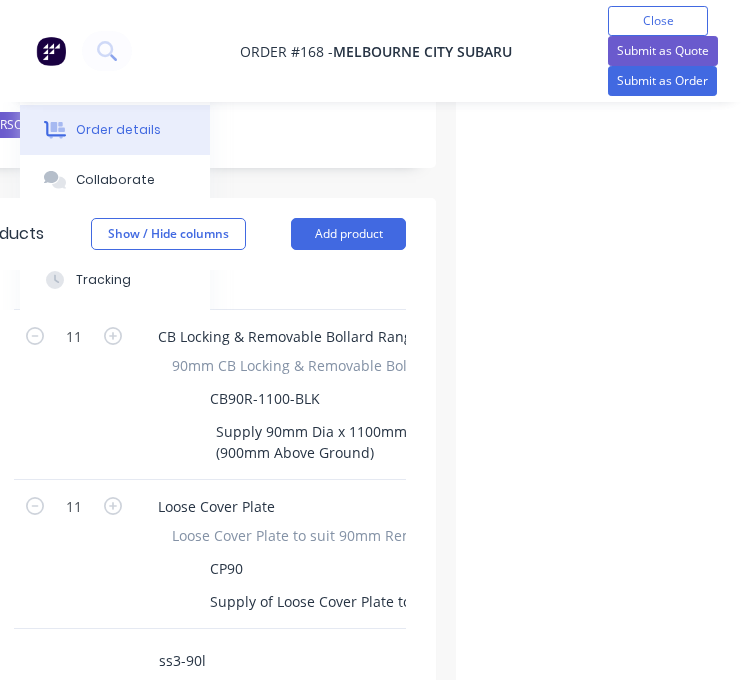 click on "ss3-90l" at bounding box center [358, 661] 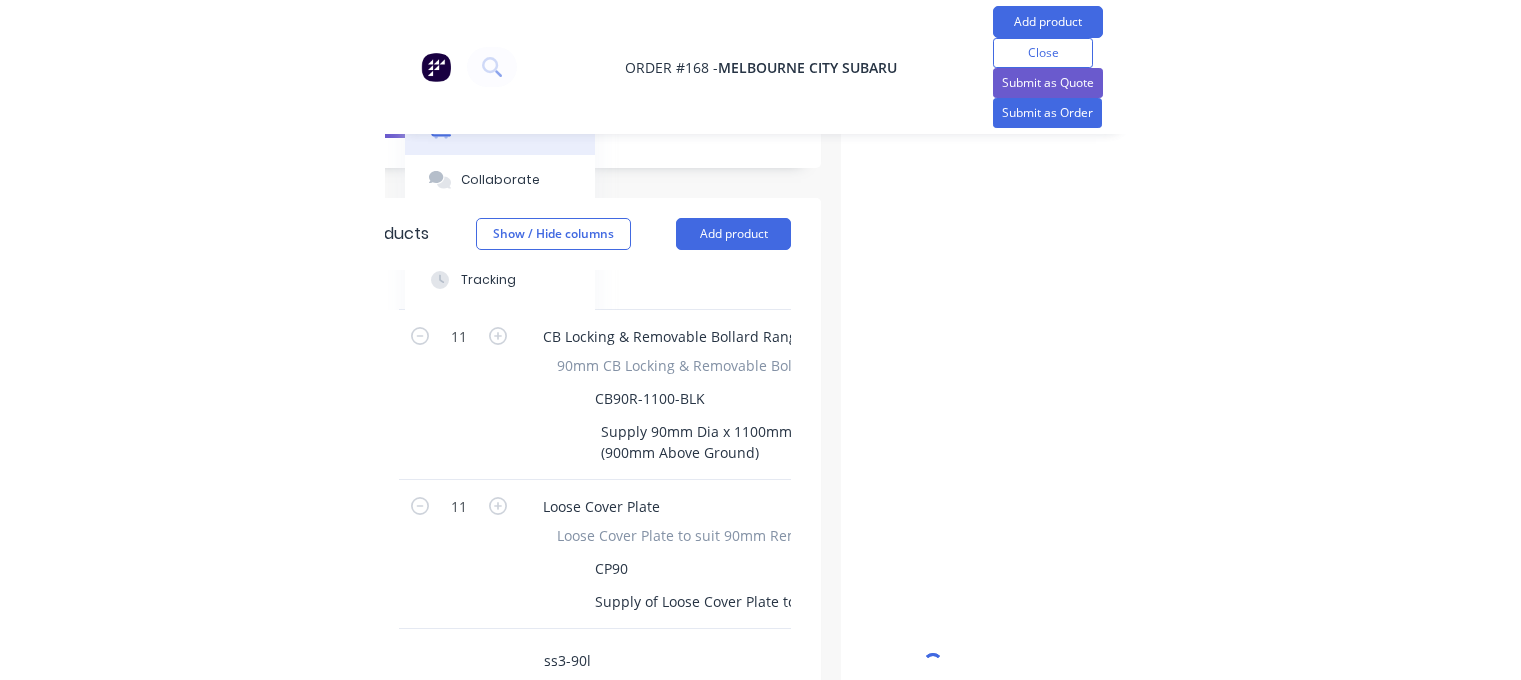 scroll, scrollTop: 1028, scrollLeft: 167, axis: both 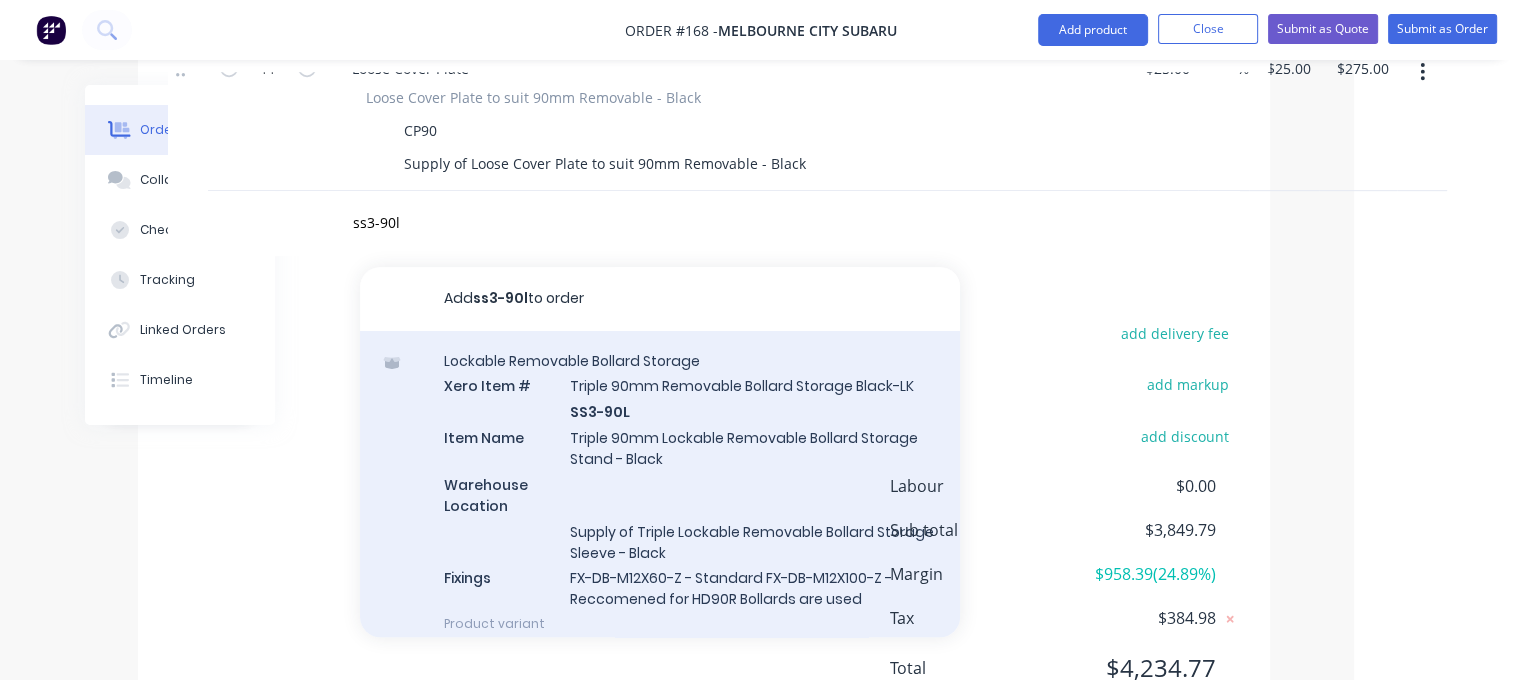 click on "Lockable Removable Bollard Storage Xero   Item # Triple 90mm Removable Bollard Storage Black-LK     SS3-90L Item Name Triple 90mm Lockable Removable Bollard Storage Stand - Black Warehouse Location    Supply of Triple Lockable Removable Bollard Storage Sleeve - Black Fixings FX-DB-M12X60-Z - Standard
FX-DB-M12X100-Z - Reccomened for HD90R Bollards are used Product variant" at bounding box center [660, 492] 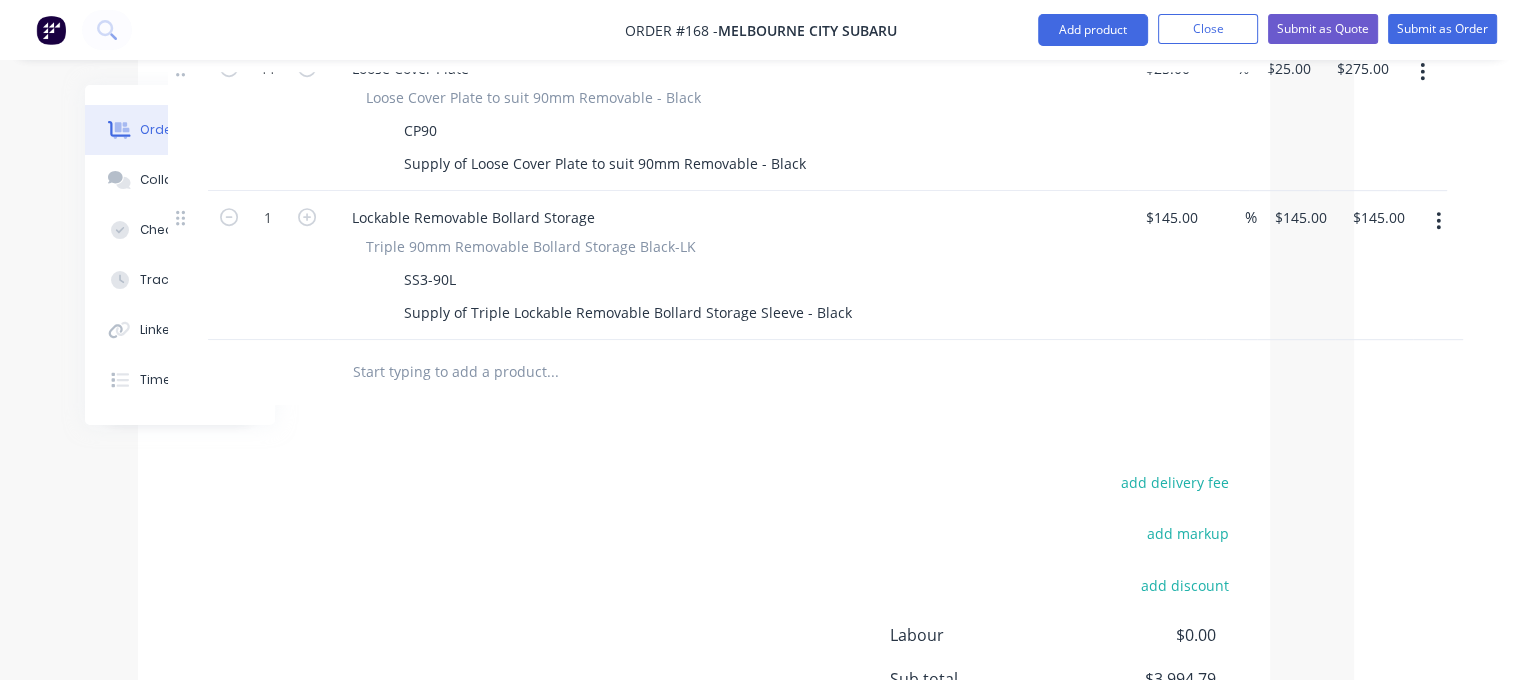 click at bounding box center (552, 372) 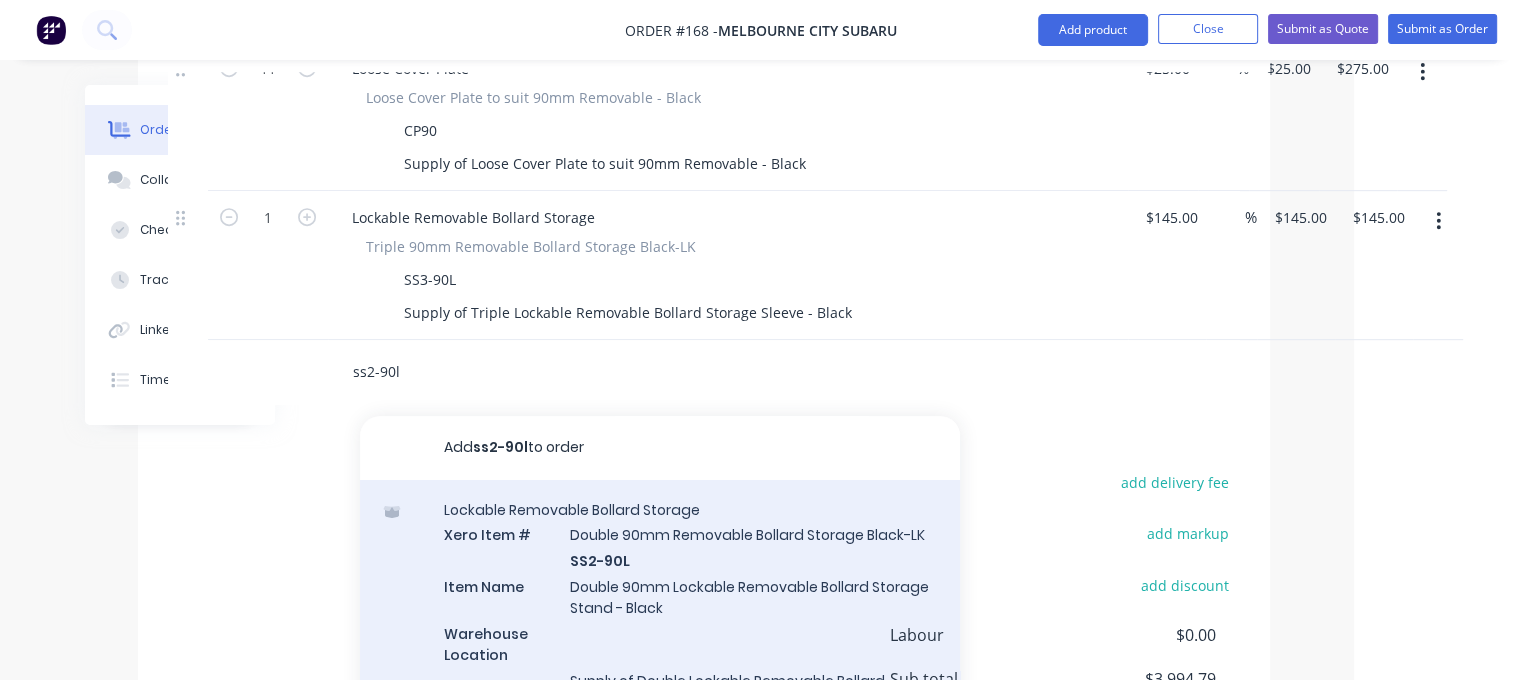 type on "ss2-90l" 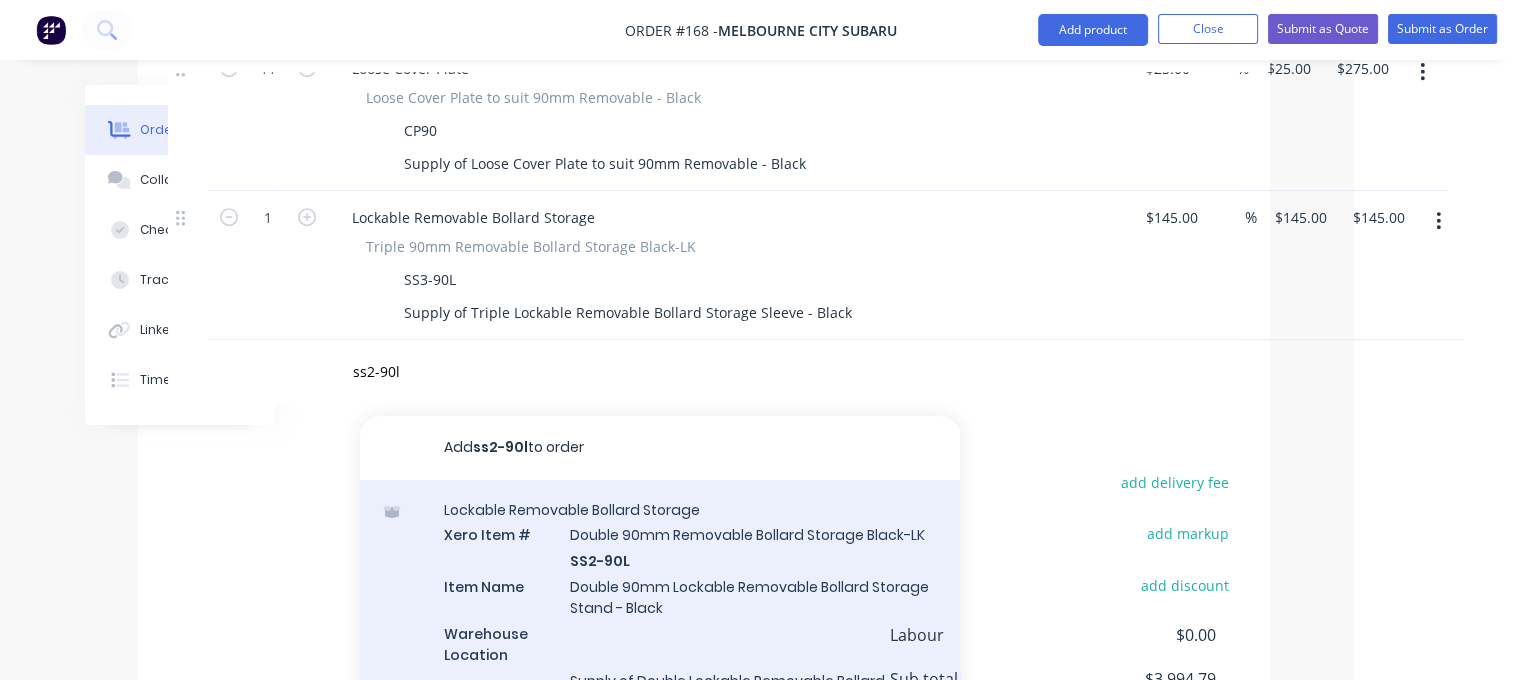 click on "Lockable Removable Bollard Storage Xero   Item # Double 90mm Removable Bollard Storage Black-LK     SS2-90L Item Name Double 90mm Lockable Removable Bollard Storage Stand - Black Warehouse Location    Supply of Double Lockable Removable Bollard Storage Sleeve - Black Fixings FX-DB-M12X60-Z - Standard
FX-DB-M12X100-Z - Reccomened for HD90R Bollards are used Product variant" at bounding box center [660, 641] 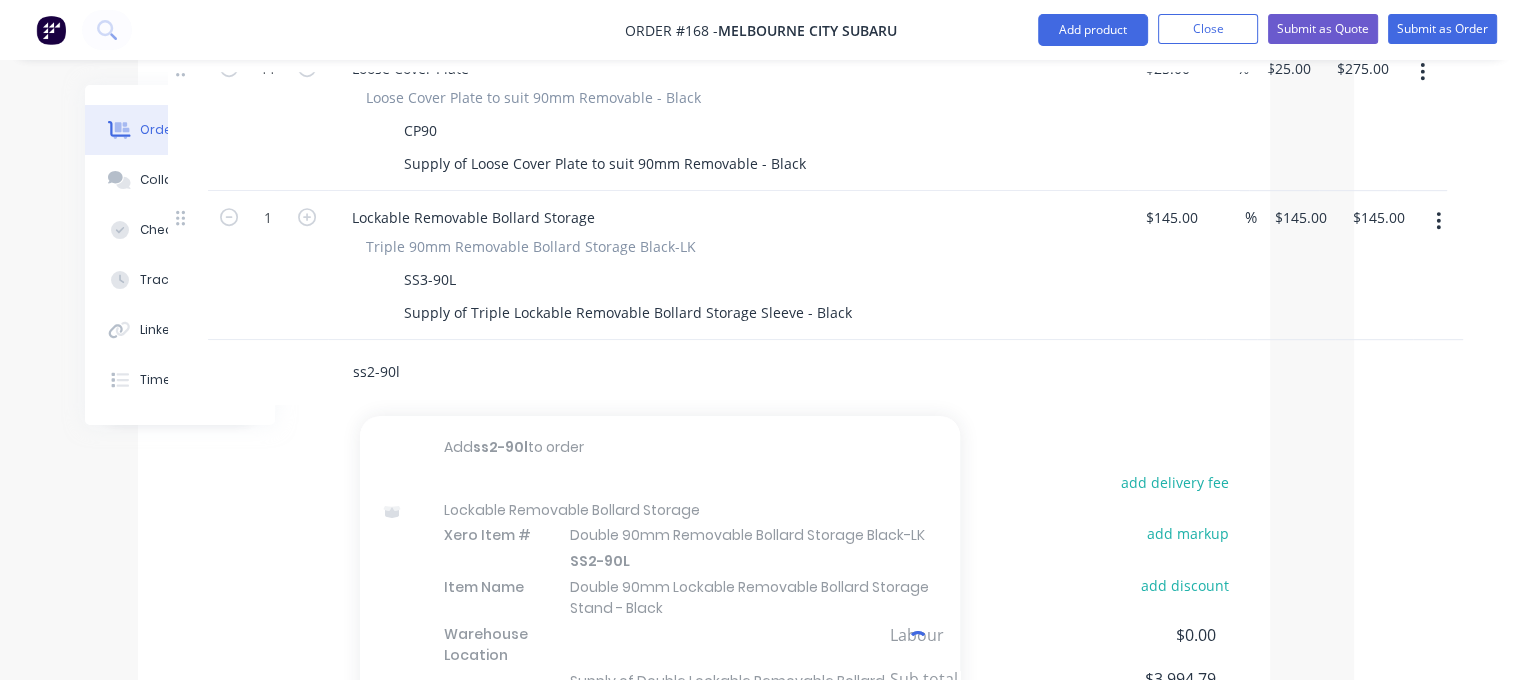 type 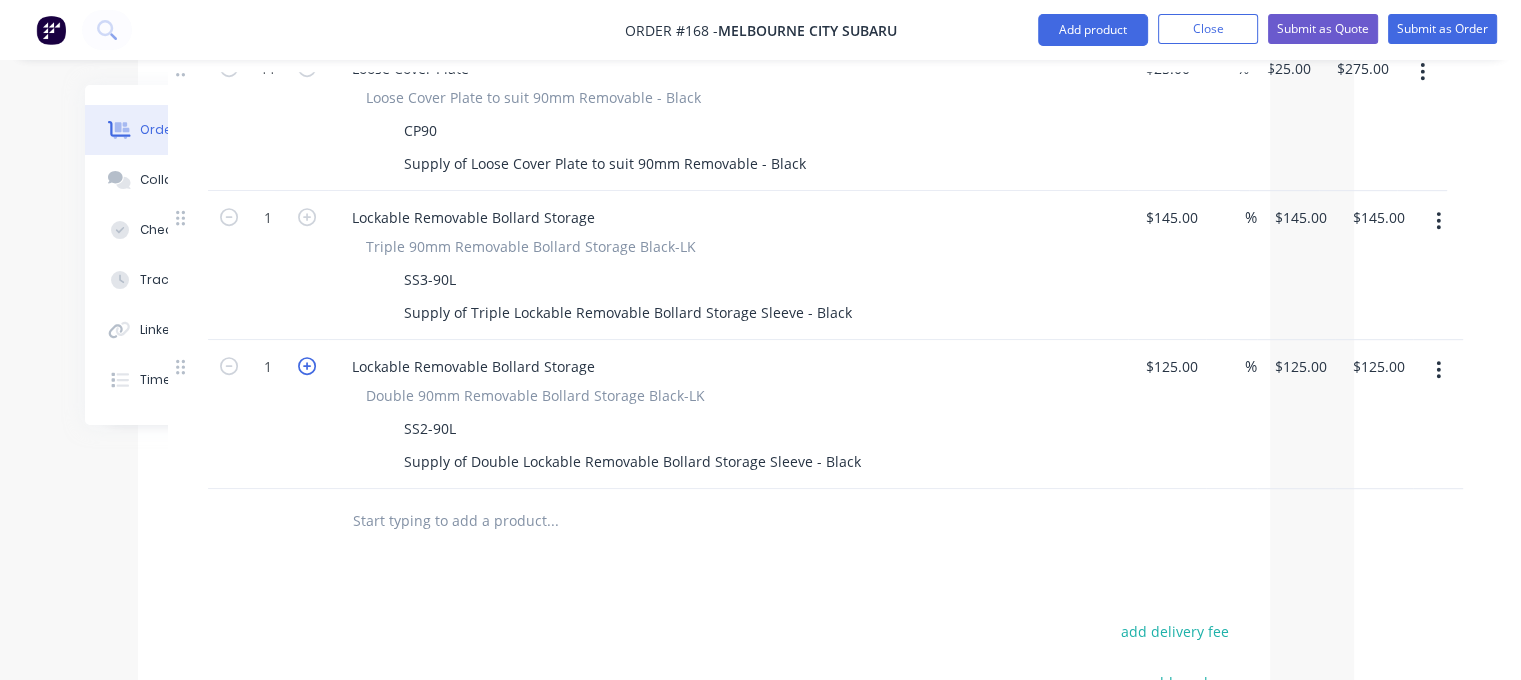 click 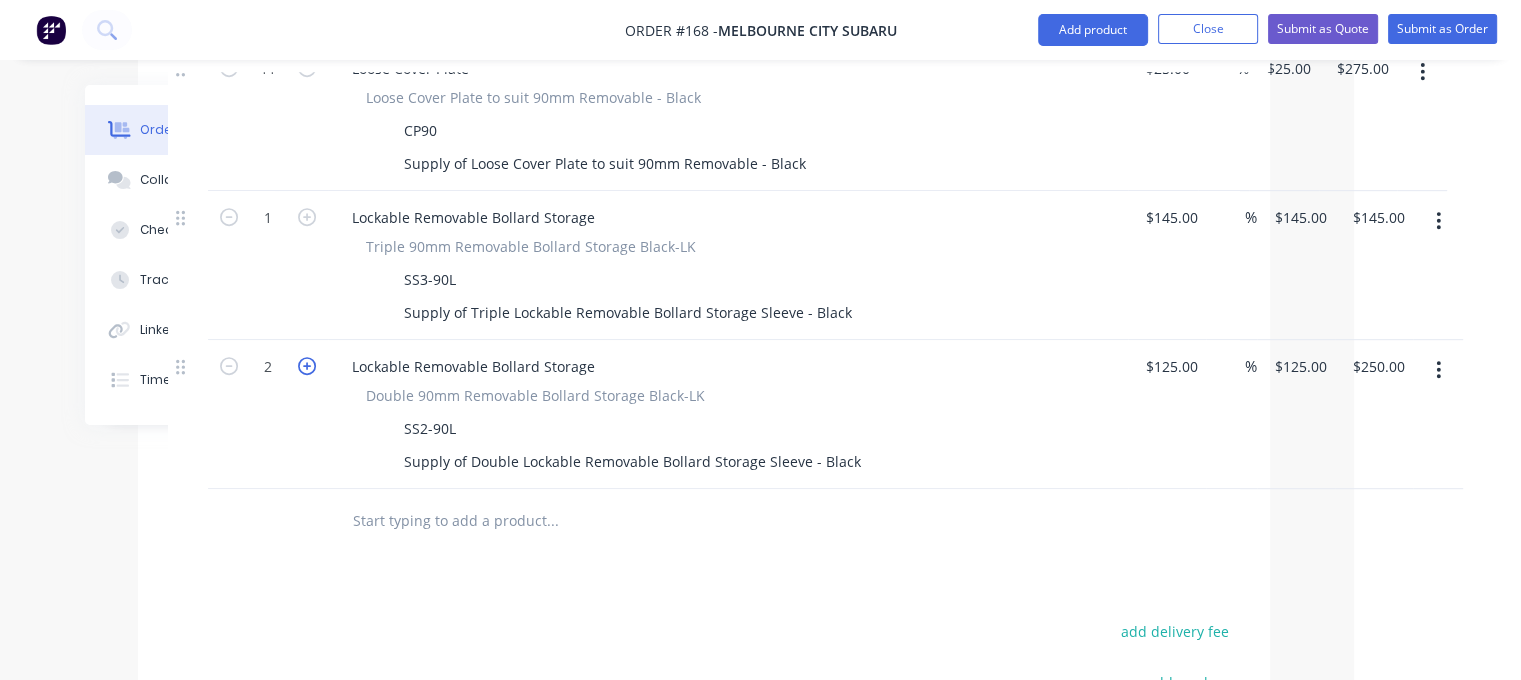 click 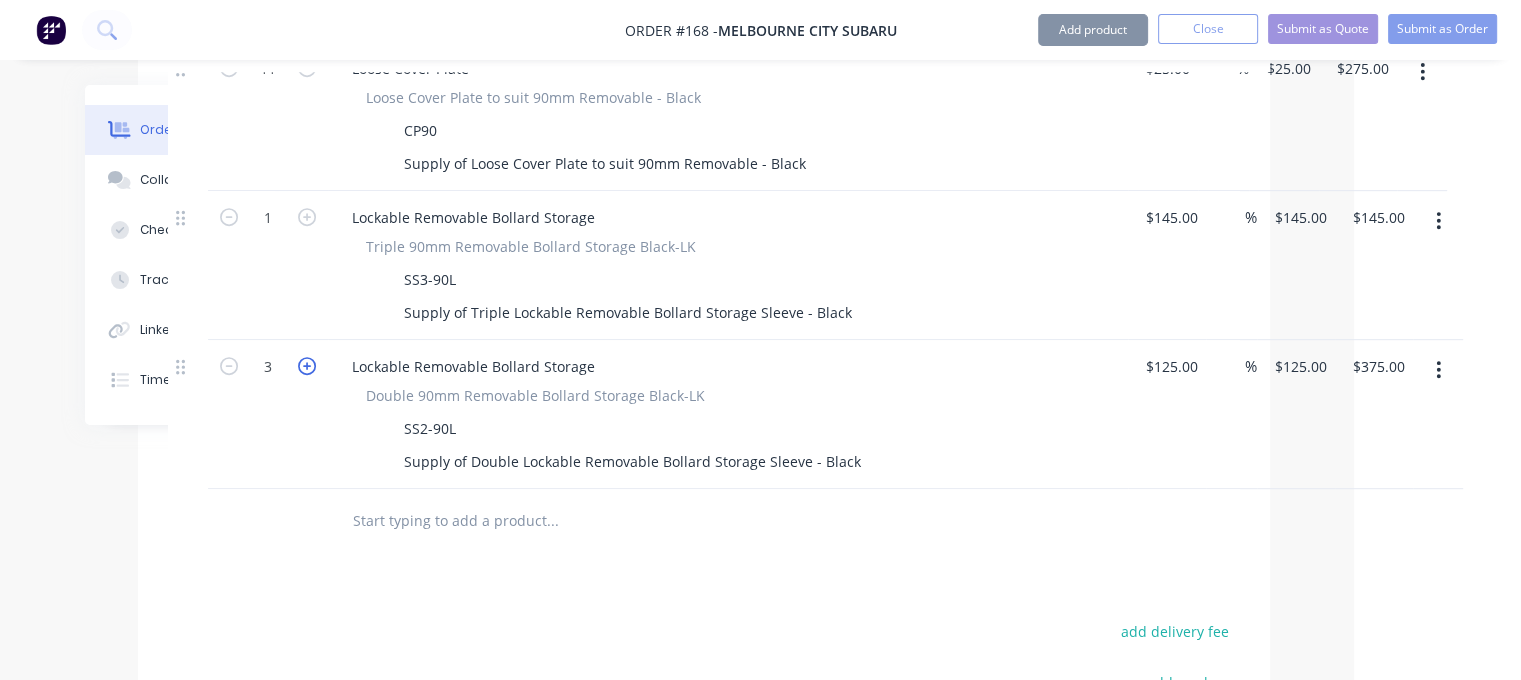 click 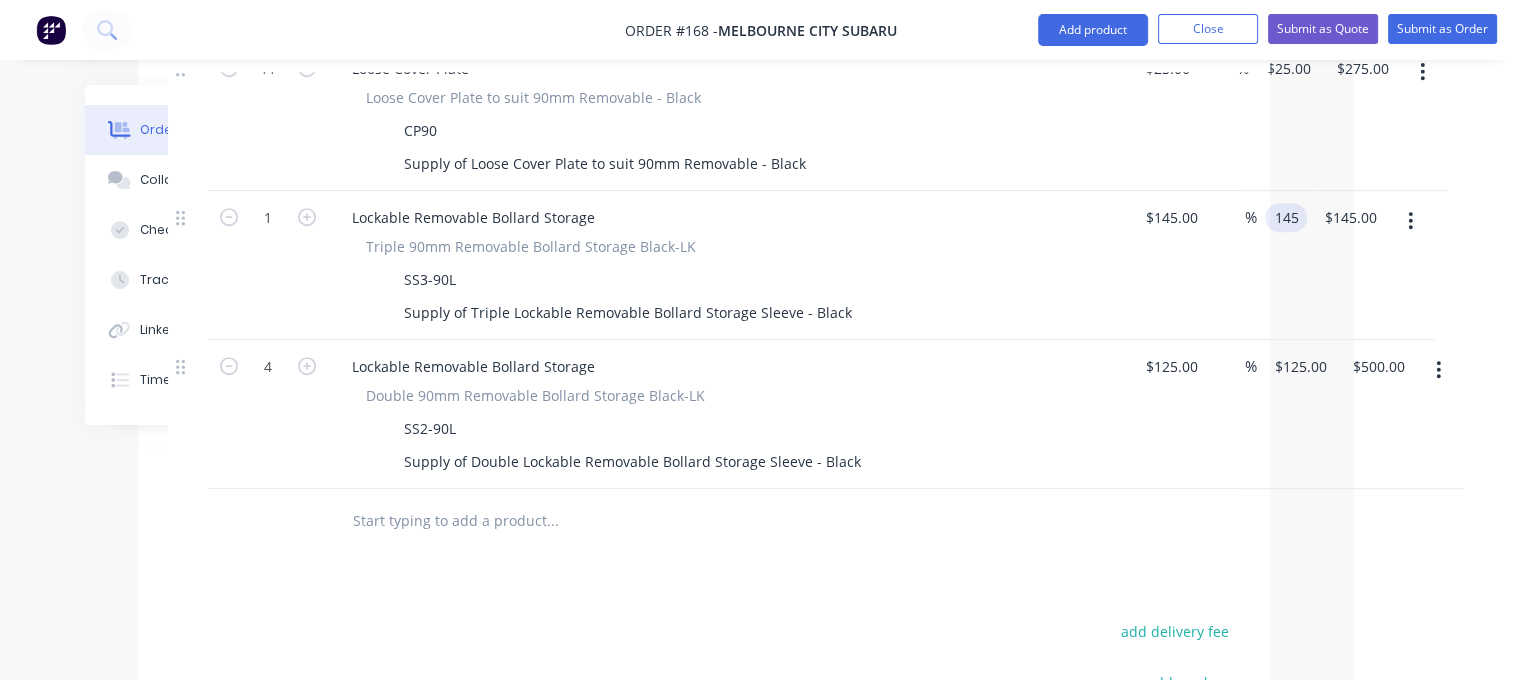 click on "145" at bounding box center (1290, 217) 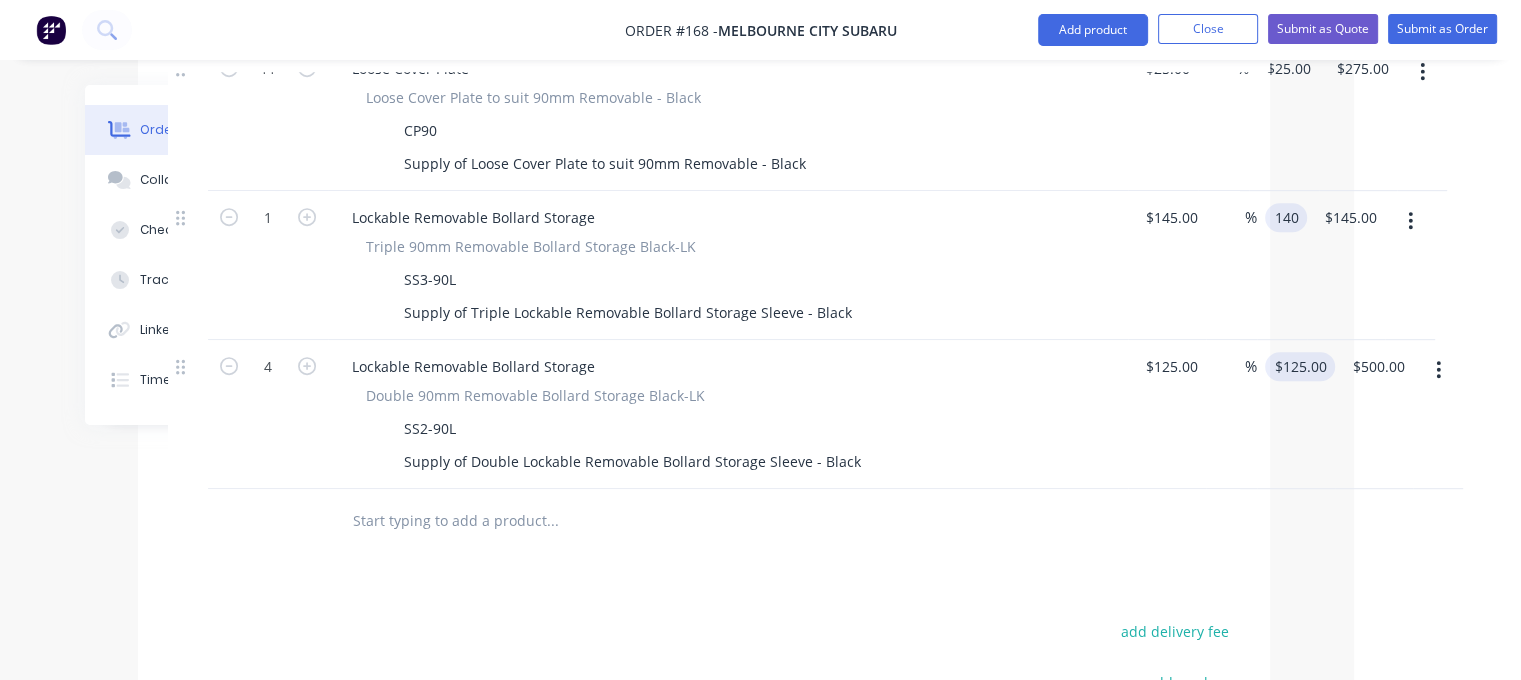 type on "140" 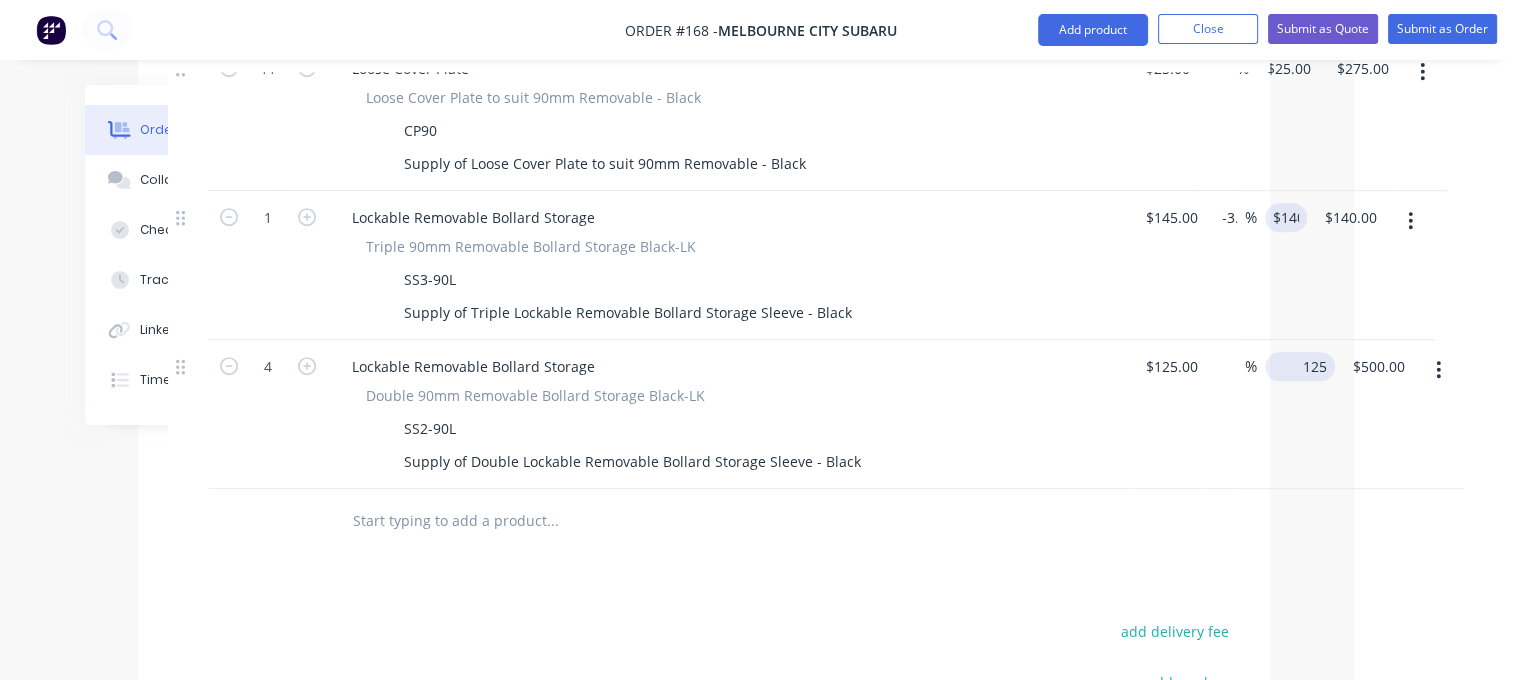 click on "4 Lockable Removable Bollard Storage Double 90mm Removable Bollard Storage Black-LK     SS2-90L    Supply of Double Lockable Removable Bollard Storage Sleeve - Black $125.00 $125.00 % 125 $125.00 $500.00 $500.00" at bounding box center [704, 414] 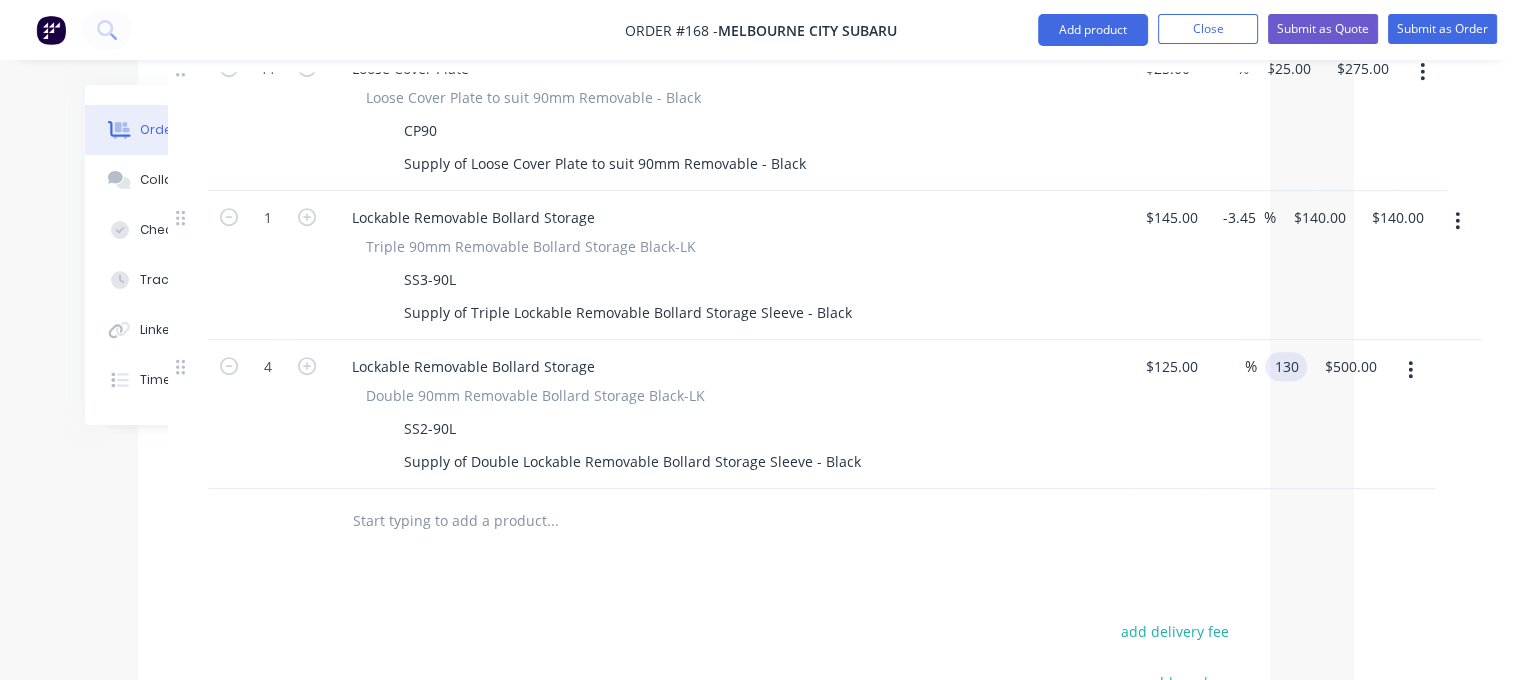 type on "130" 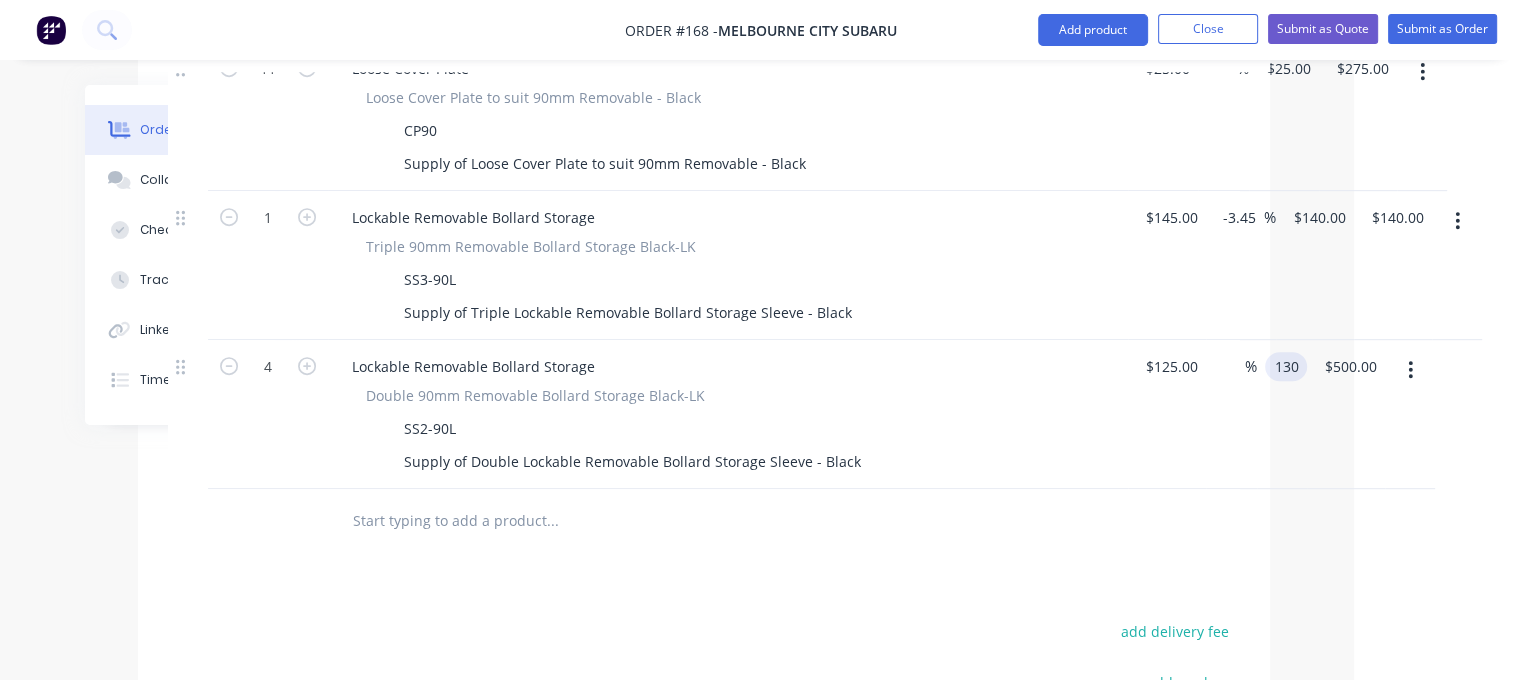 type on "4" 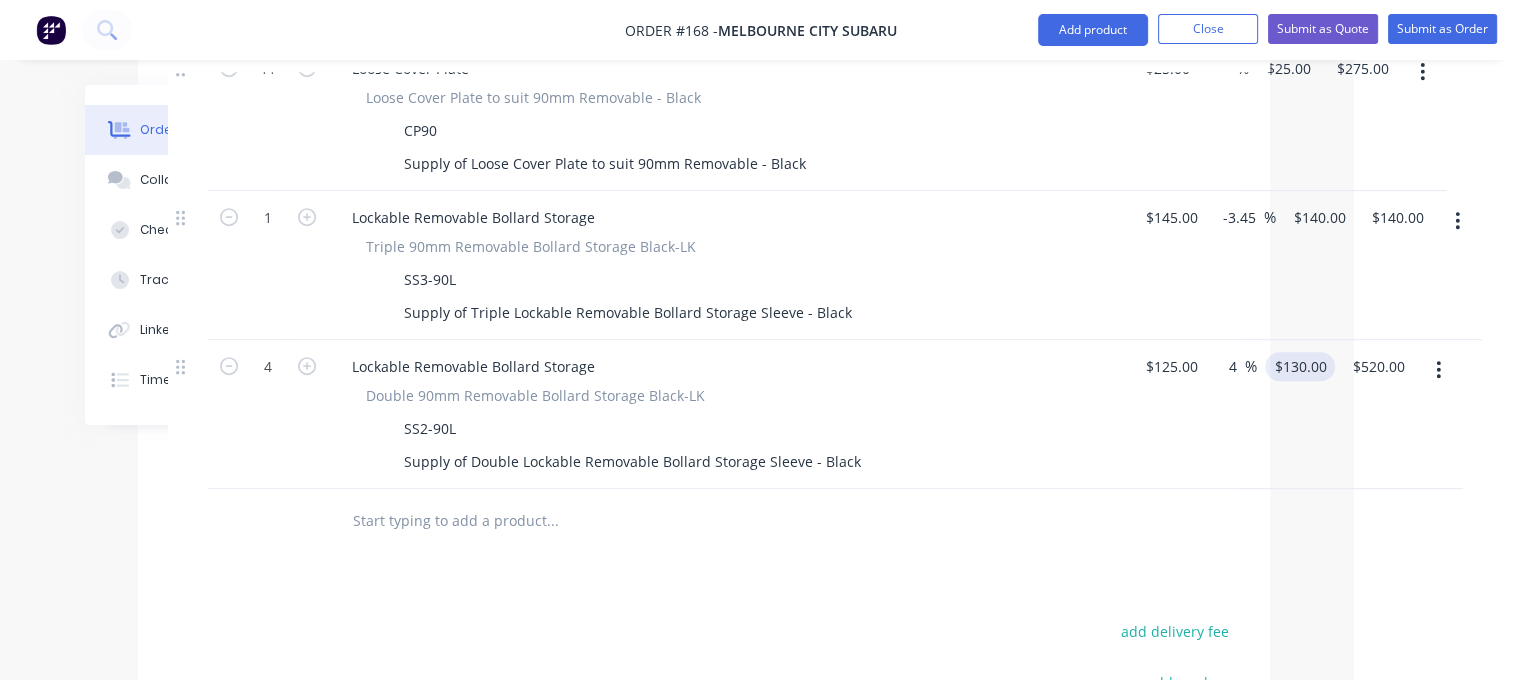 click on "$520.00 $520.00" at bounding box center (1374, 414) 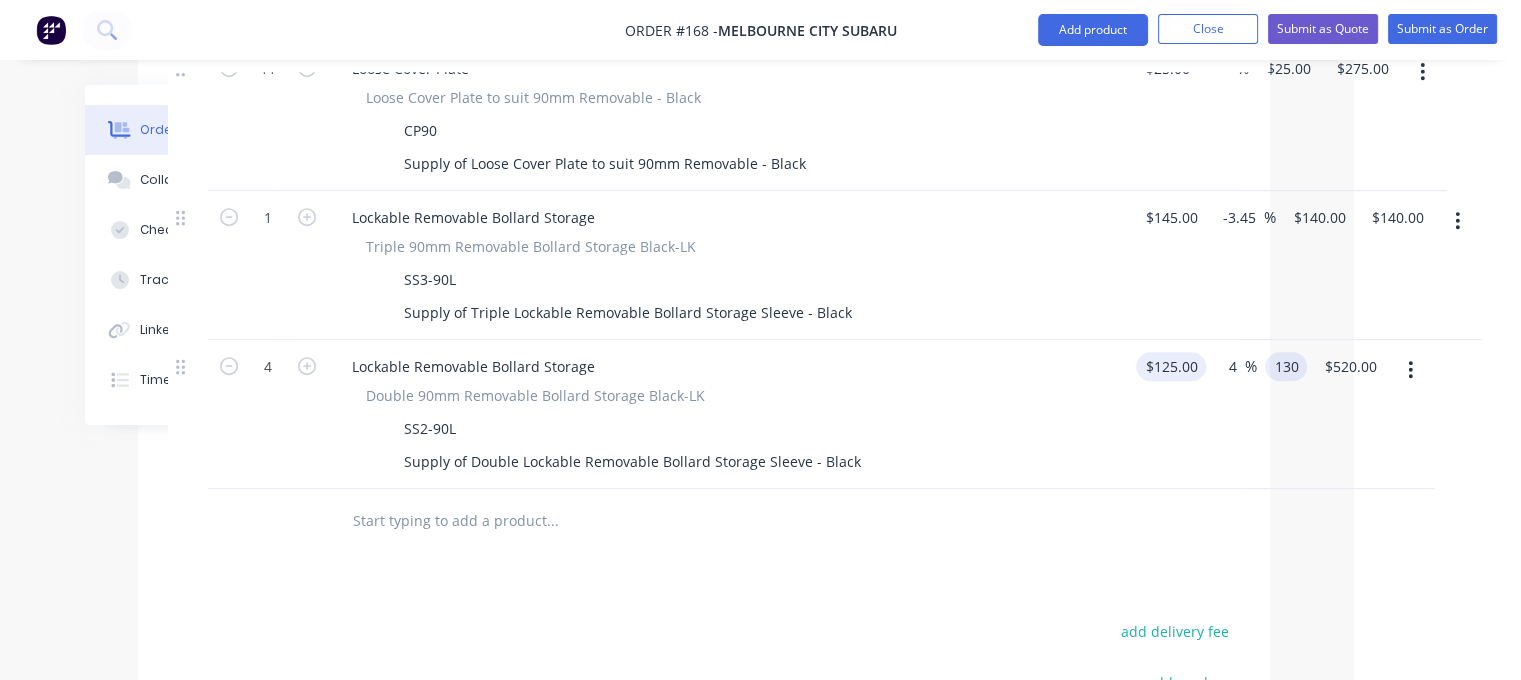 type on "125" 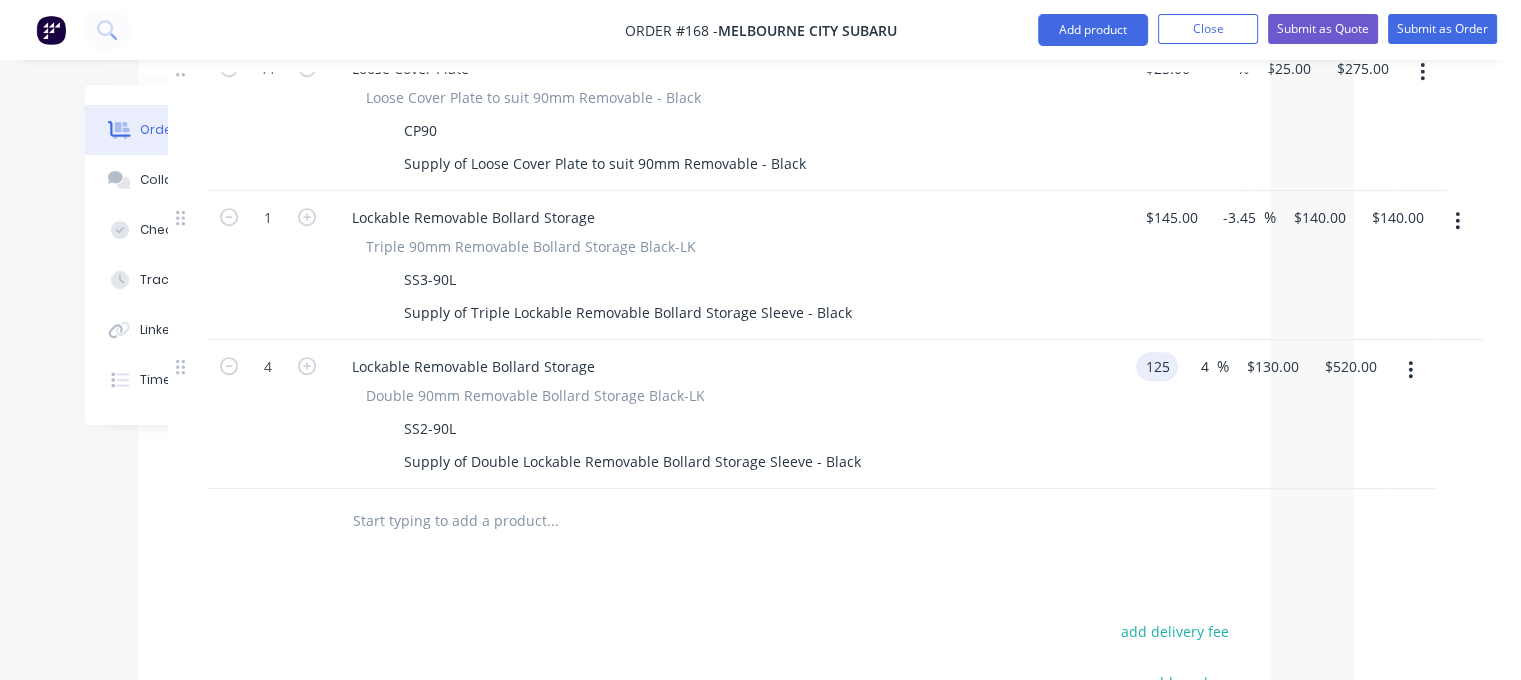 click on "4 Lockable Removable Bollard Storage Double 90mm Removable Bollard Storage Black-LK     SS2-90L    Supply of Double Lockable Removable Bollard Storage Sleeve - Black 125 125 4 4 % $130.00 $130.00 $520.00 $520.00" at bounding box center (704, 414) 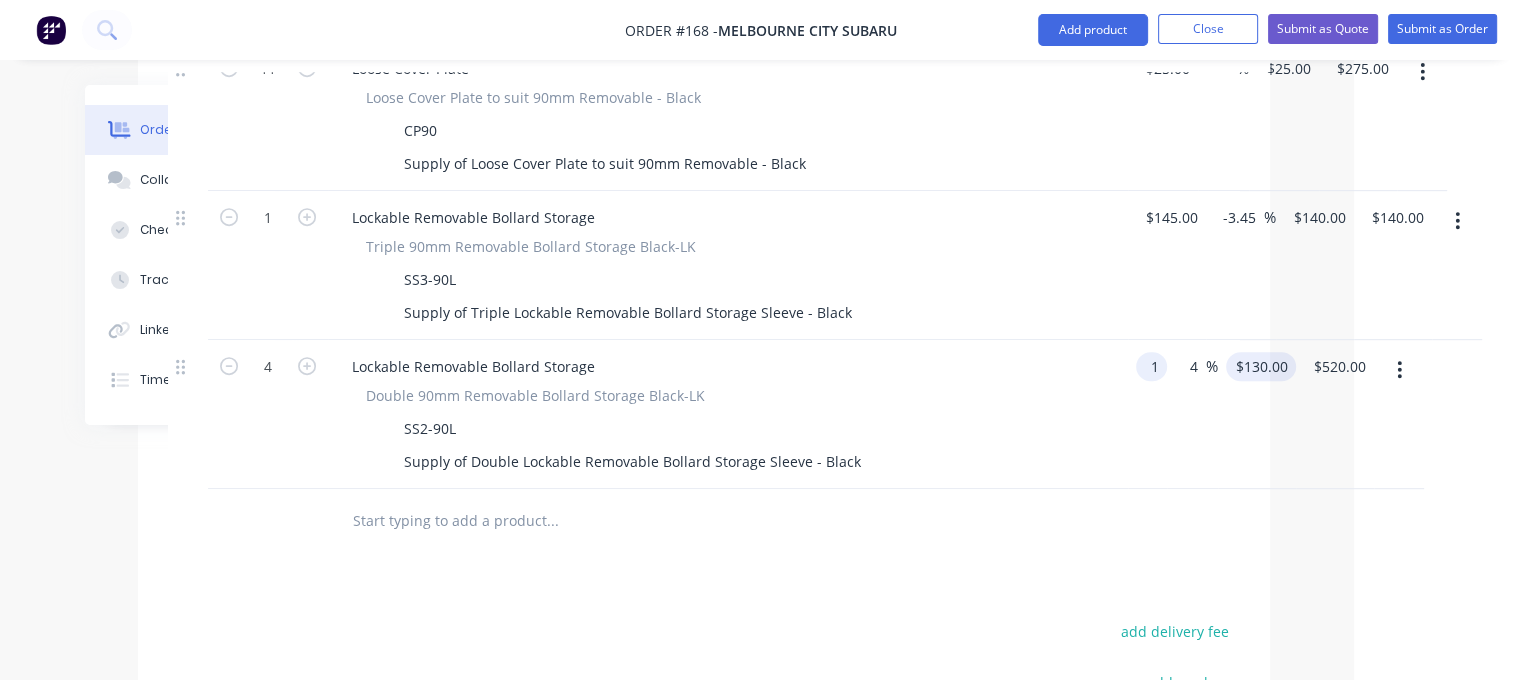 type on "$1.00" 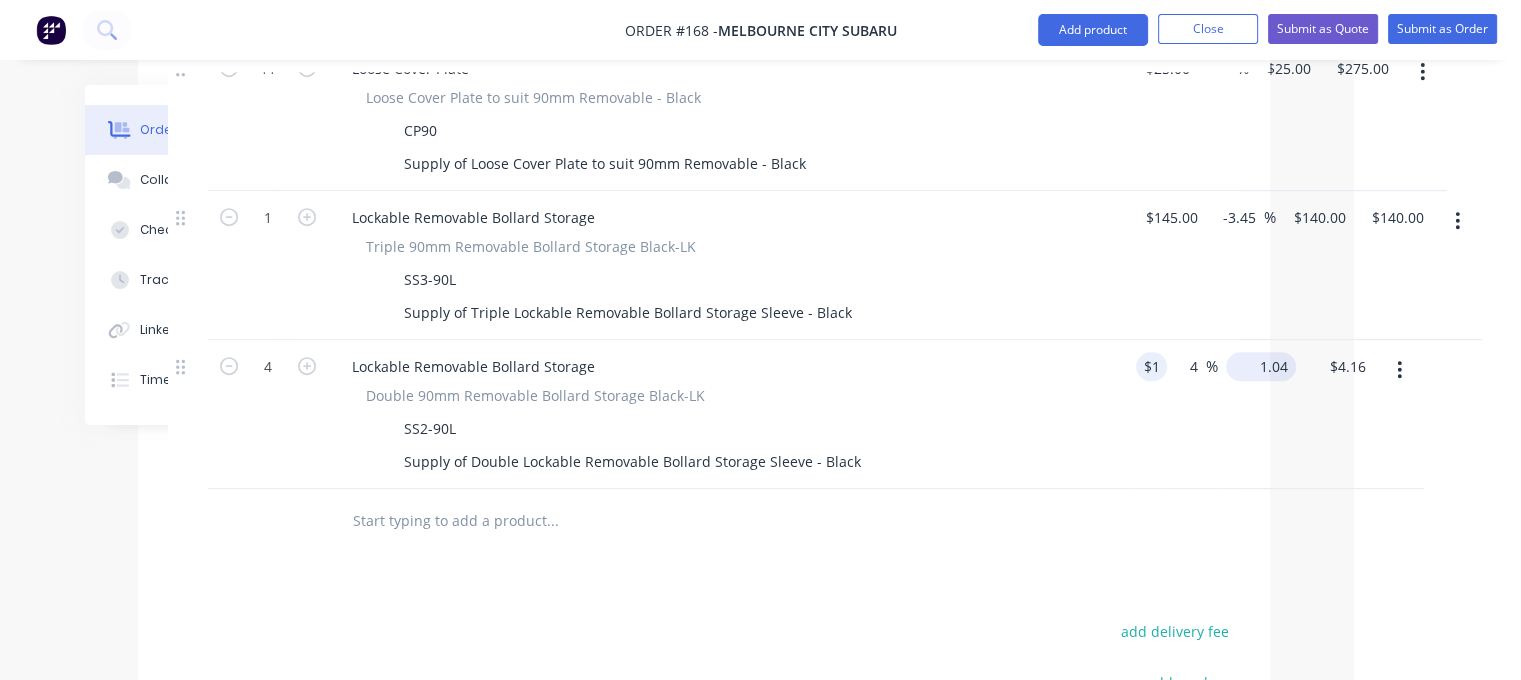 click on "1.04 $130.00" at bounding box center (1257, 414) 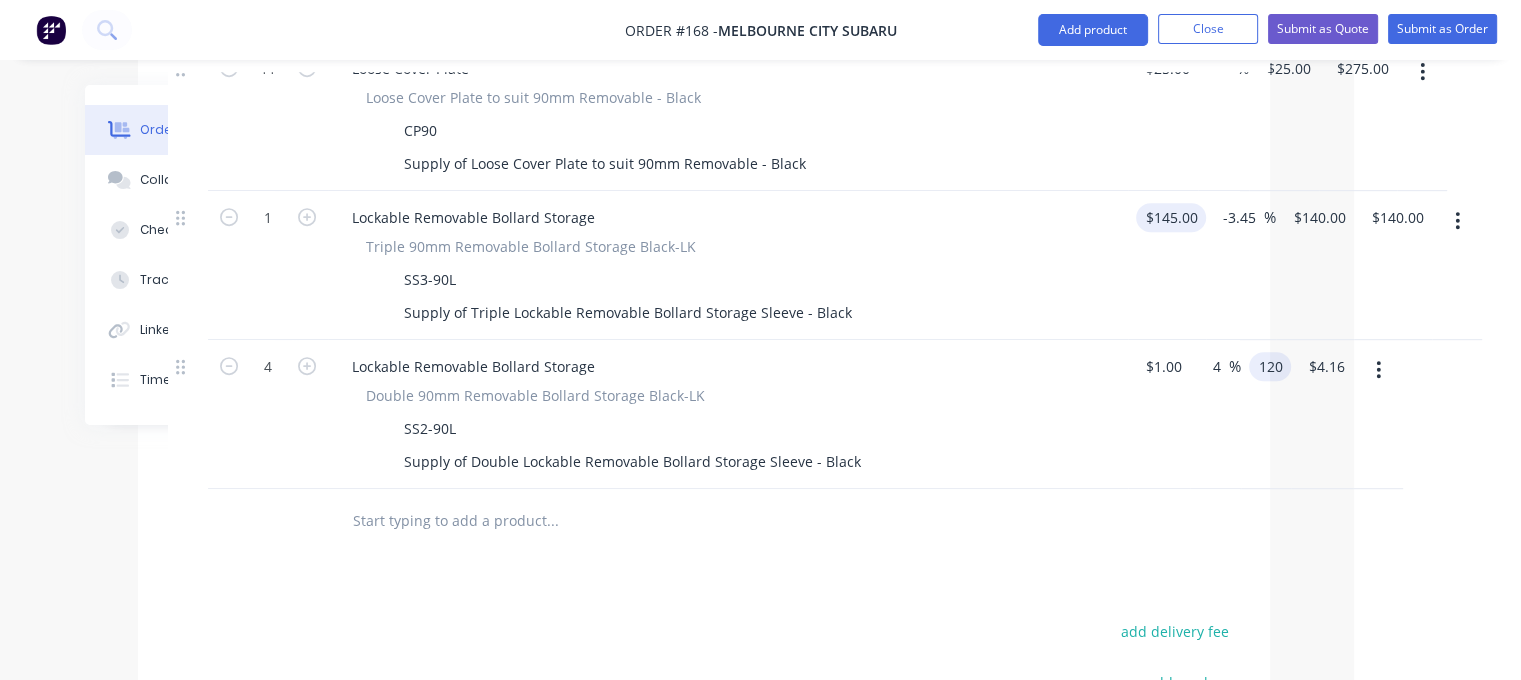 type on "120" 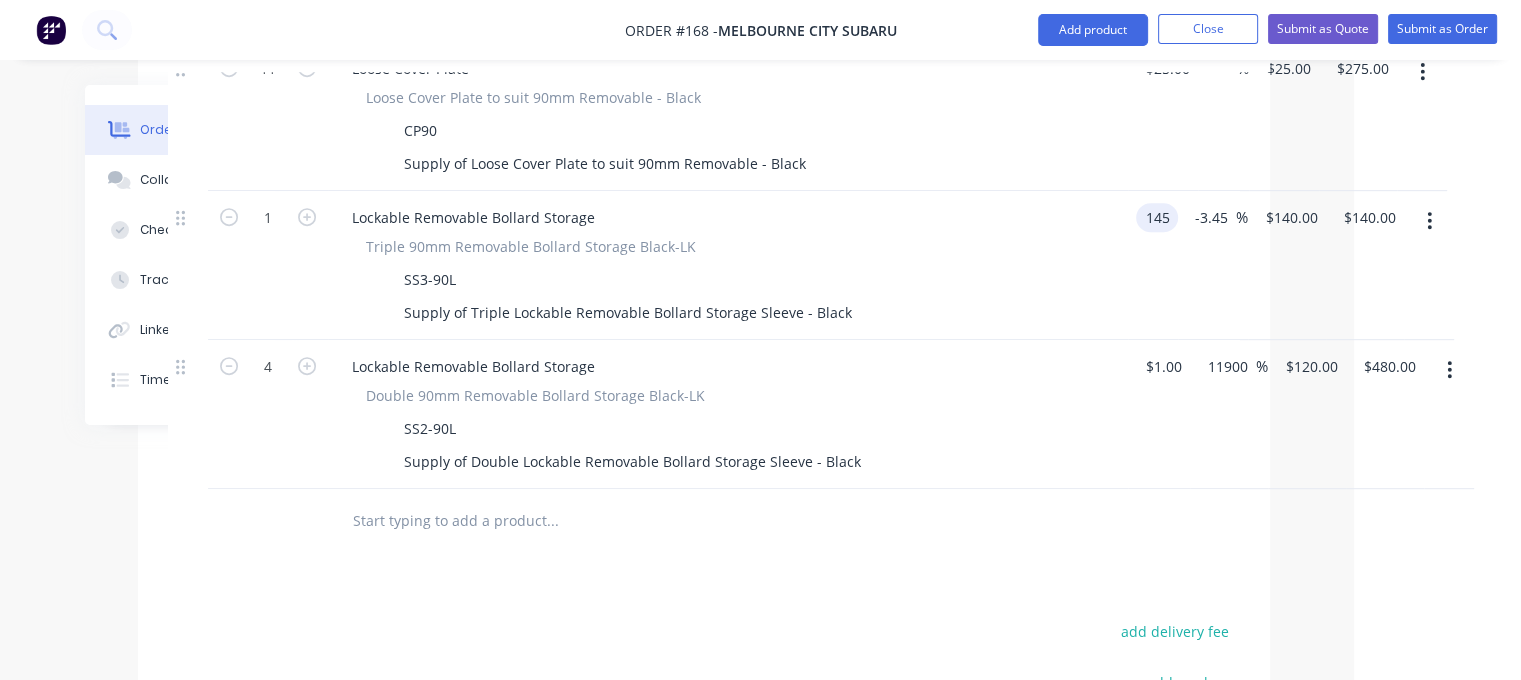 click on "145" at bounding box center (1161, 217) 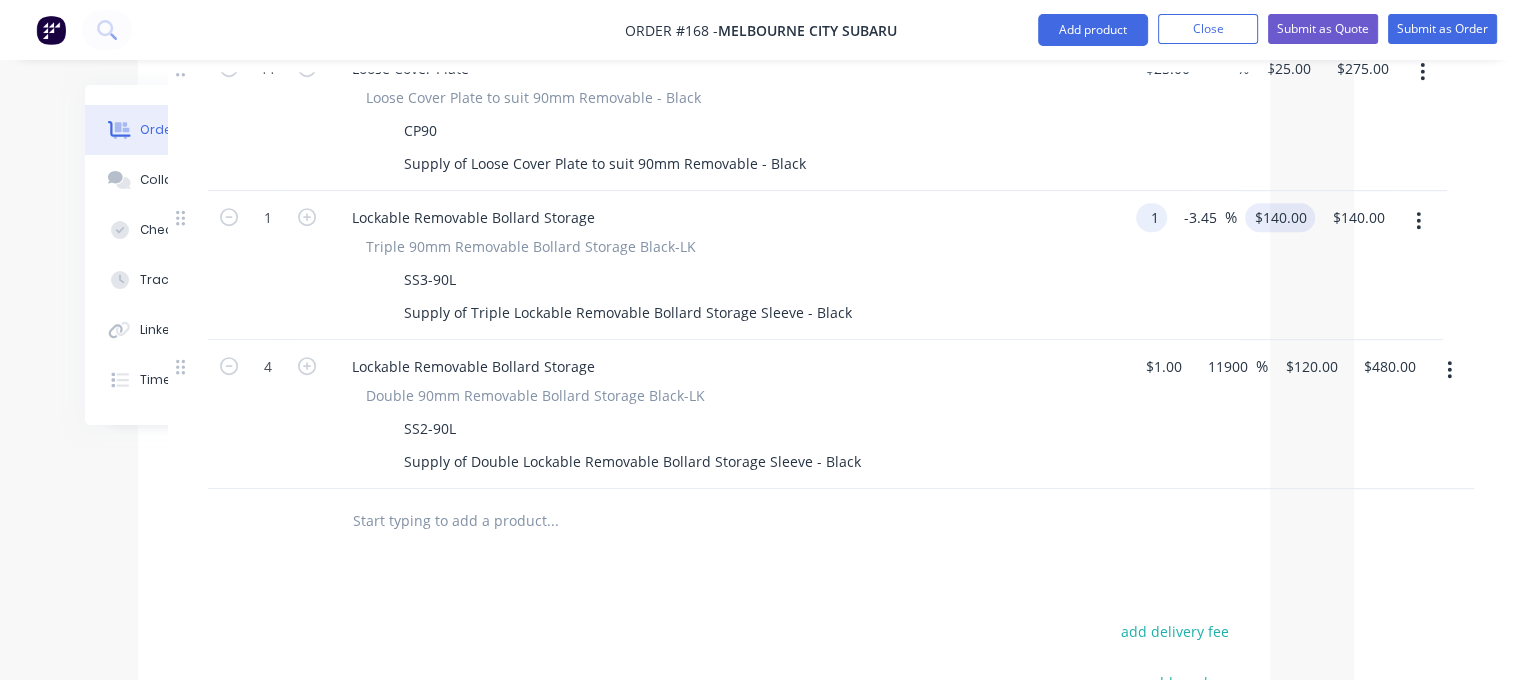 type on "$1.00" 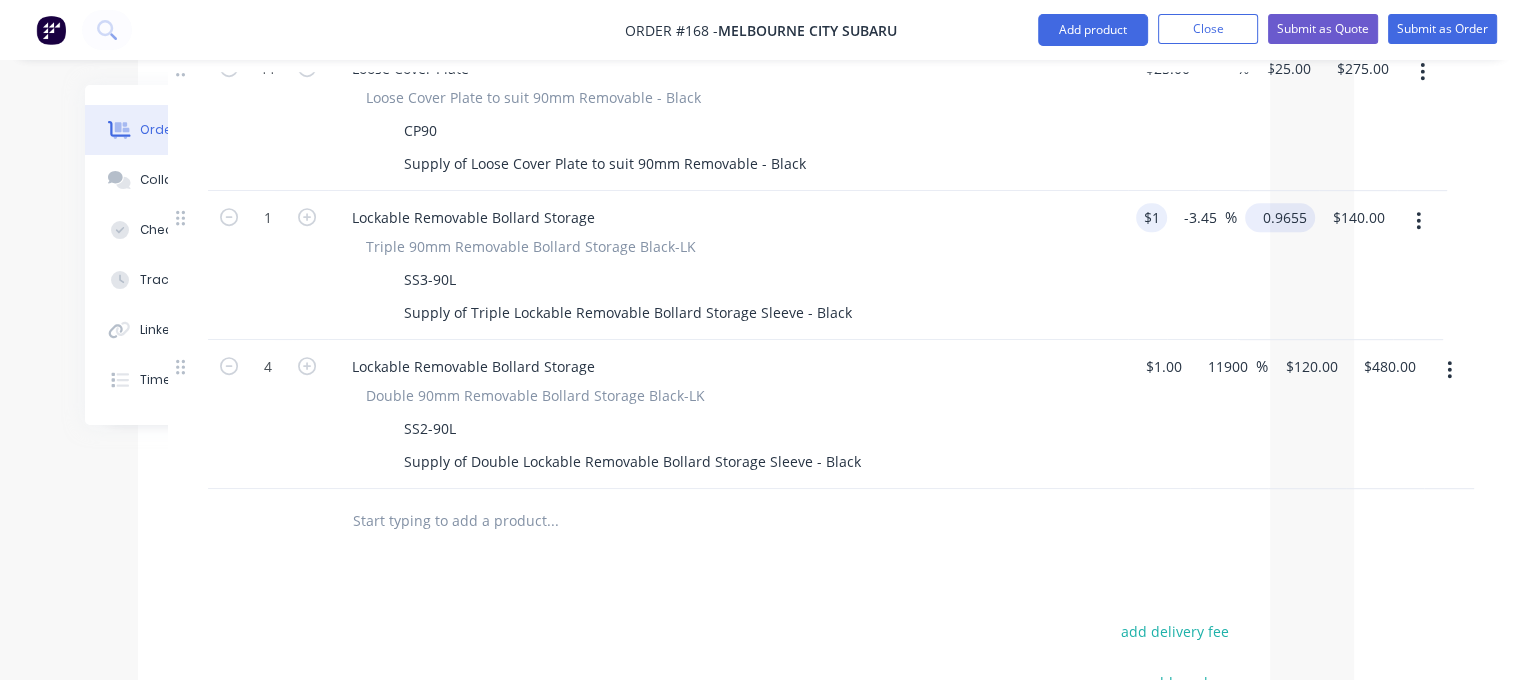 type on "$0.97" 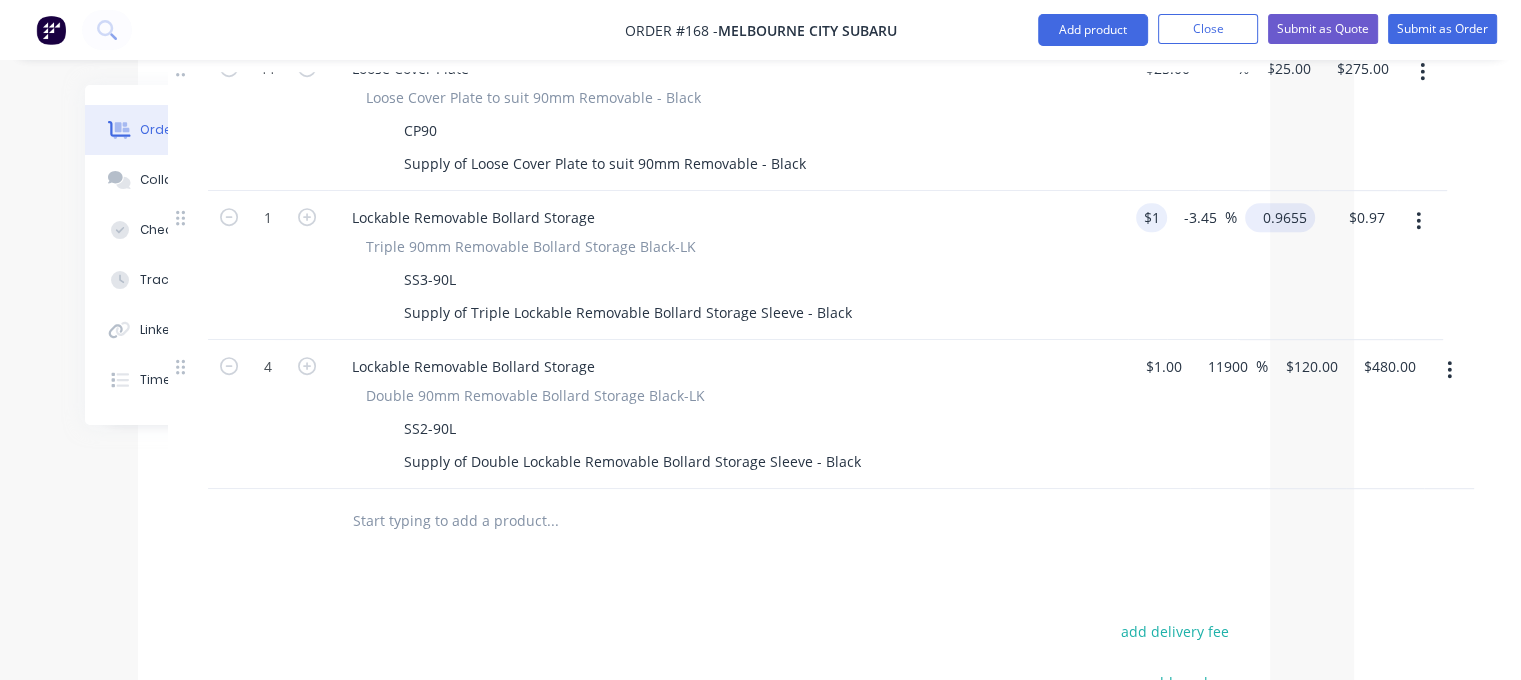 click on "0.9655" at bounding box center (1284, 217) 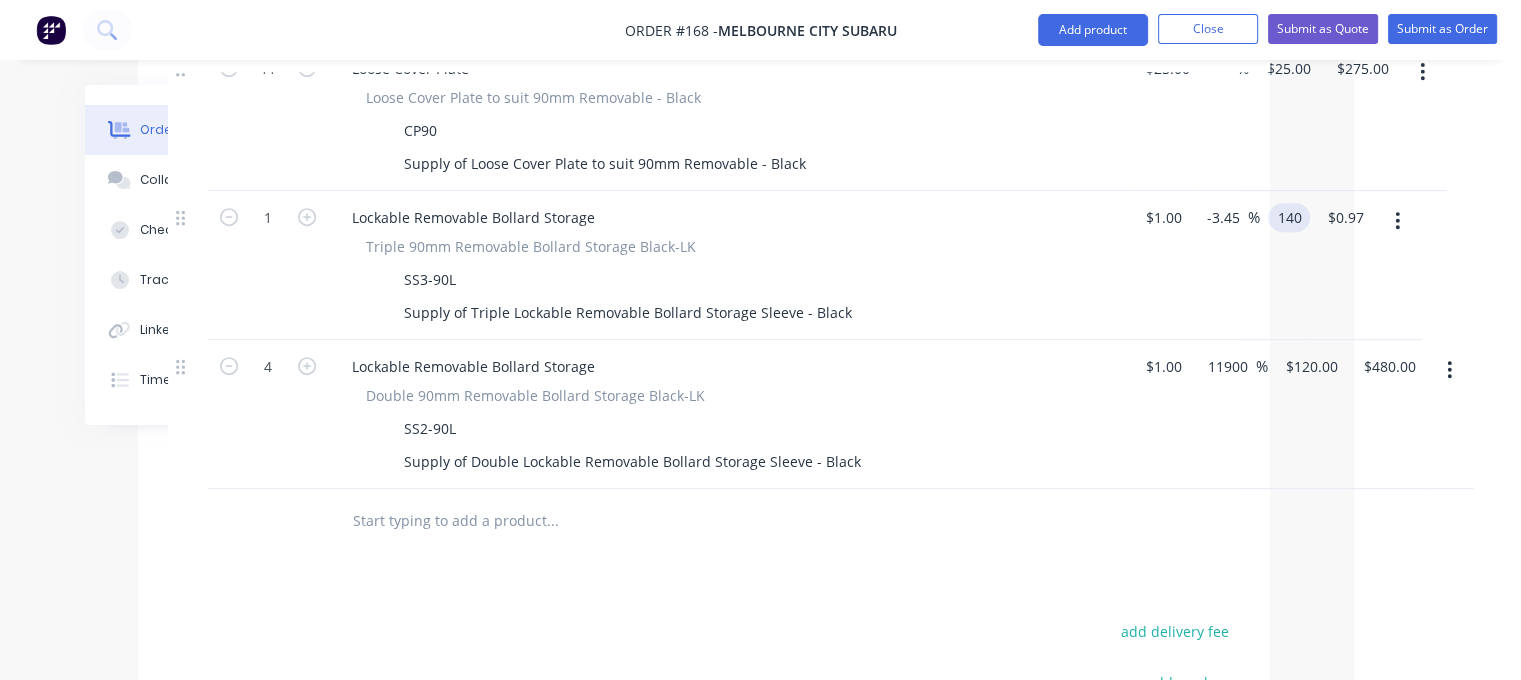 type on "140" 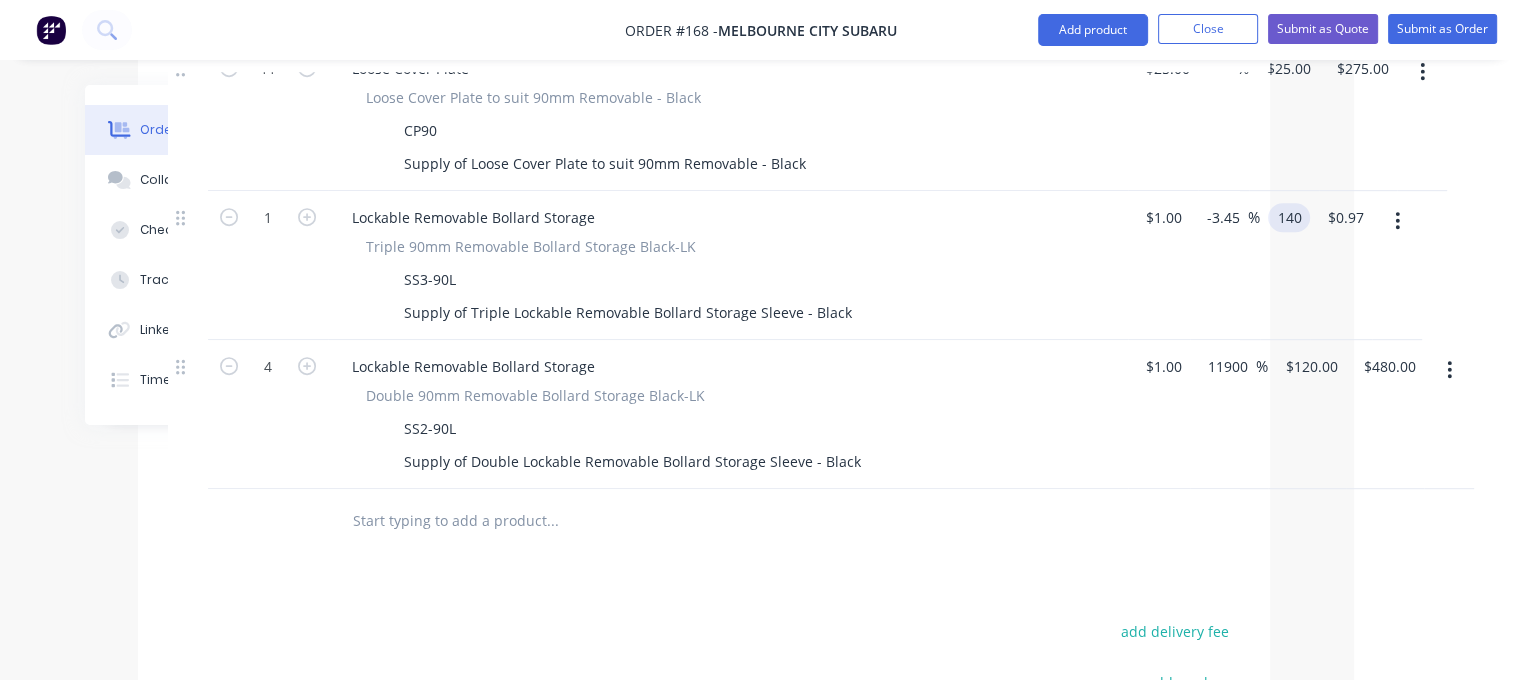 type on "13900" 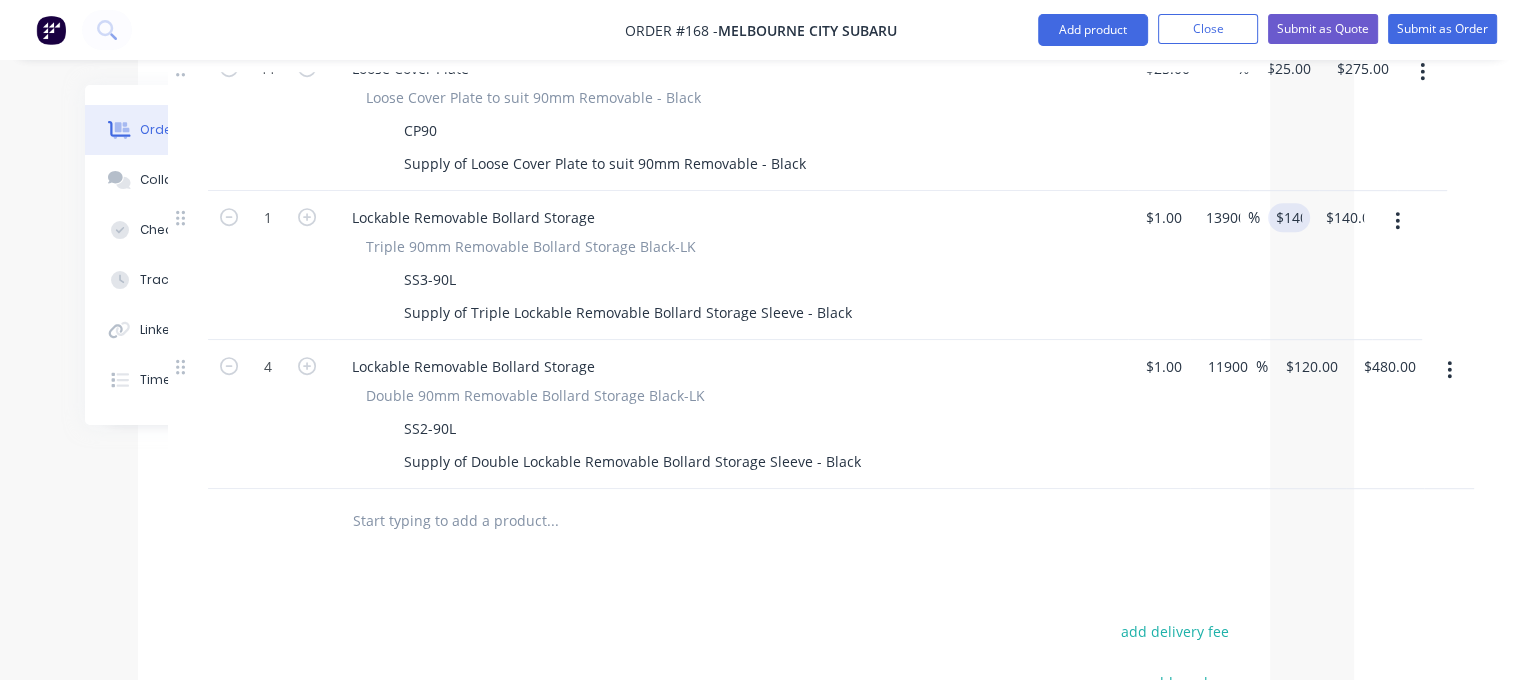 click on "Lockable Removable Bollard Storage Double 90mm Removable Bollard Storage Black-LK     SS2-90L    Supply of Double Lockable Removable Bollard Storage Sleeve - Black" at bounding box center [728, 414] 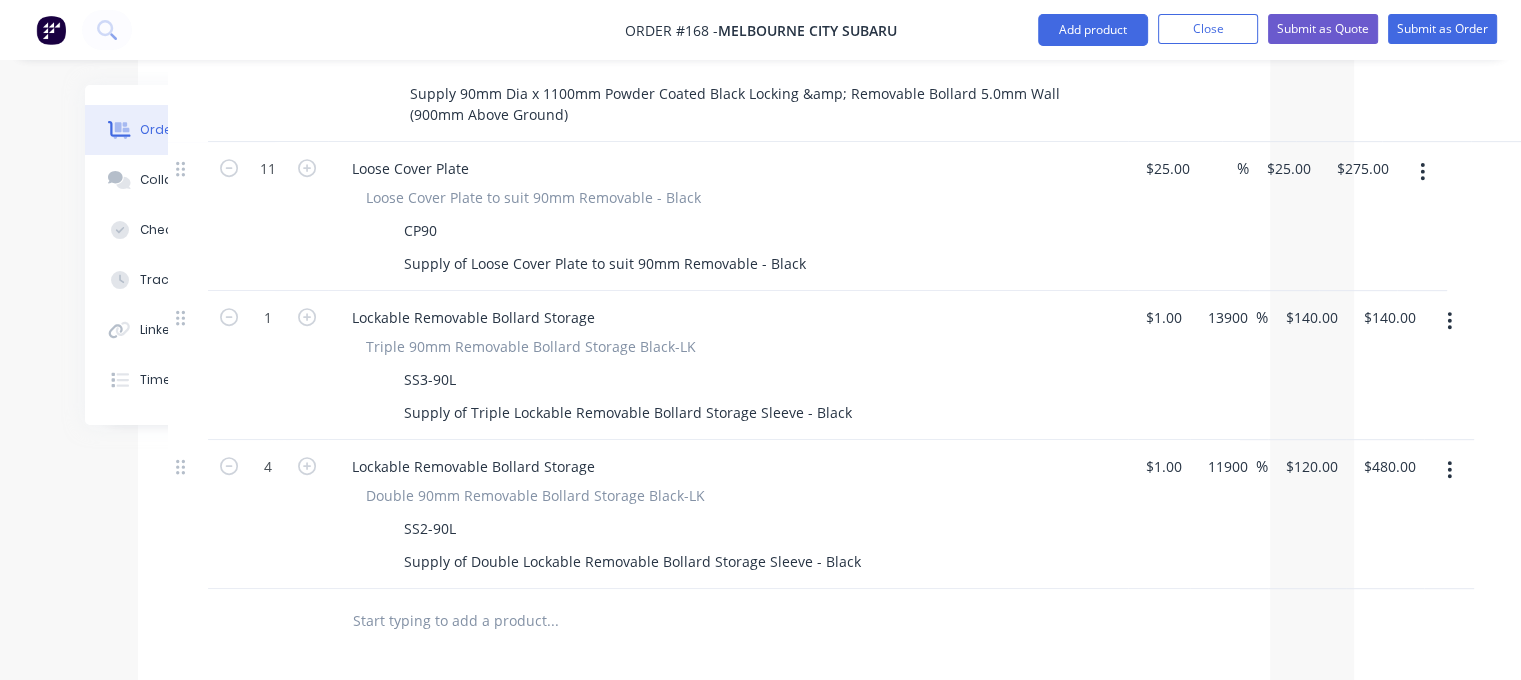 scroll, scrollTop: 728, scrollLeft: 167, axis: both 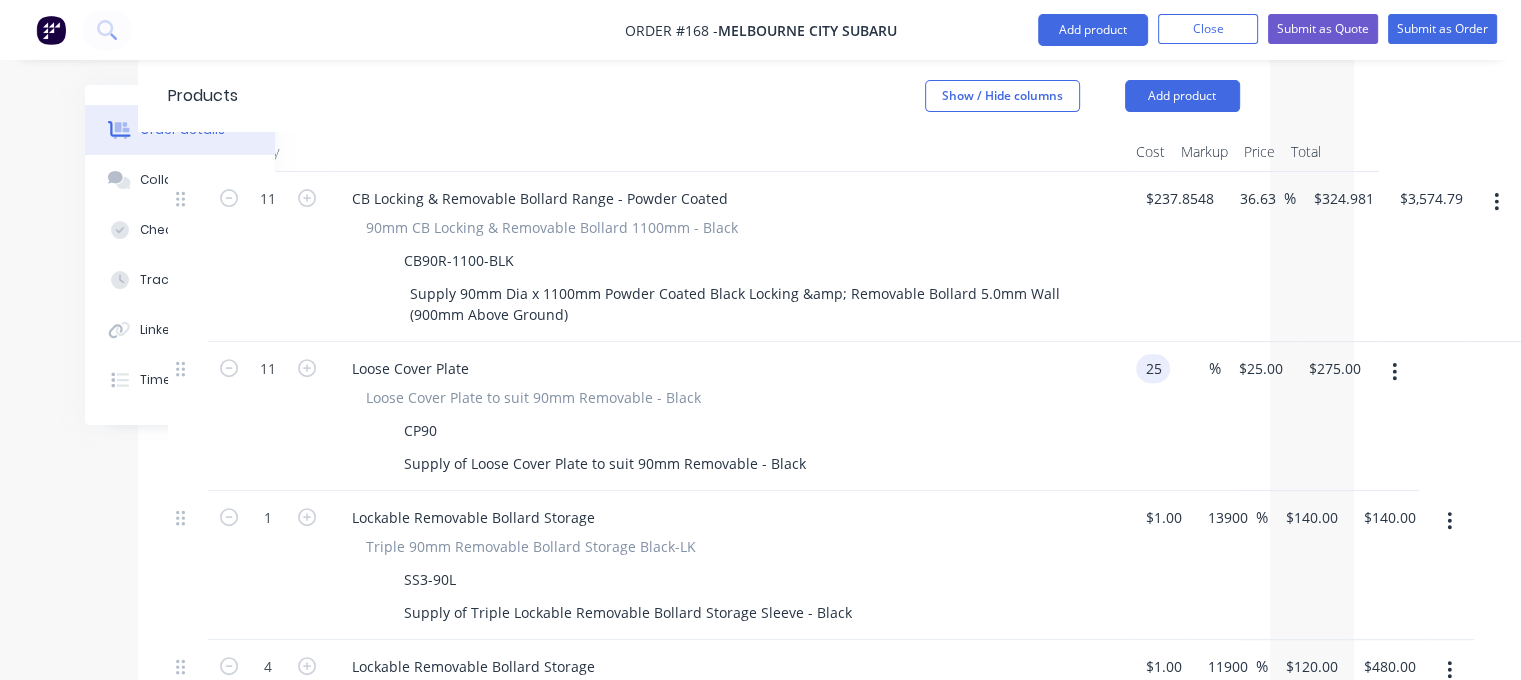 click on "11 Loose Cover Plate Loose Cover Plate to suit 90mm Removable - Black    CP90     Supply of Loose Cover Plate to suit 90mm Removable - Black 25 25 % $25.00 $25.00 $275.00 $275.00" at bounding box center (704, 416) 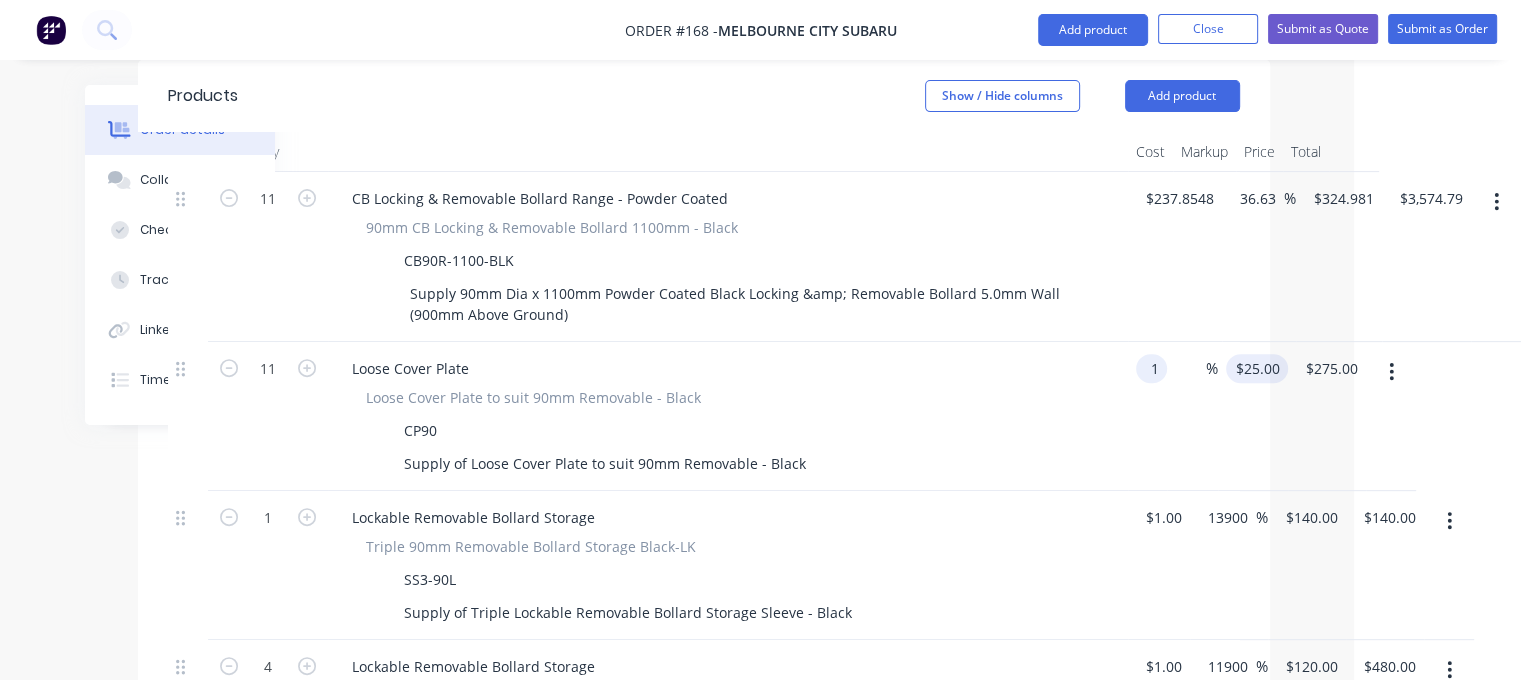 type on "$1.00" 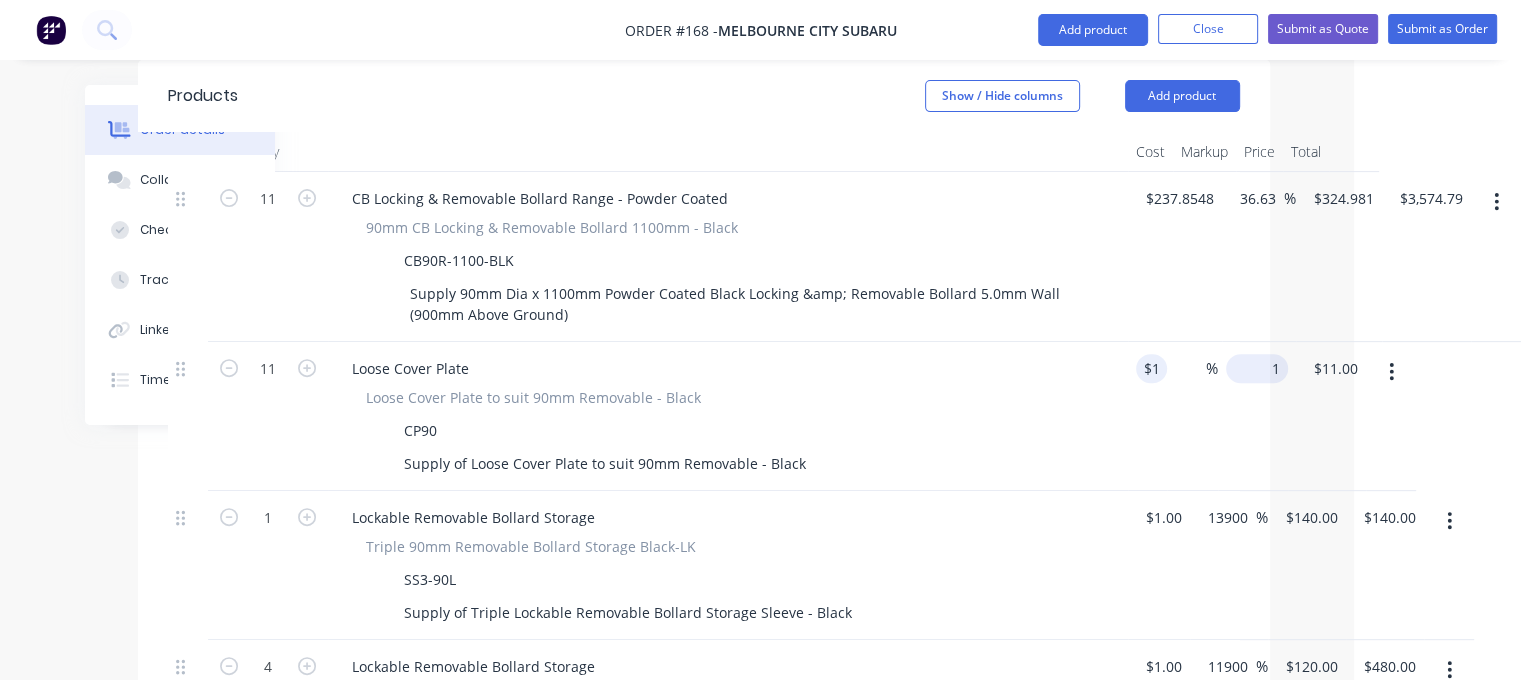 click on "1 $25.00" at bounding box center (1257, 368) 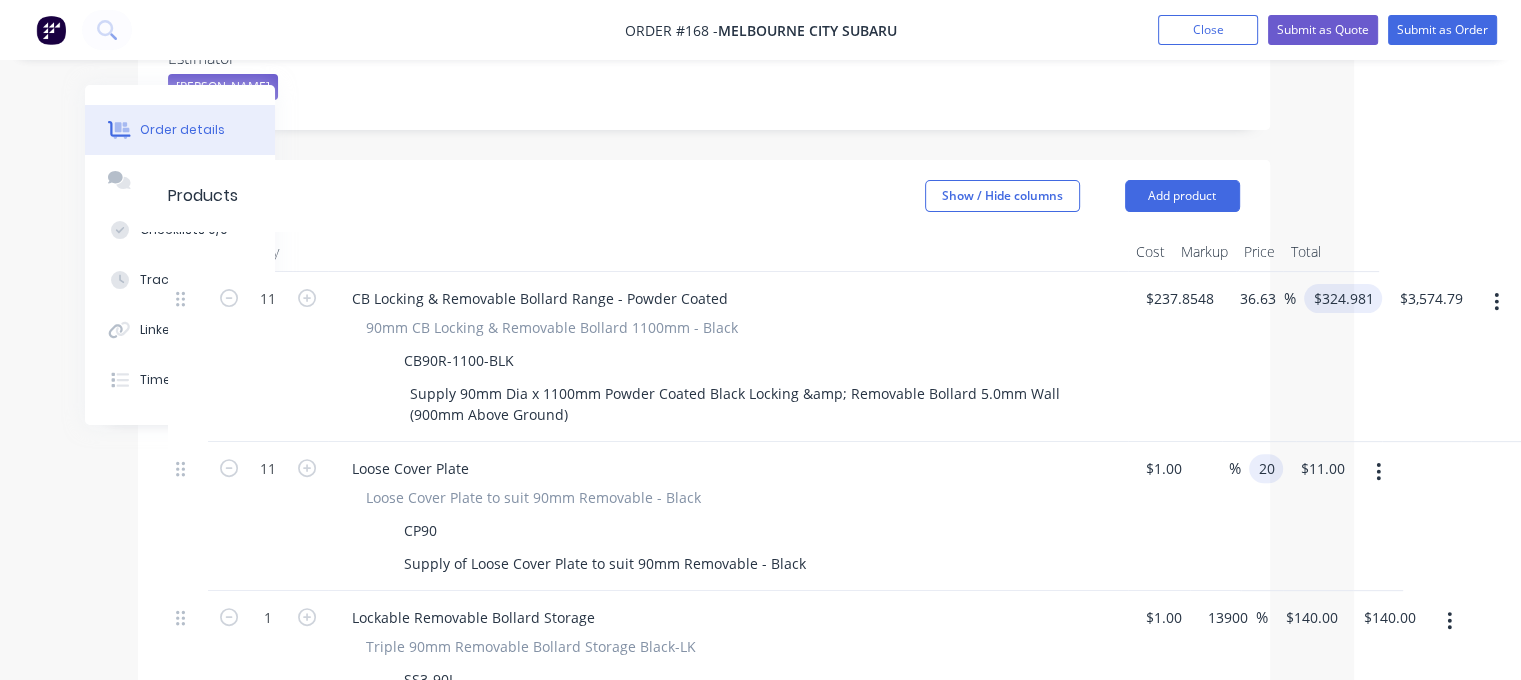 type on "20" 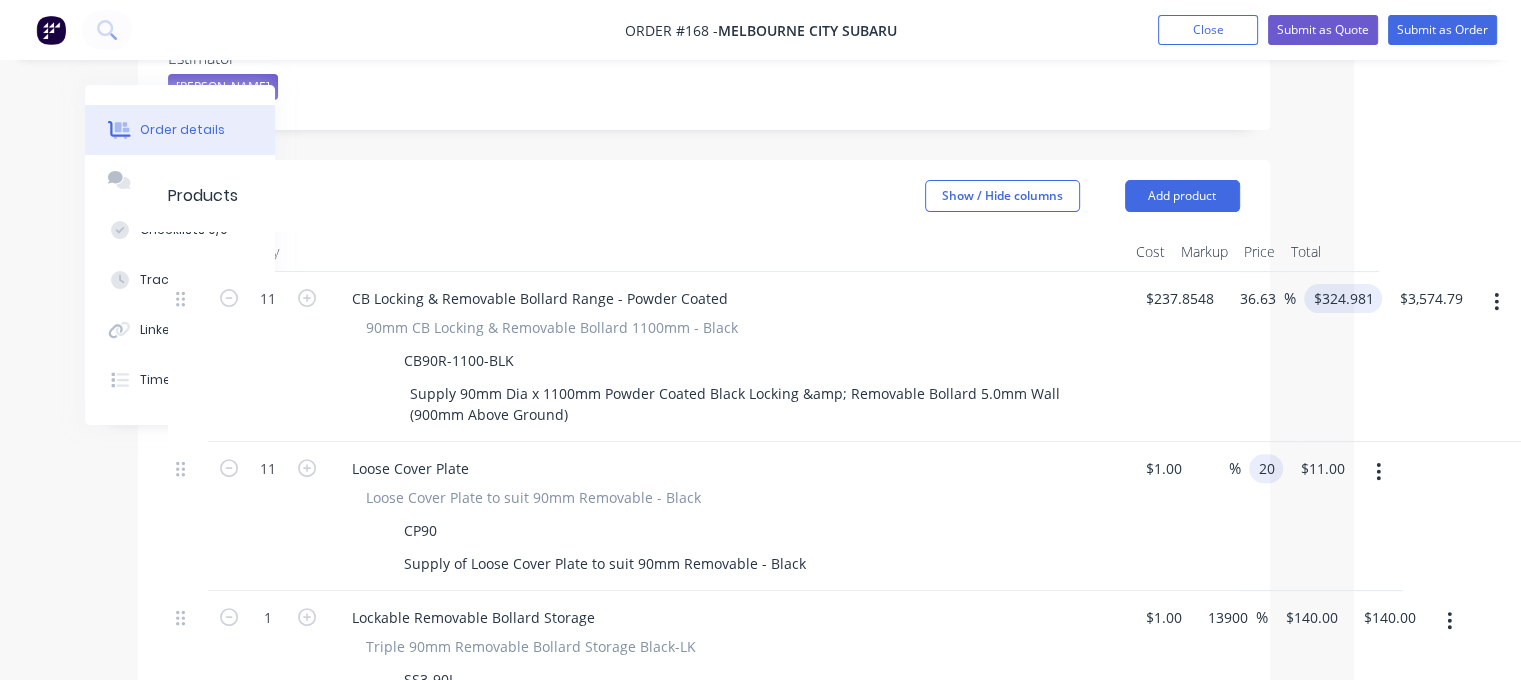 type on "324.981" 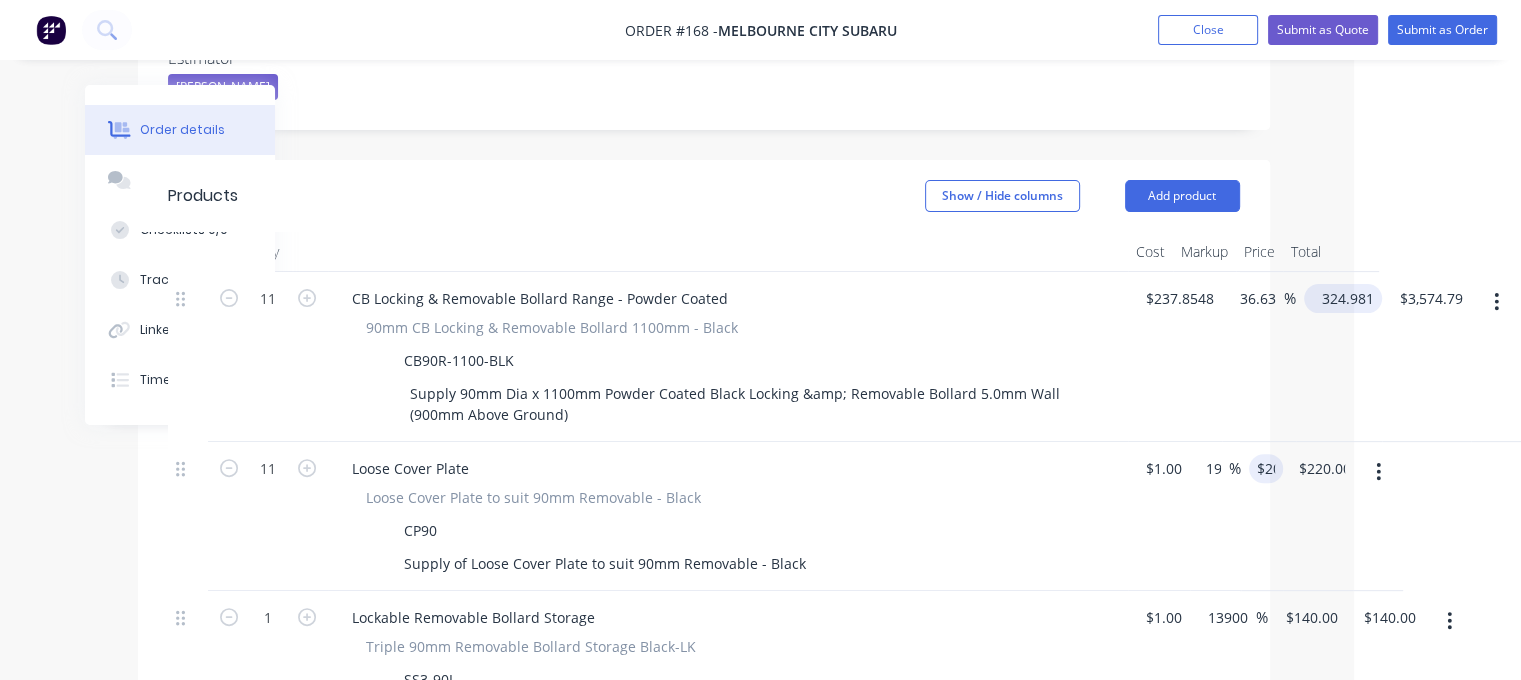 click on "324.981" at bounding box center [1347, 298] 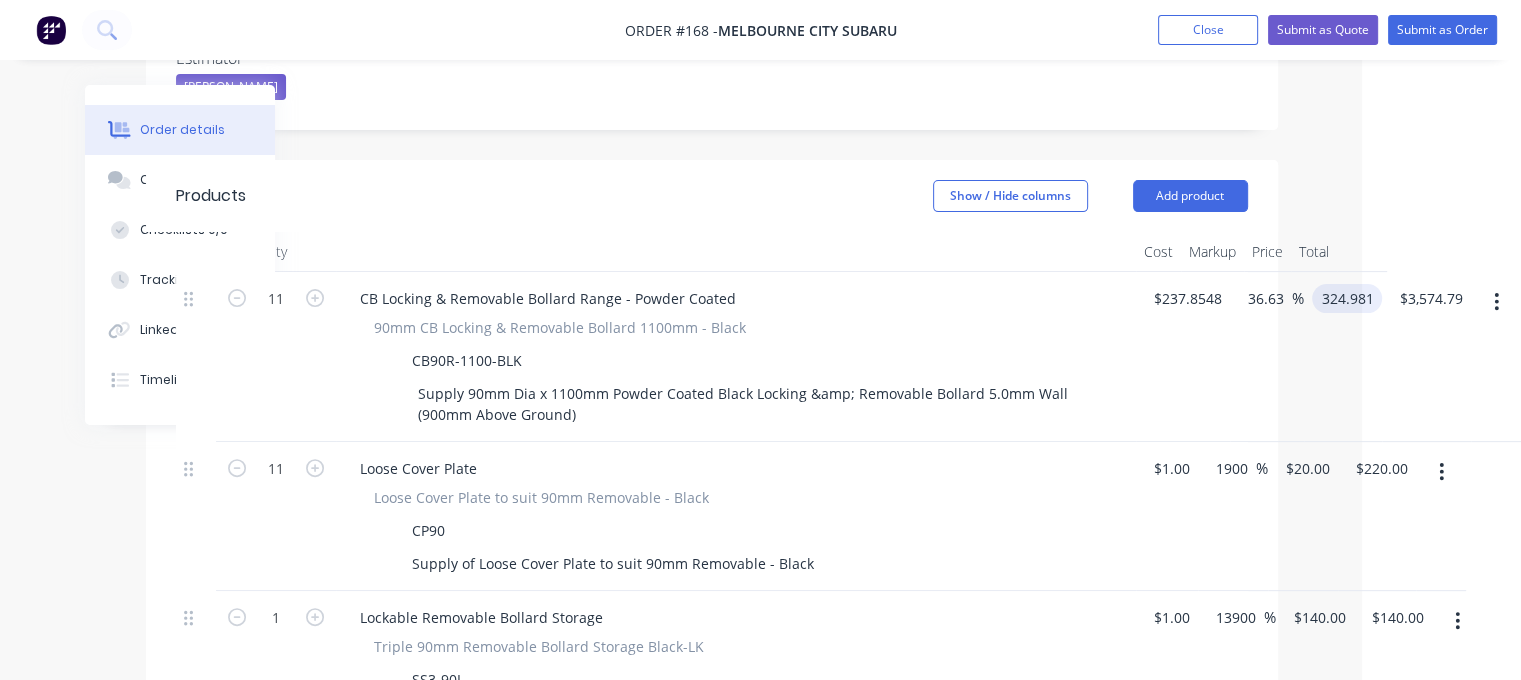 scroll, scrollTop: 628, scrollLeft: 120, axis: both 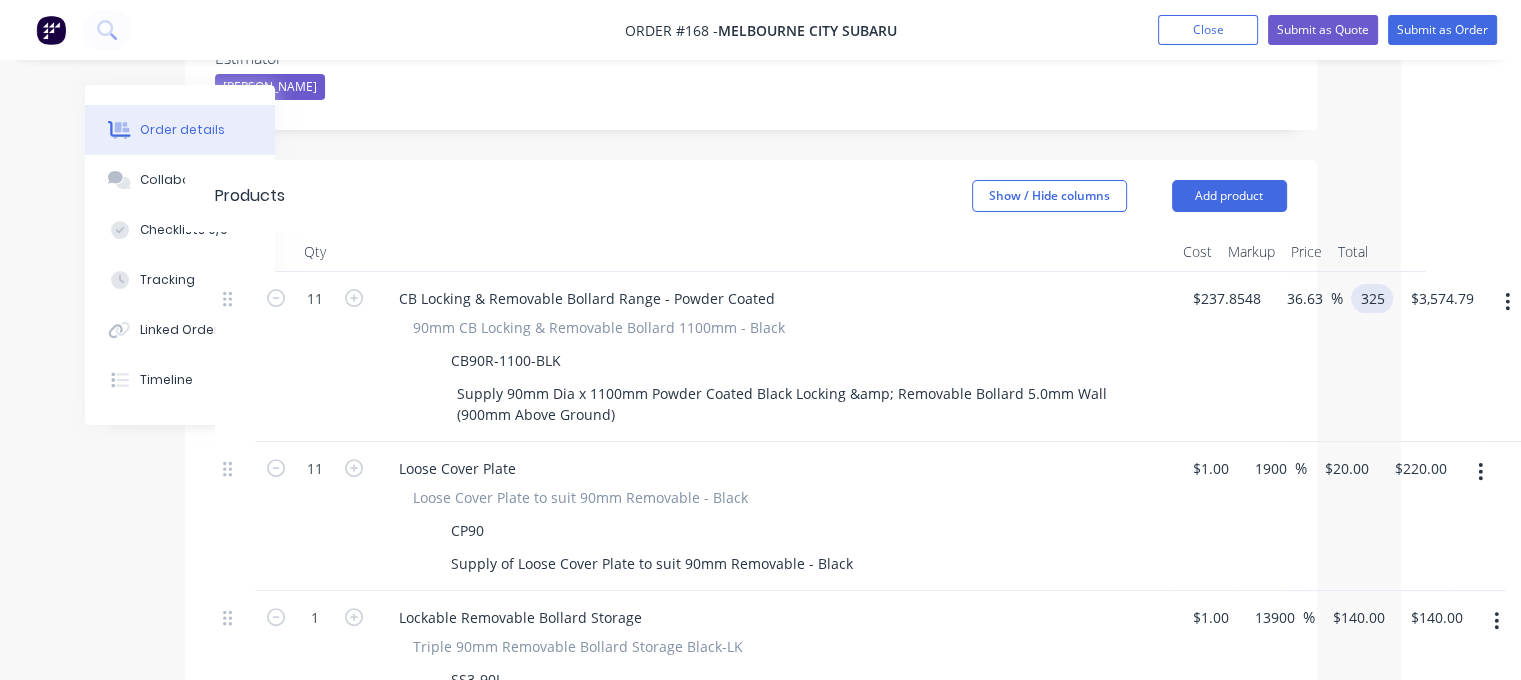 type on "325" 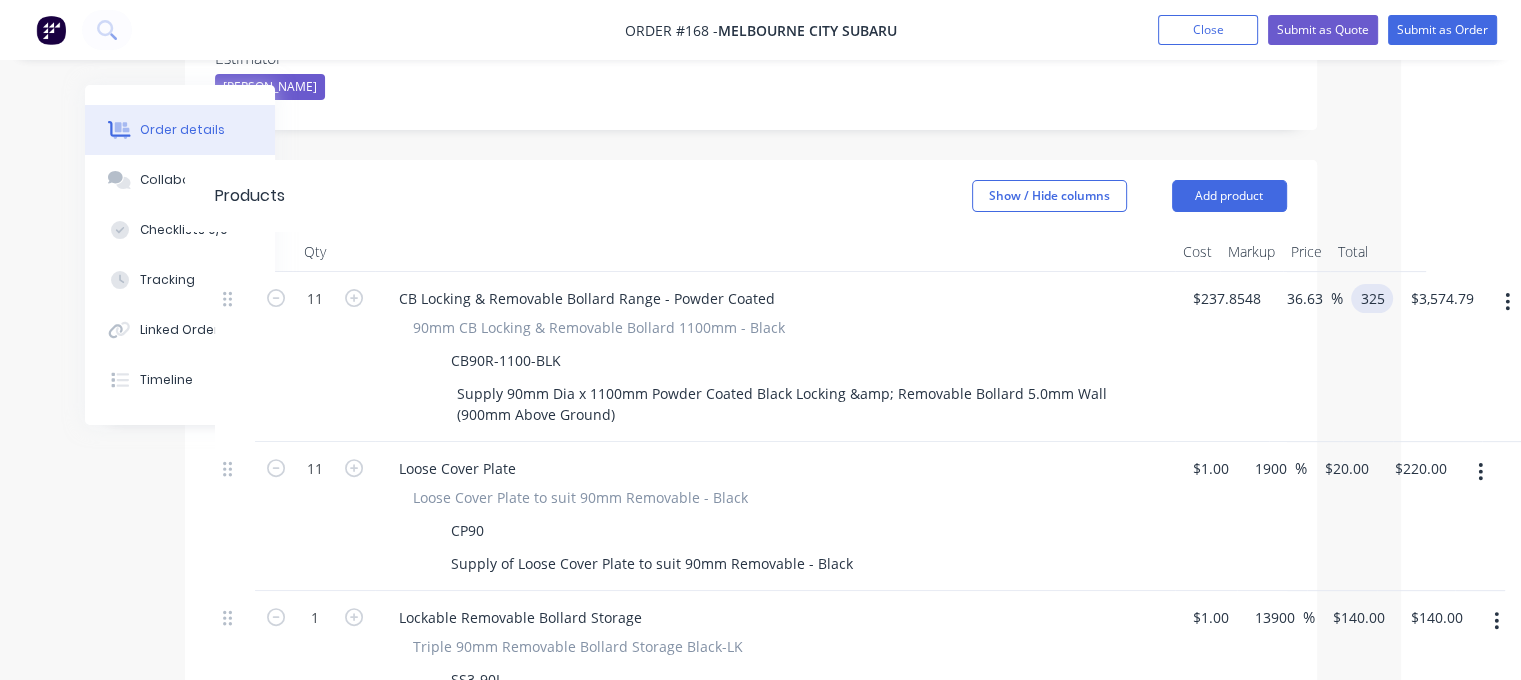 type on "36.64" 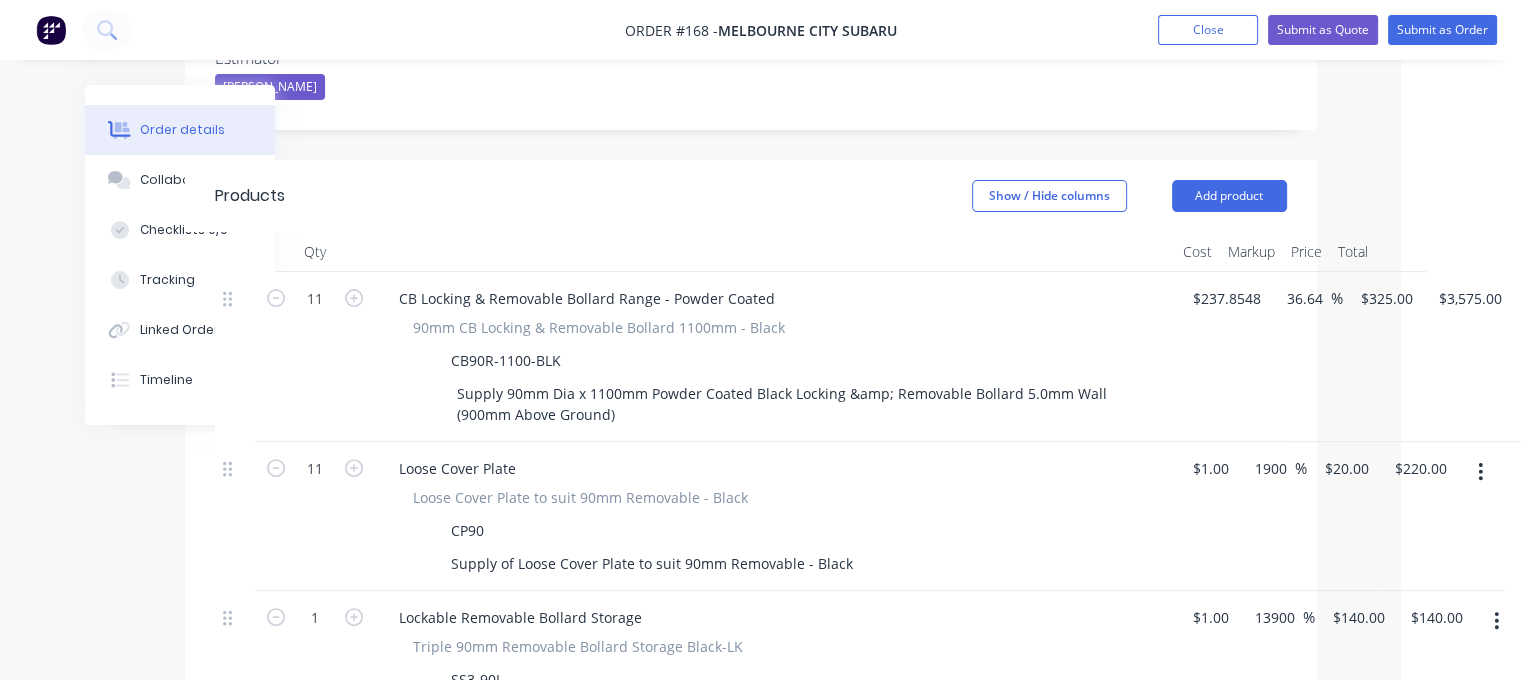 click on "90mm CB Locking & Removable Bollard 1100mm - Black     CB90R-1100-BLK       Supply 90mm Dia x 1100mm Powder Coated Black Locking &amp; Removable Bollard 5.0mm Wall (900mm Above Ground)" at bounding box center (775, 373) 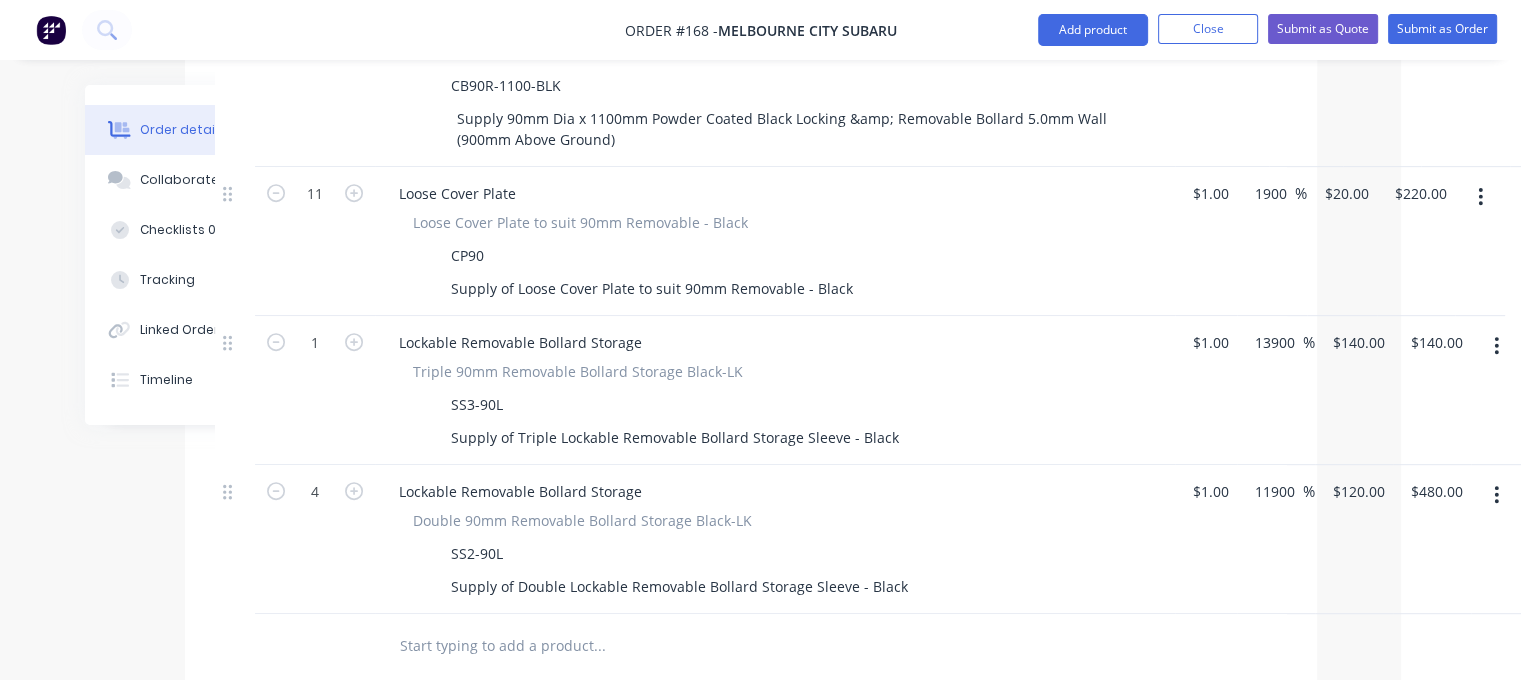 scroll, scrollTop: 928, scrollLeft: 120, axis: both 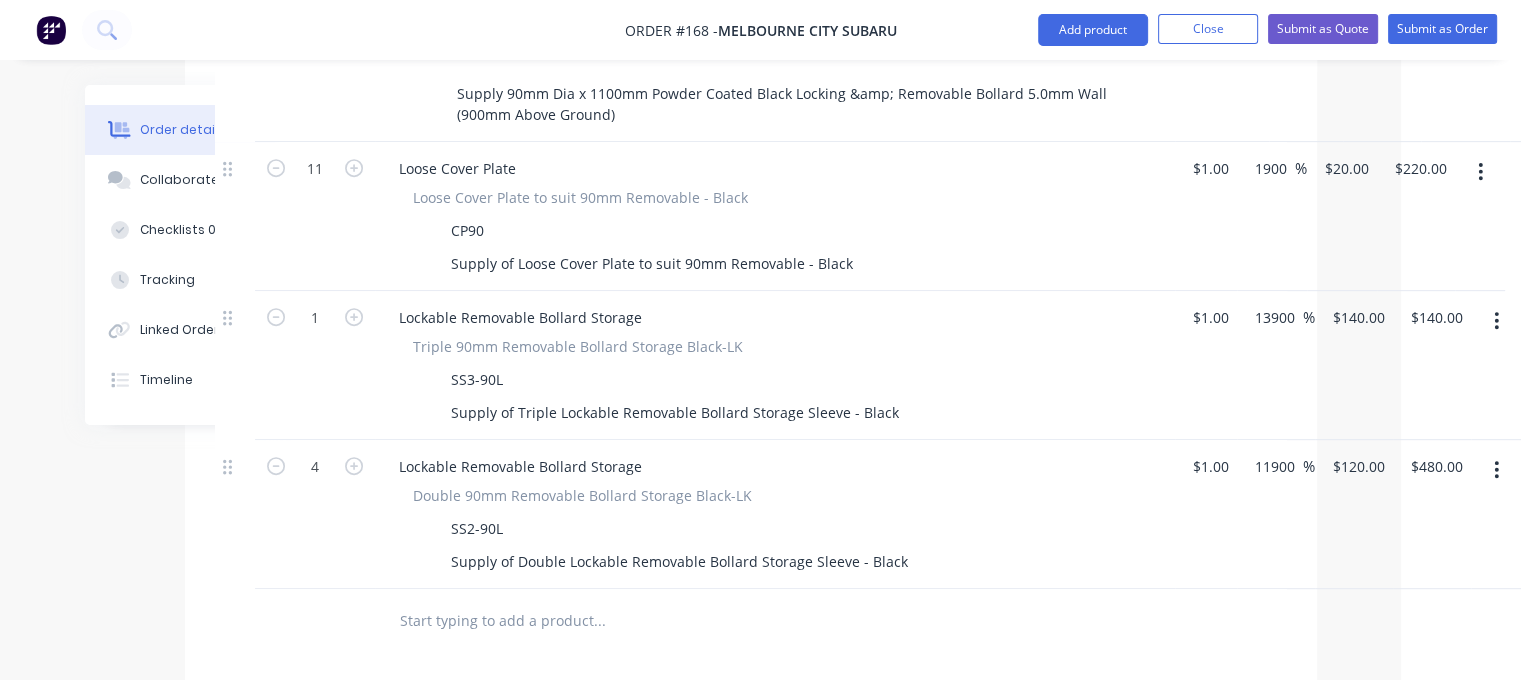 click at bounding box center [599, 621] 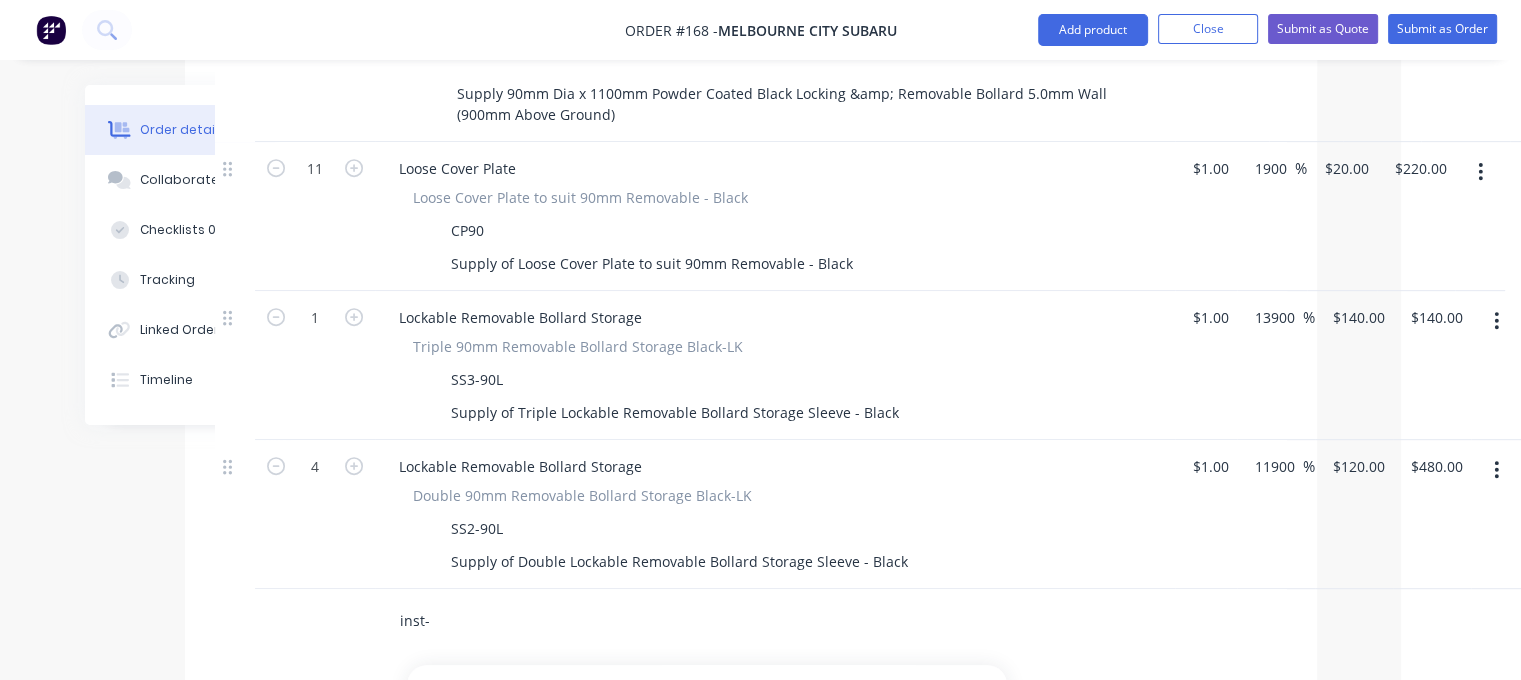 click on "inst-" at bounding box center [599, 621] 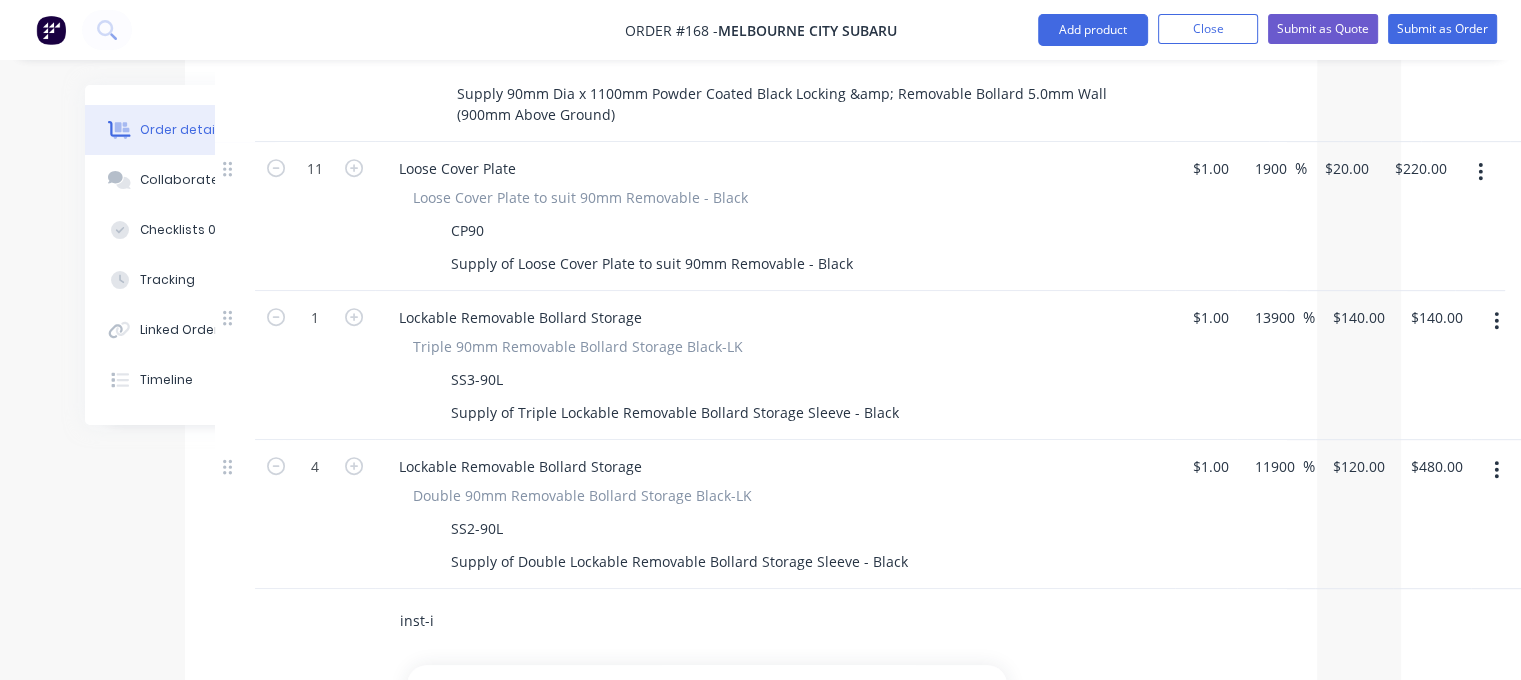 click on "inst-i" at bounding box center (599, 621) 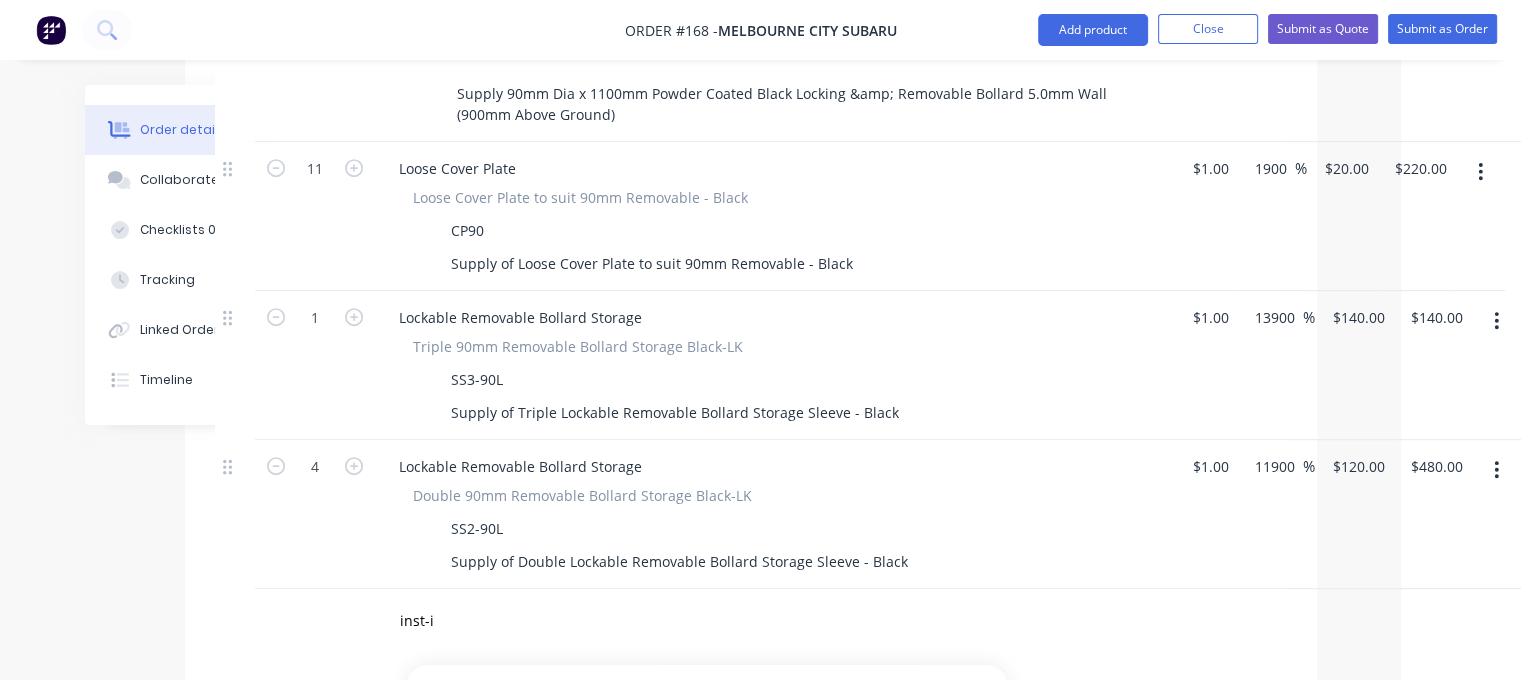 click on "Triple 90mm Removable Bollard Storage Black-LK" at bounding box center [578, 346] 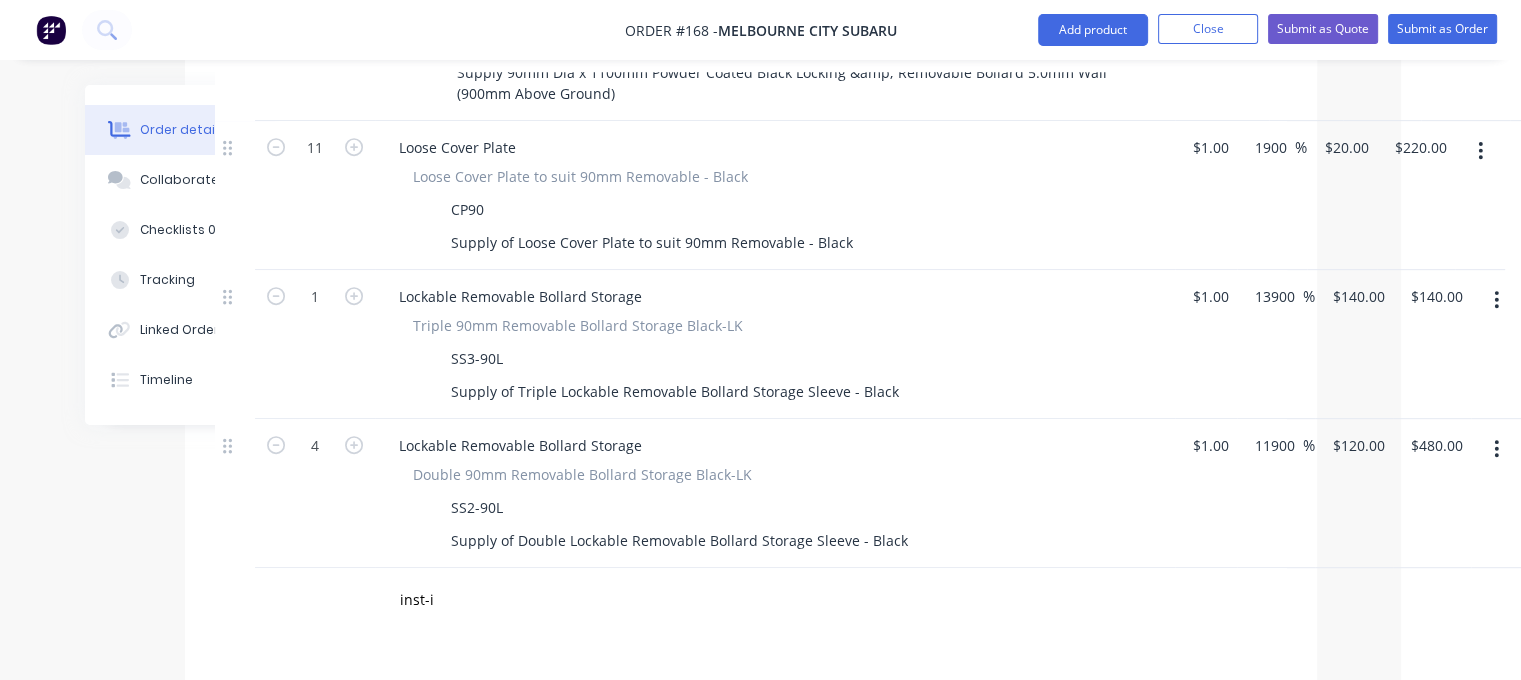 scroll, scrollTop: 1001, scrollLeft: 120, axis: both 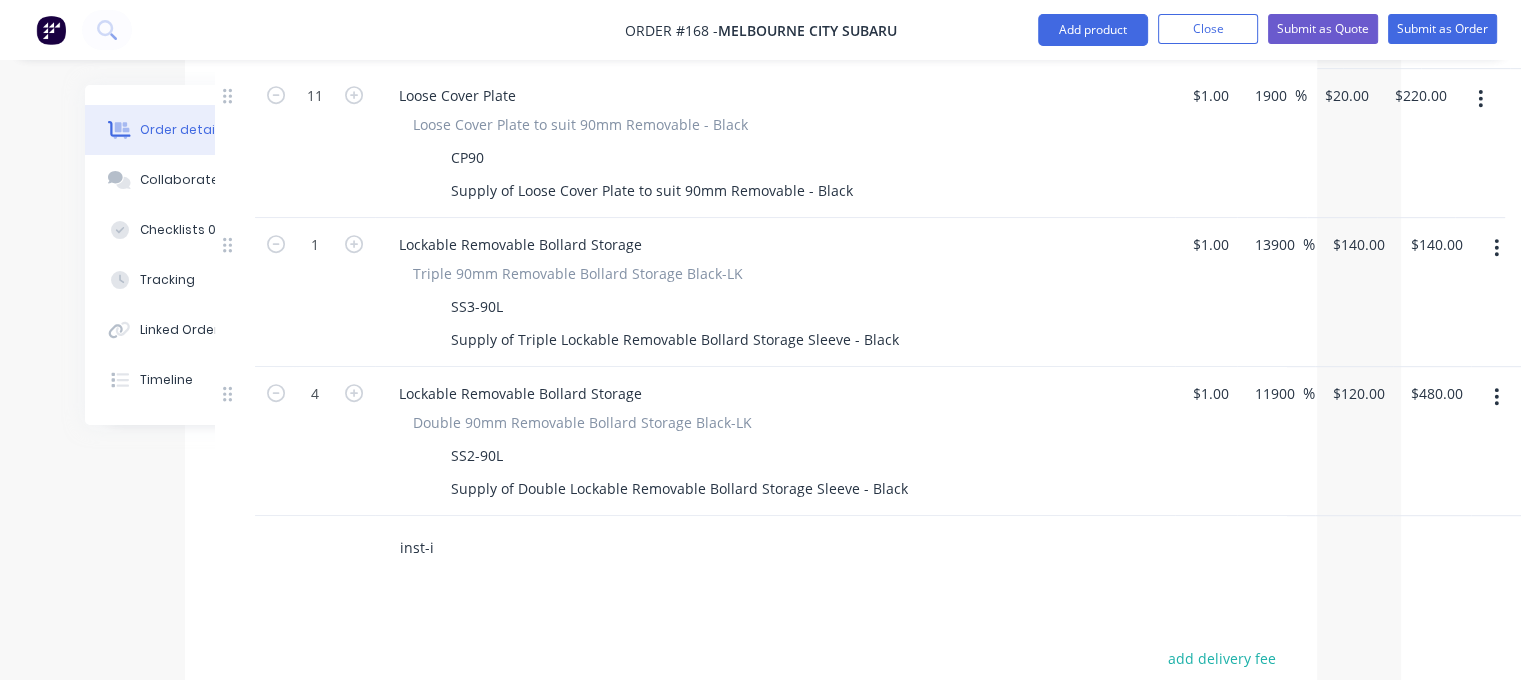 click on "inst-i" at bounding box center (599, 548) 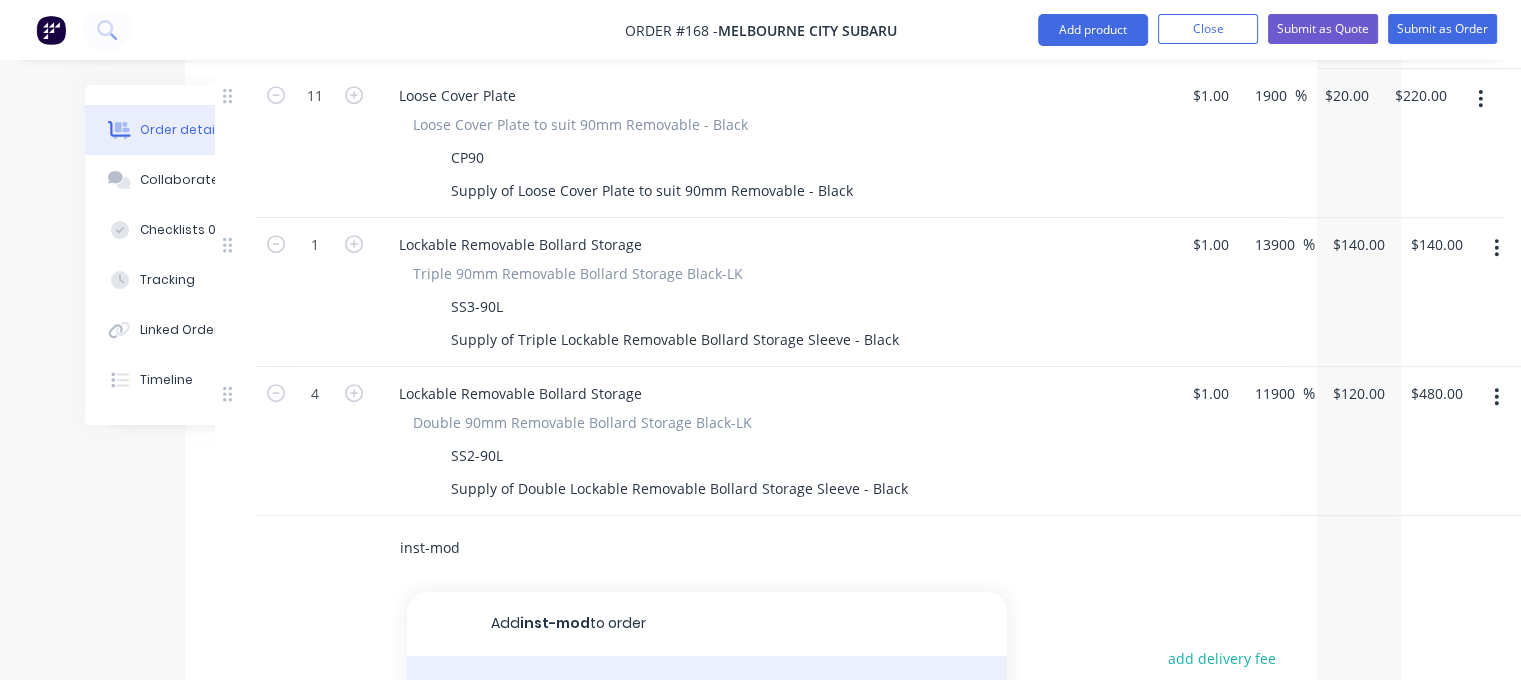 type on "inst-mod" 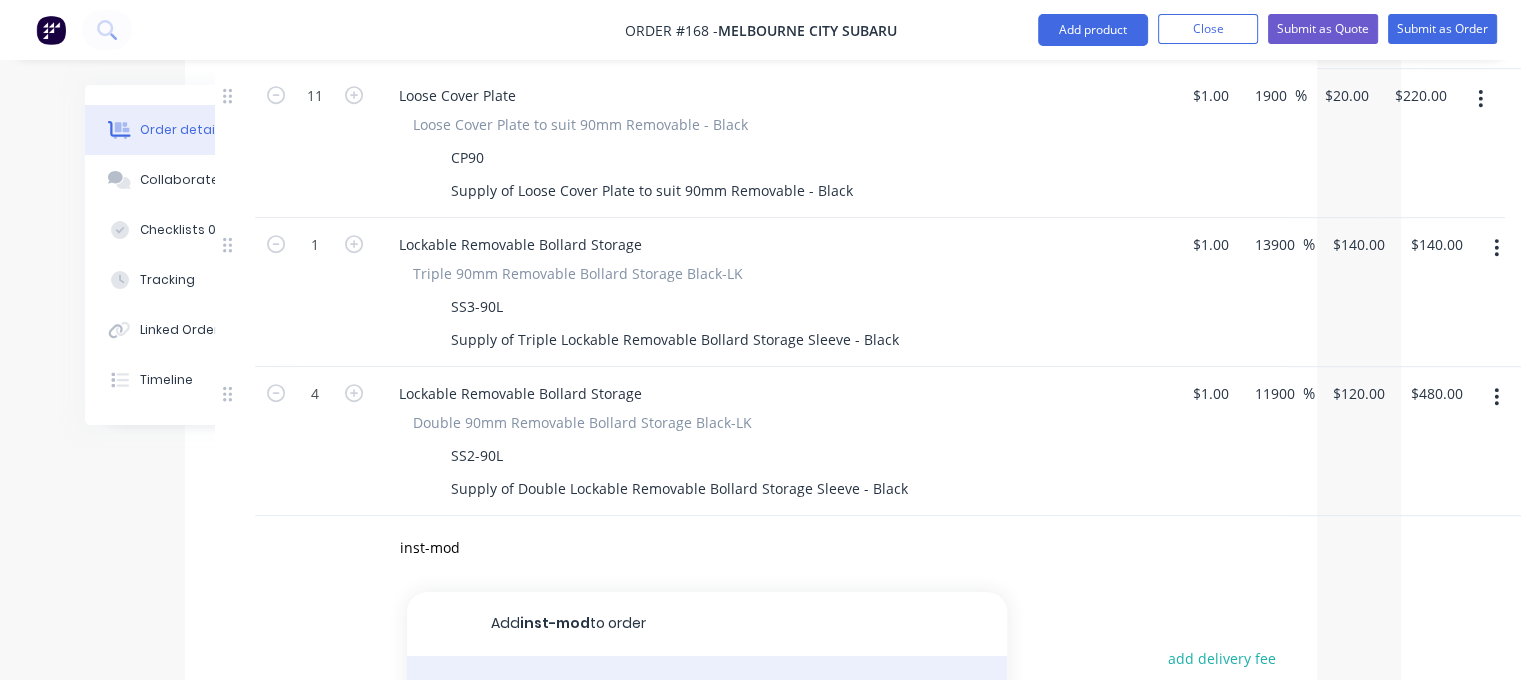 click on "INST-MOD Xero   Item # Custom Install Charge   ADD A PRODUCT DESCRIPTION HERE Product variant" at bounding box center (707, 723) 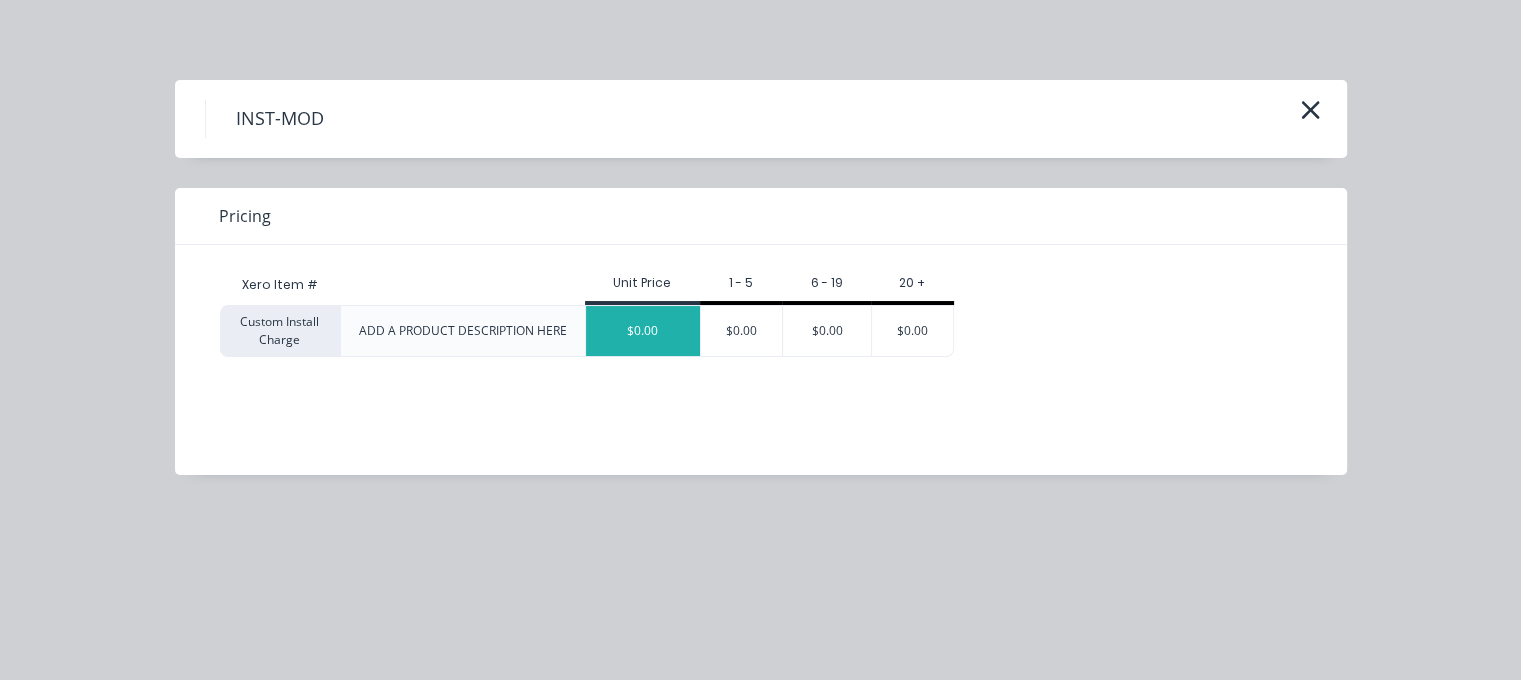 click on "$0.00" at bounding box center (643, 331) 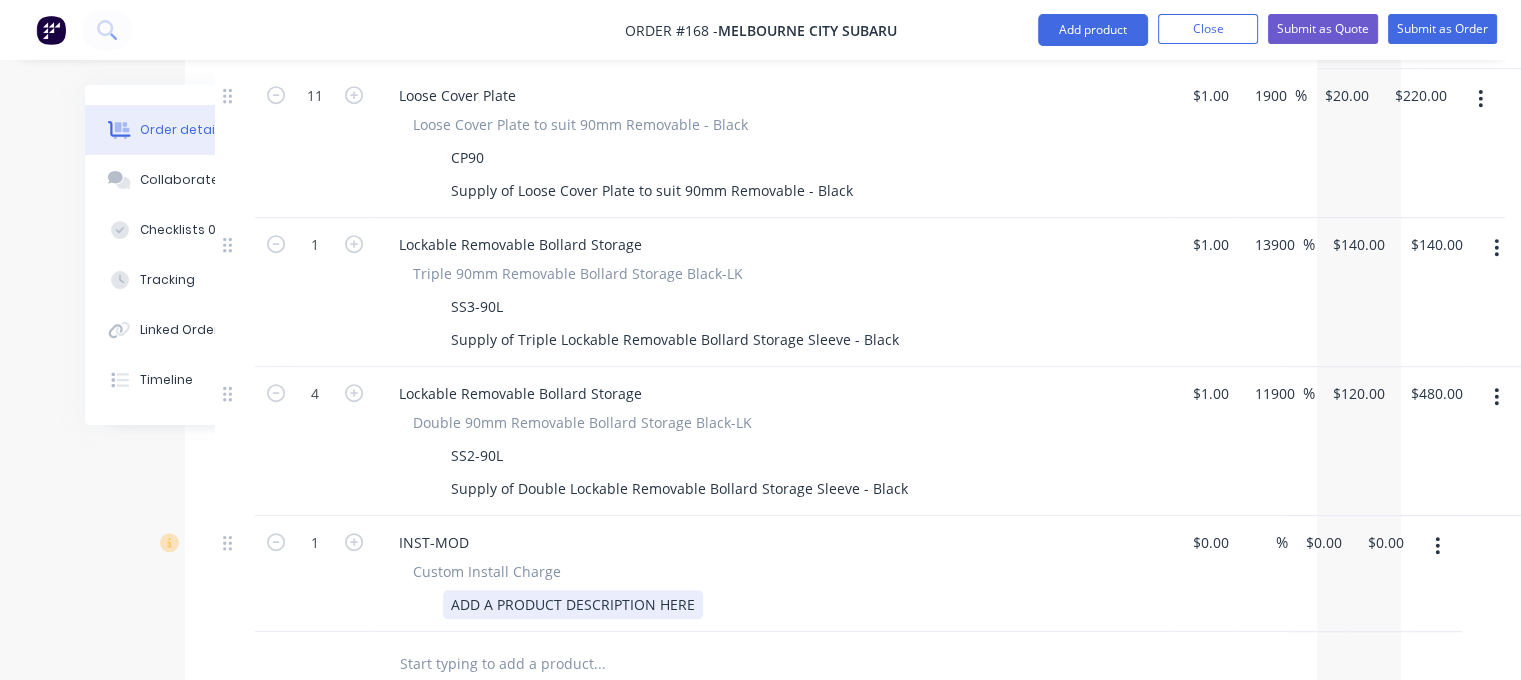 click on "ADD A PRODUCT DESCRIPTION HERE" at bounding box center (573, 604) 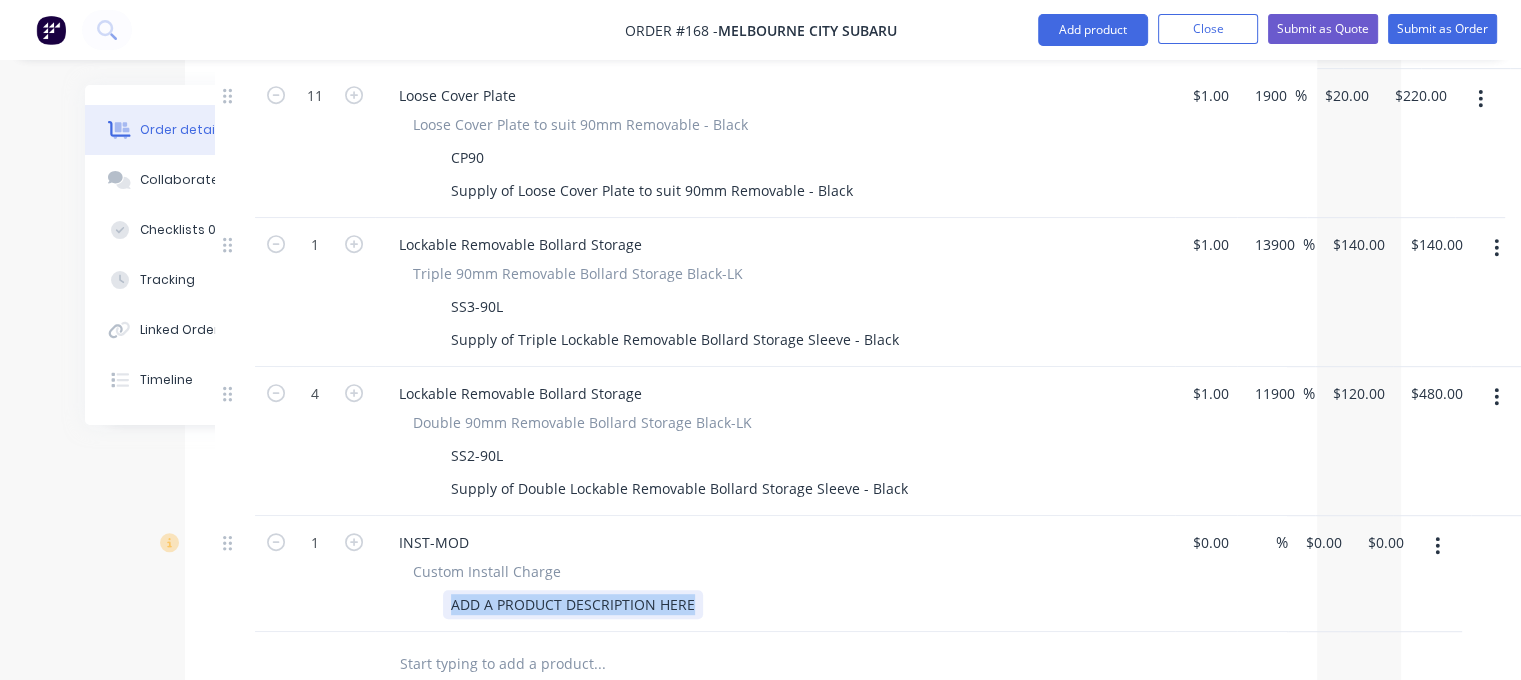 drag, startPoint x: 690, startPoint y: 517, endPoint x: 441, endPoint y: 504, distance: 249.33913 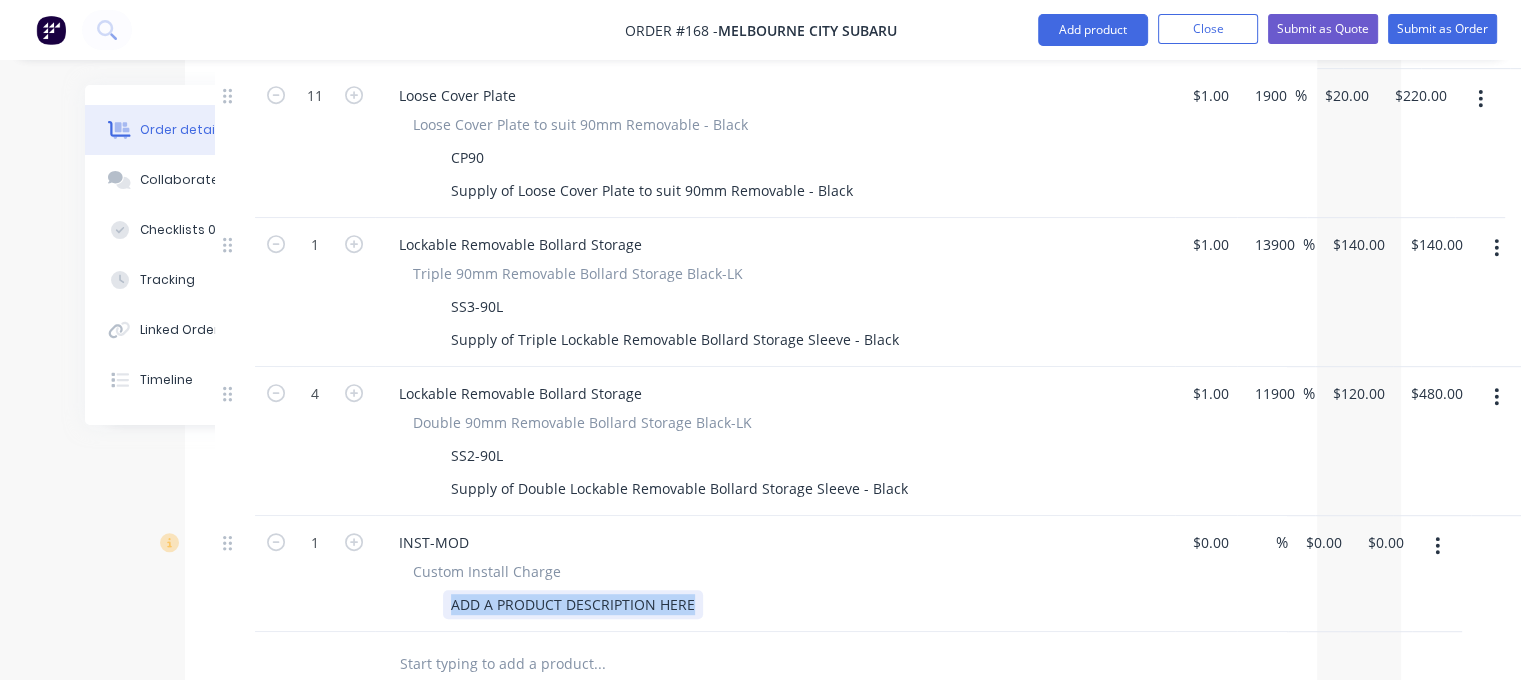 paste 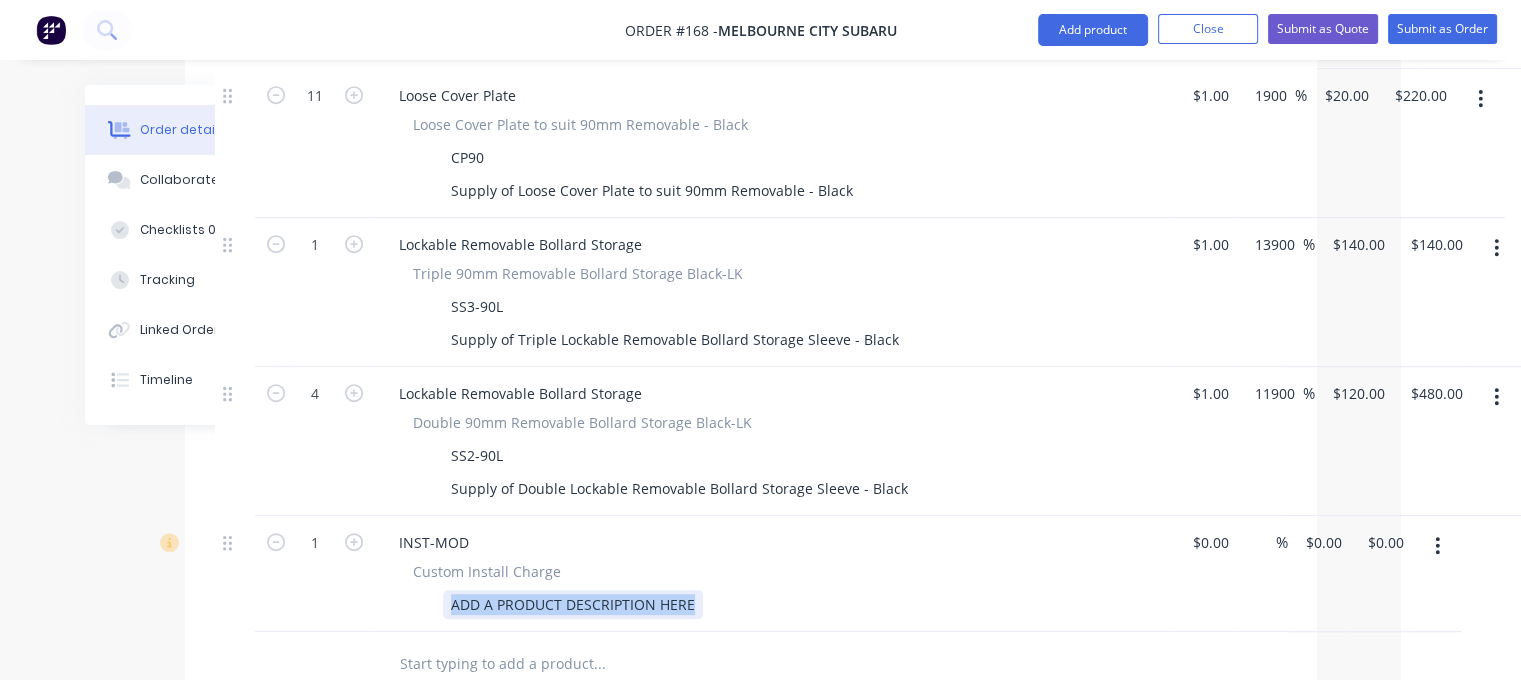 type 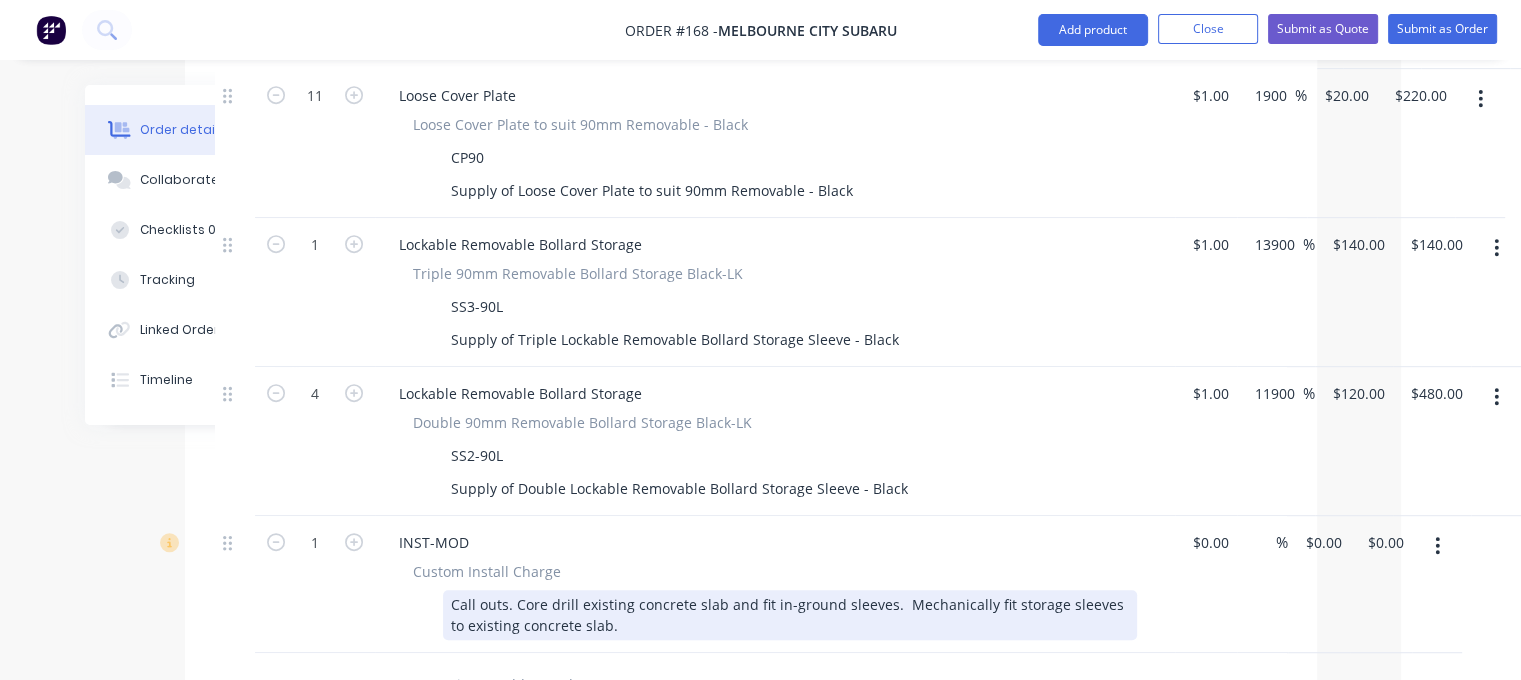 click on "Call outs. Core drill existing concrete slab and fit in-ground sleeves.  Mechanically fit storage sleeves to existing concrete slab." at bounding box center [790, 615] 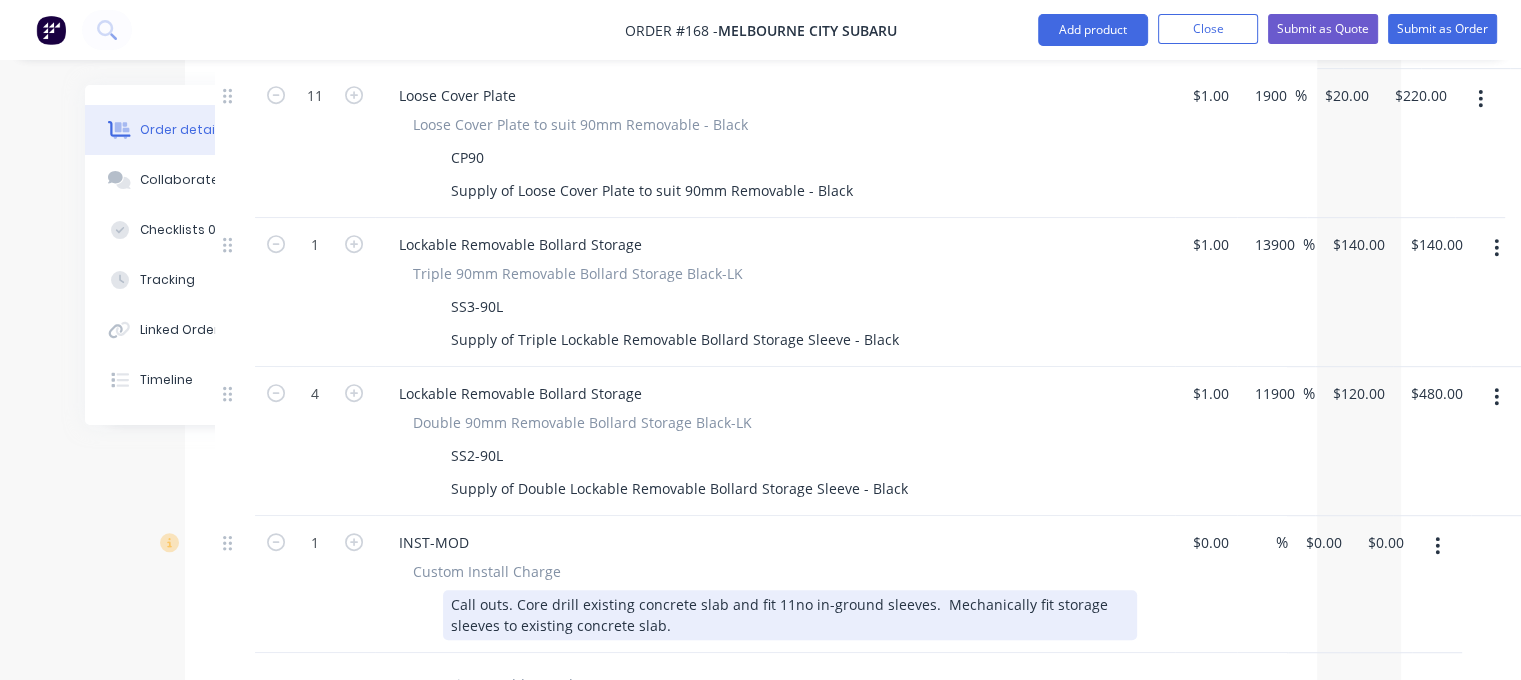 click on "Call outs. Core drill existing concrete slab and fit 11no in-ground sleeves.  Mechanically fit storage sleeves to existing concrete slab." at bounding box center (790, 615) 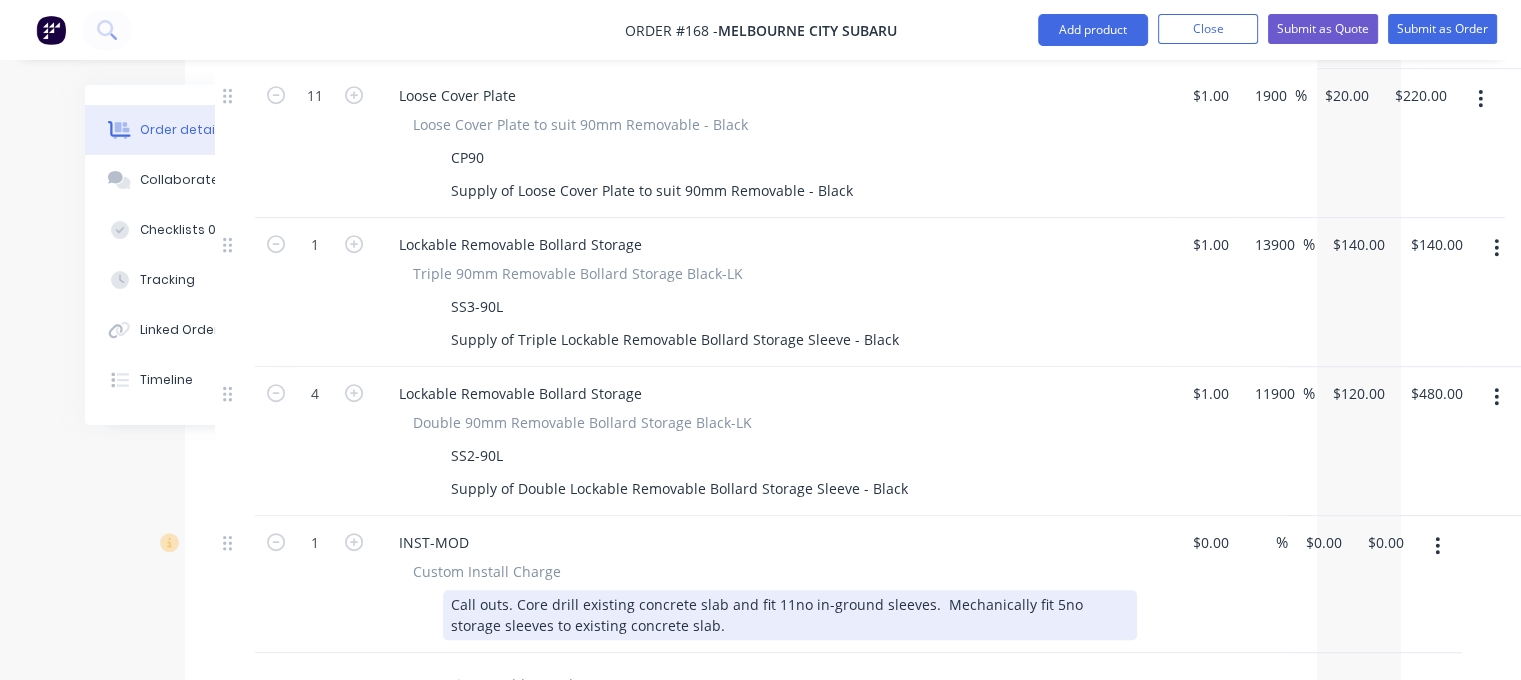 click on "Call outs. Core drill existing concrete slab and fit 11no in-ground sleeves.  Mechanically fit 5no storage sleeves to existing concrete slab." at bounding box center [790, 615] 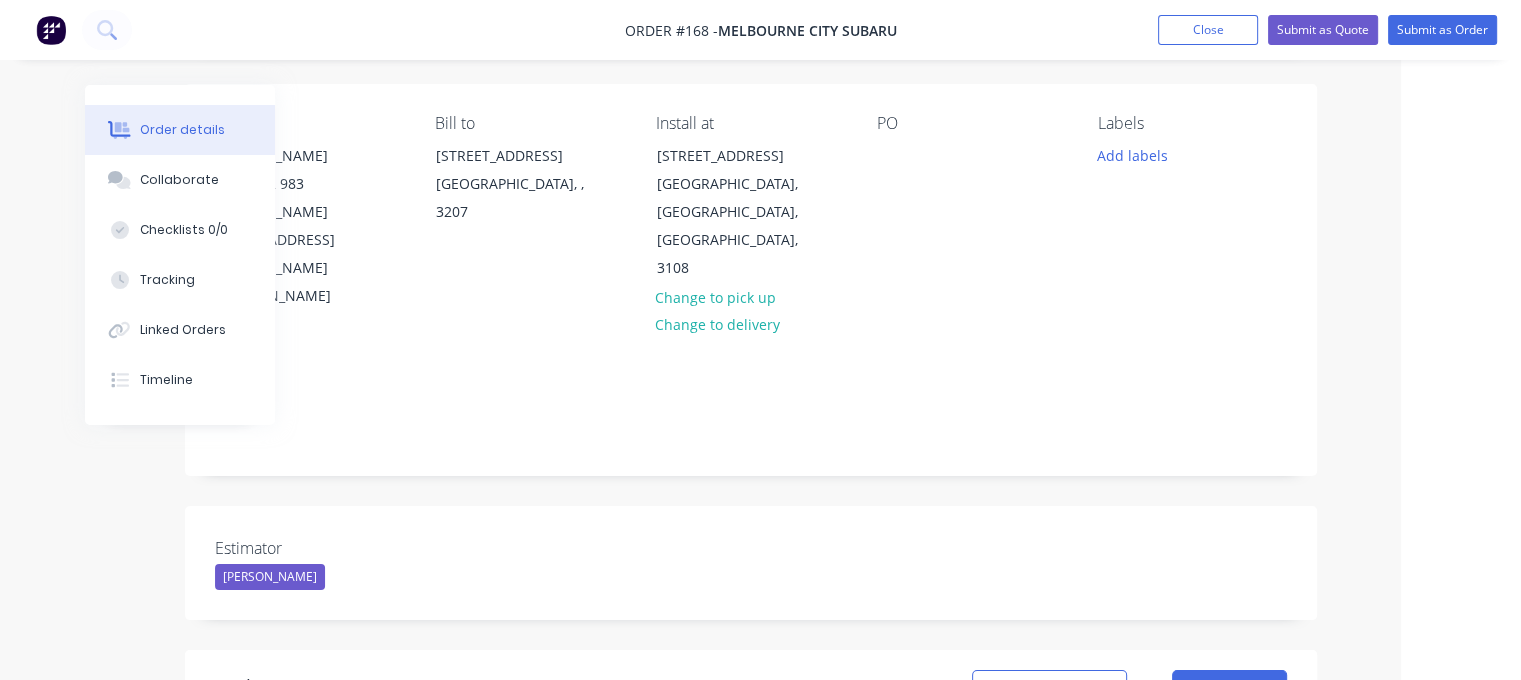 scroll, scrollTop: 101, scrollLeft: 120, axis: both 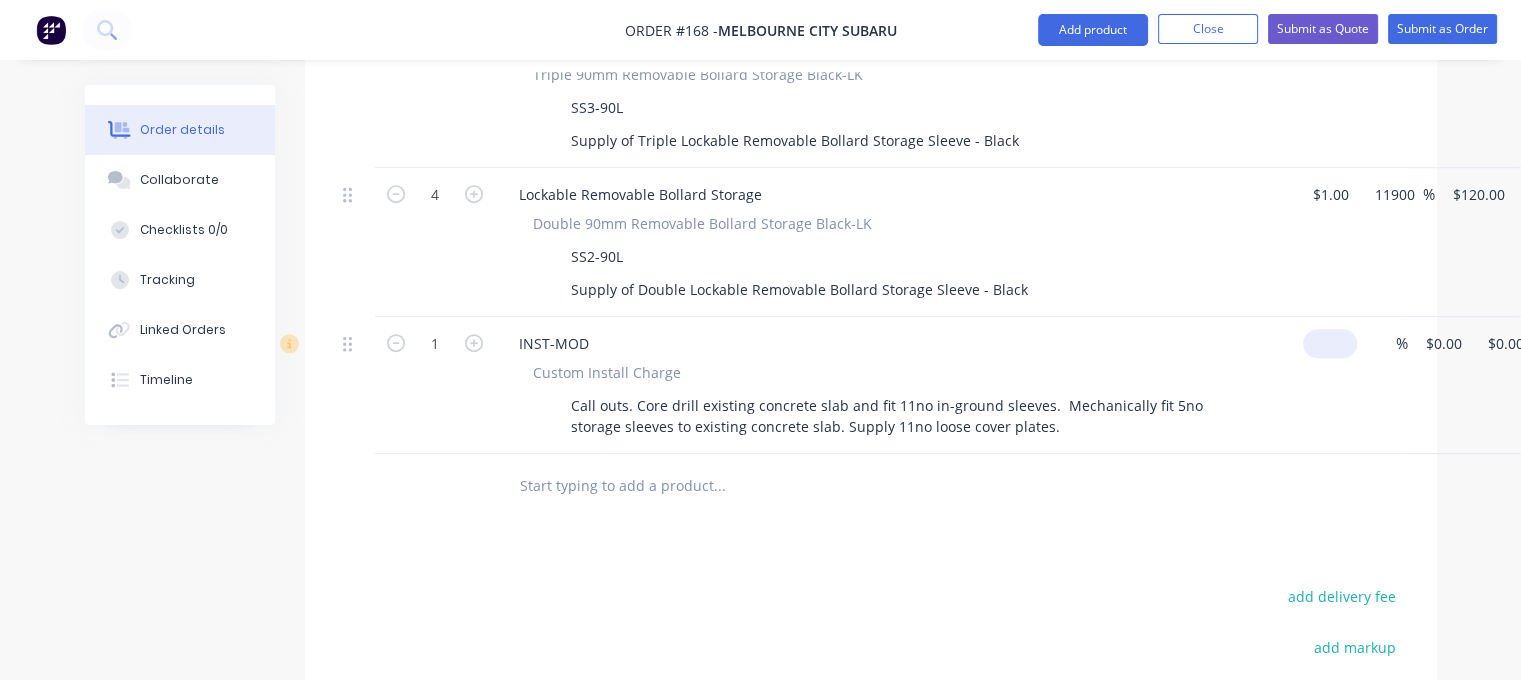 click at bounding box center (1334, 343) 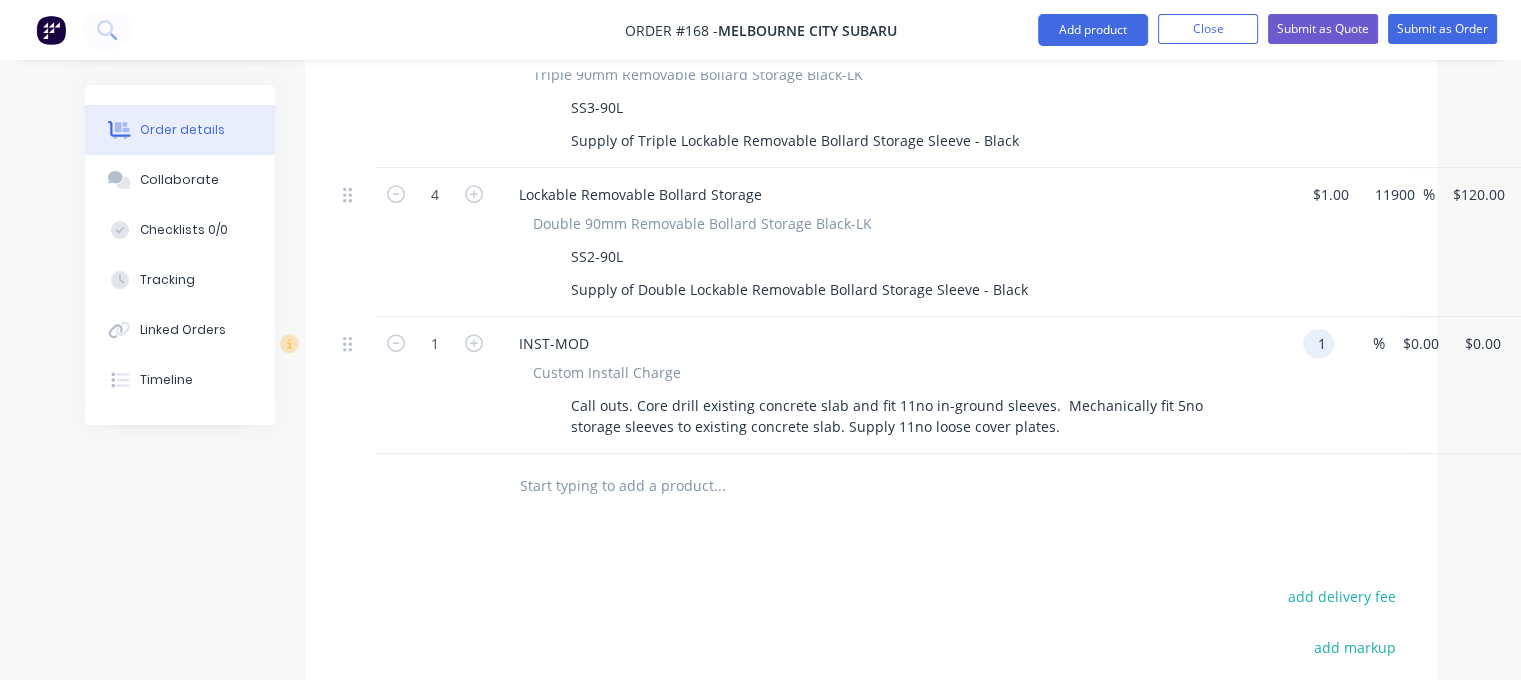 type on "$1.00" 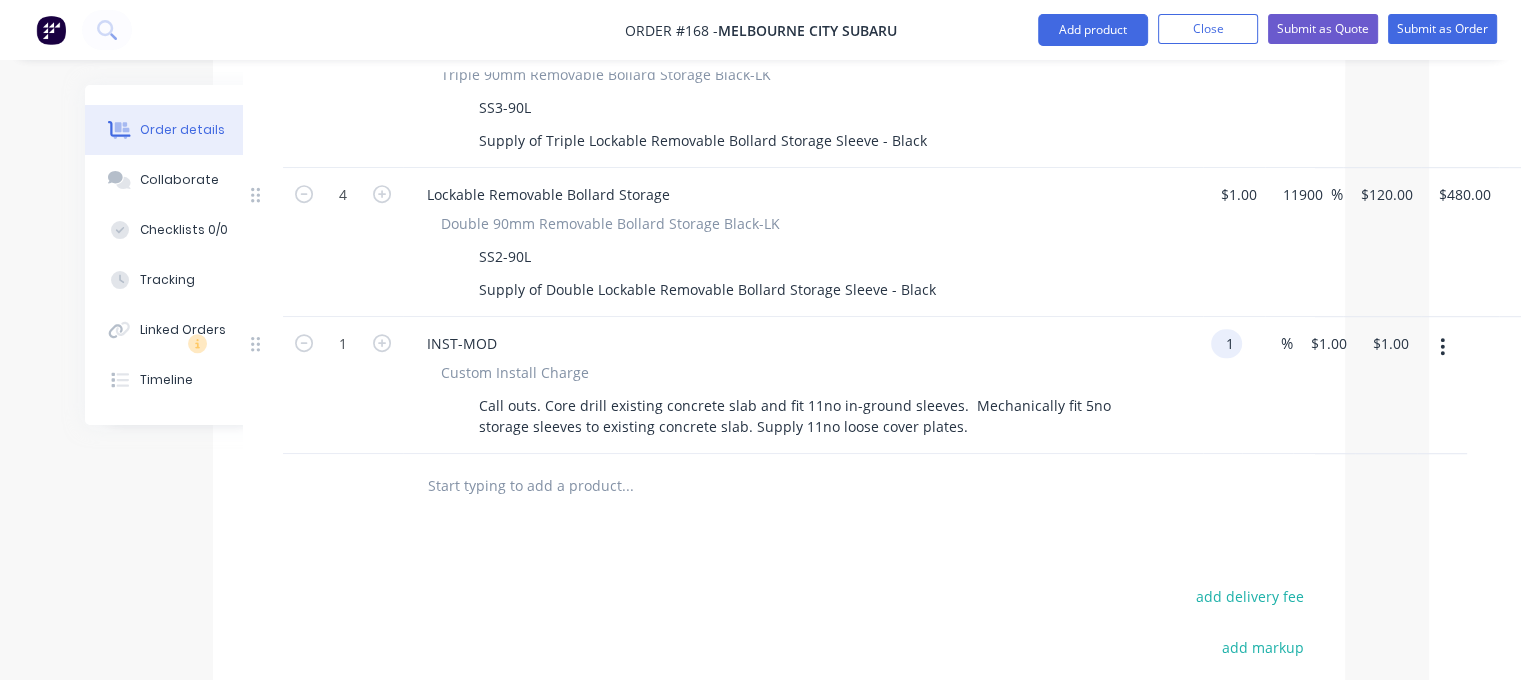 scroll, scrollTop: 1200, scrollLeft: 159, axis: both 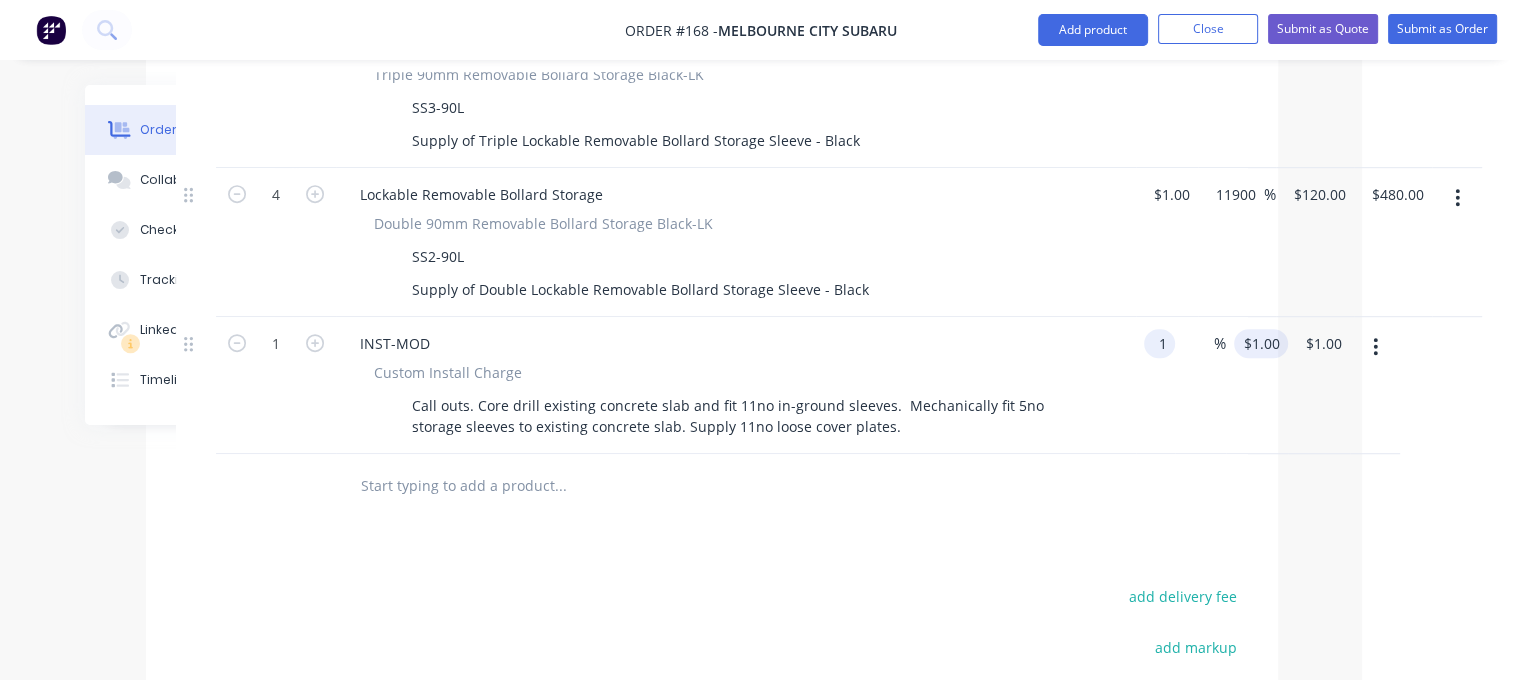 type on "$1.00" 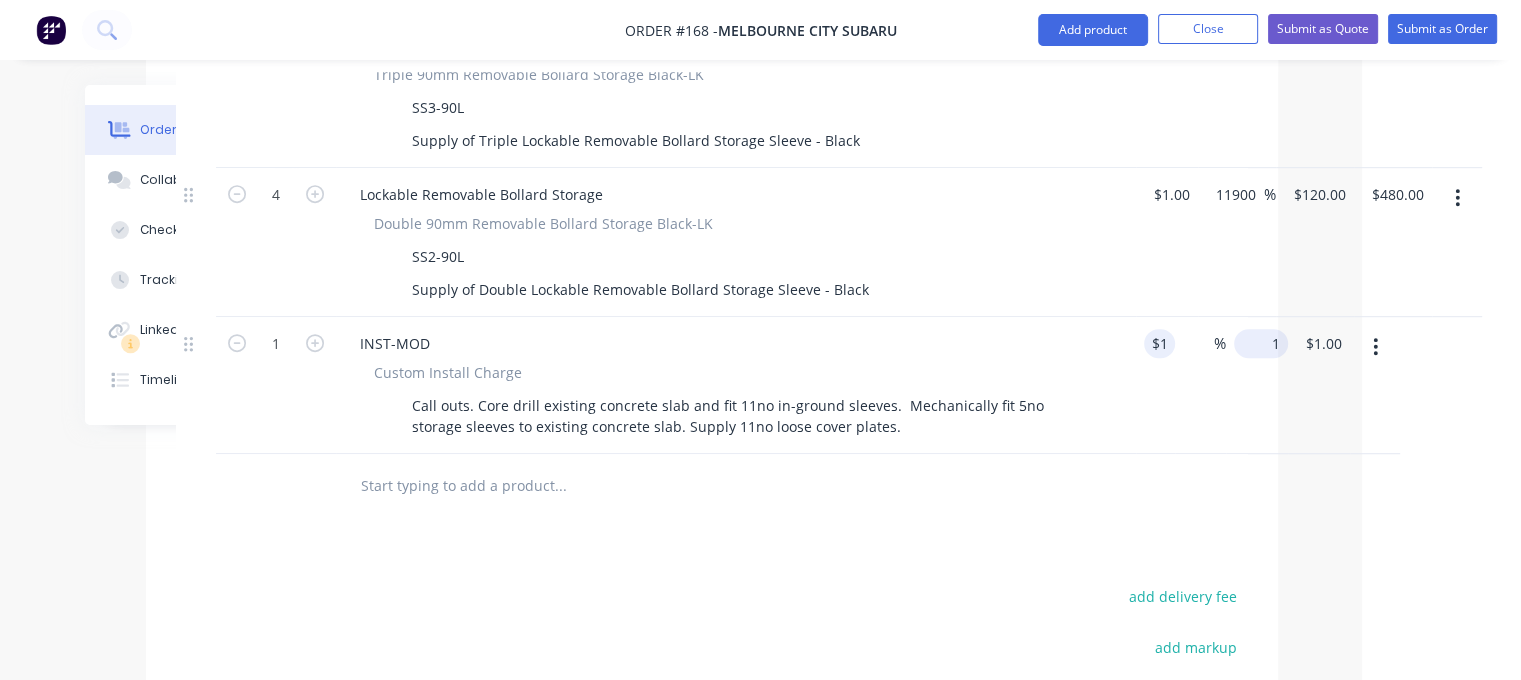 click on "1 $1.00" at bounding box center [1257, 385] 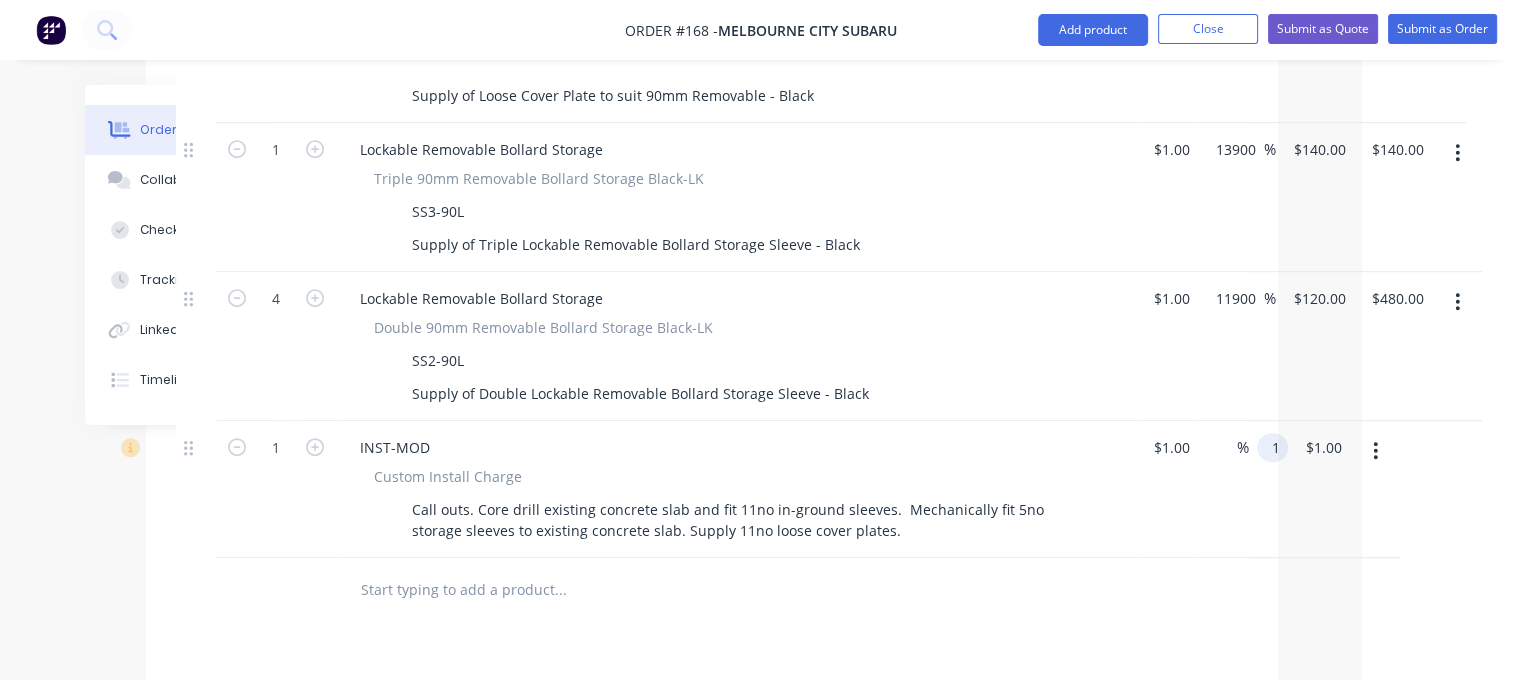 scroll, scrollTop: 1100, scrollLeft: 159, axis: both 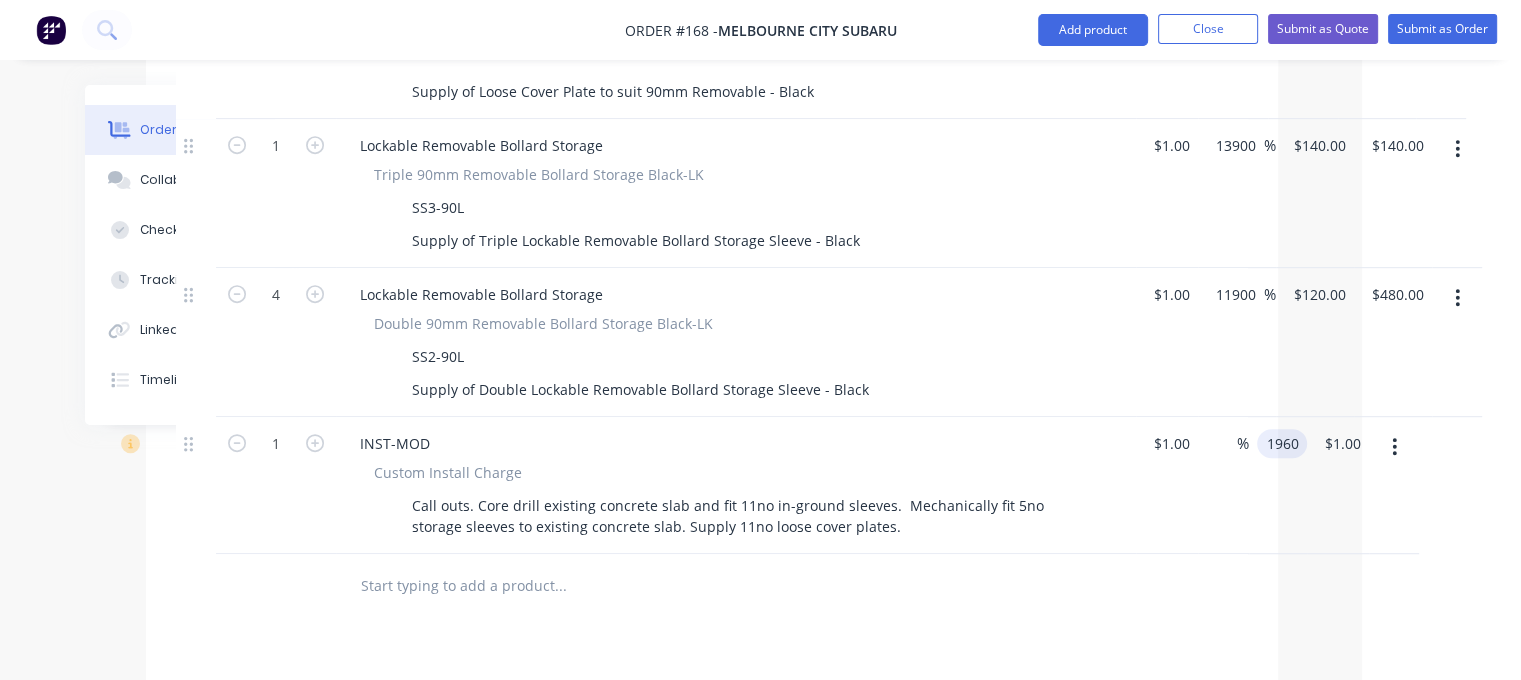 type on "1960" 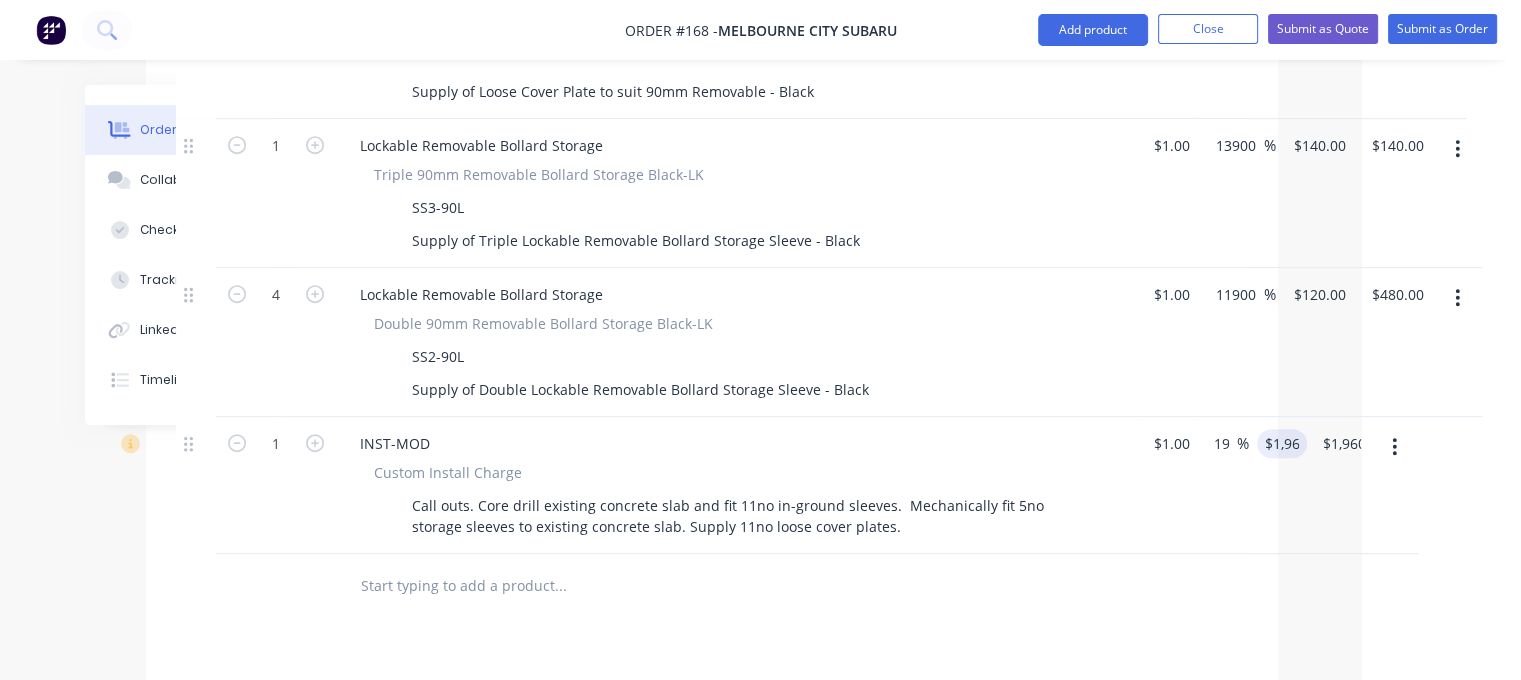 click at bounding box center [712, 586] 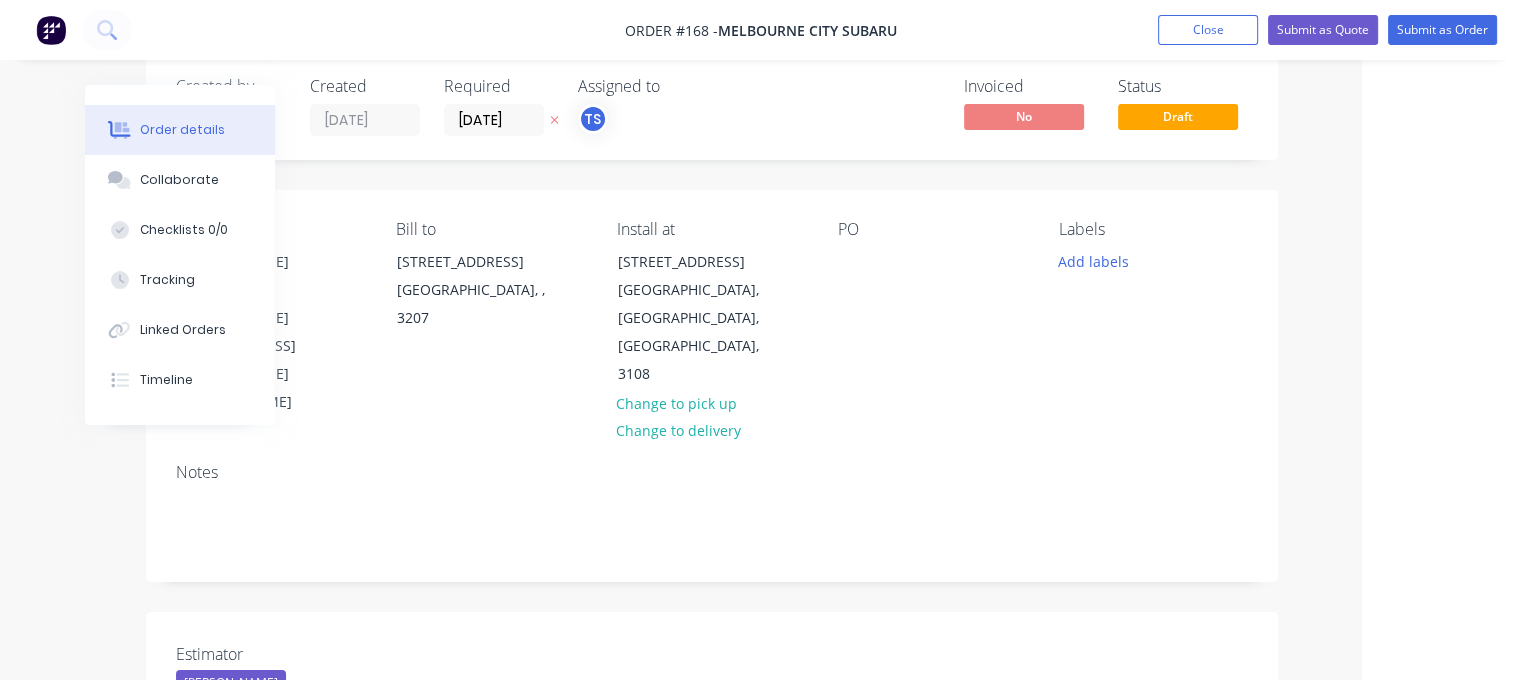 scroll, scrollTop: 0, scrollLeft: 159, axis: horizontal 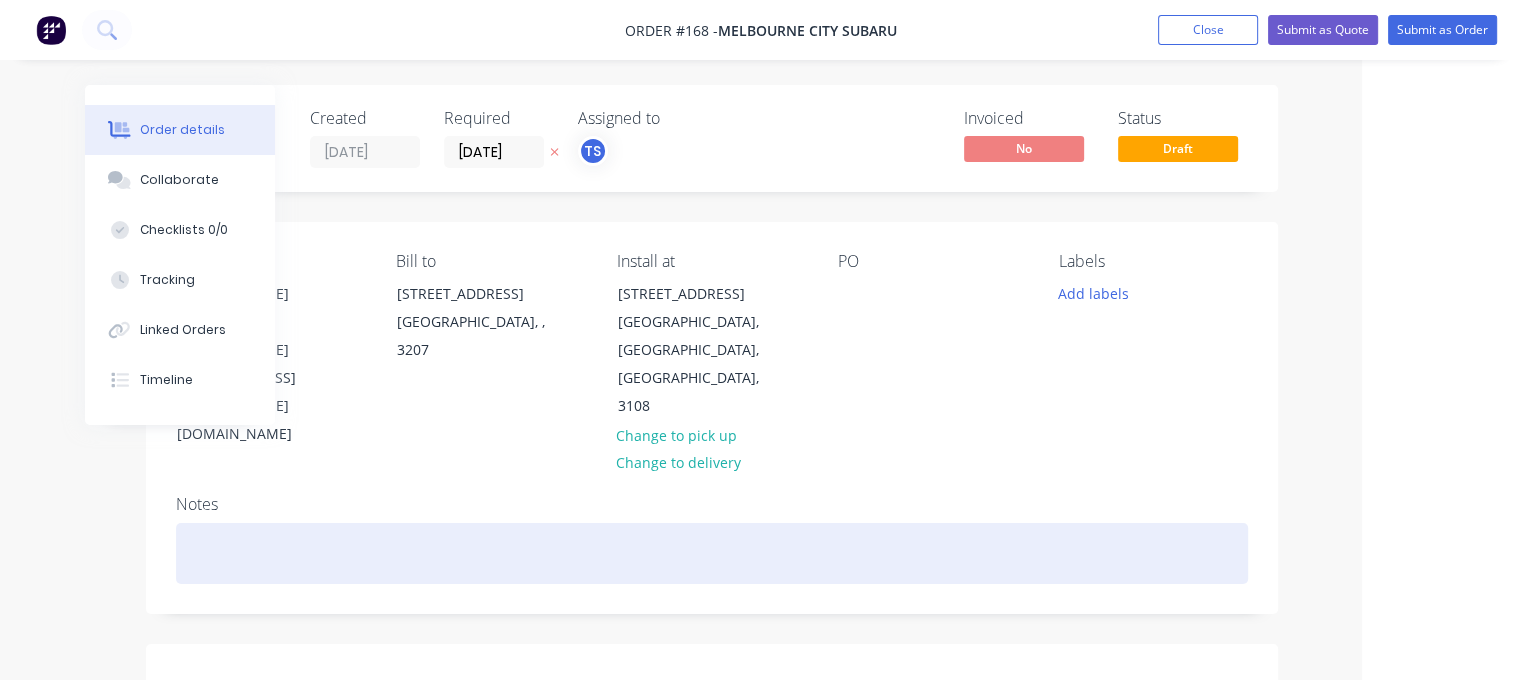 click at bounding box center (712, 553) 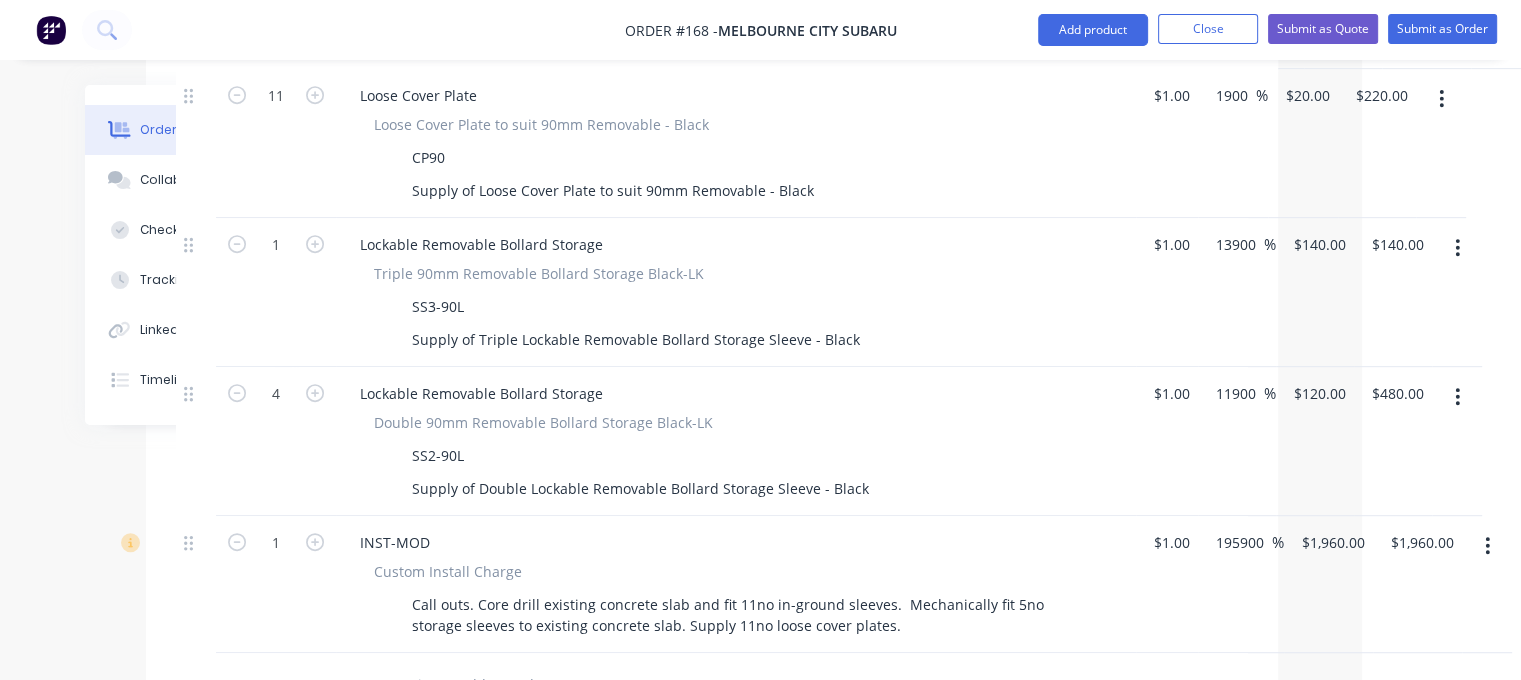 scroll, scrollTop: 1100, scrollLeft: 159, axis: both 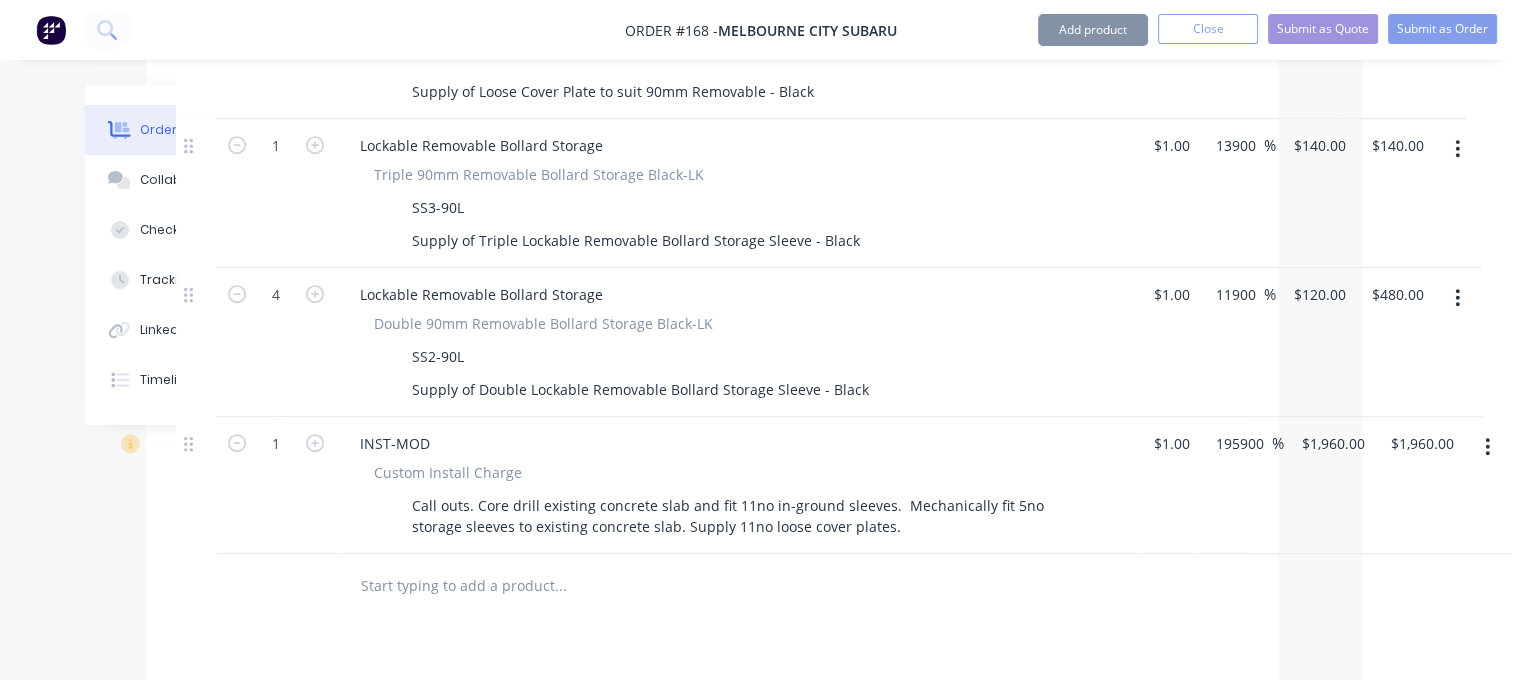 click at bounding box center (560, 586) 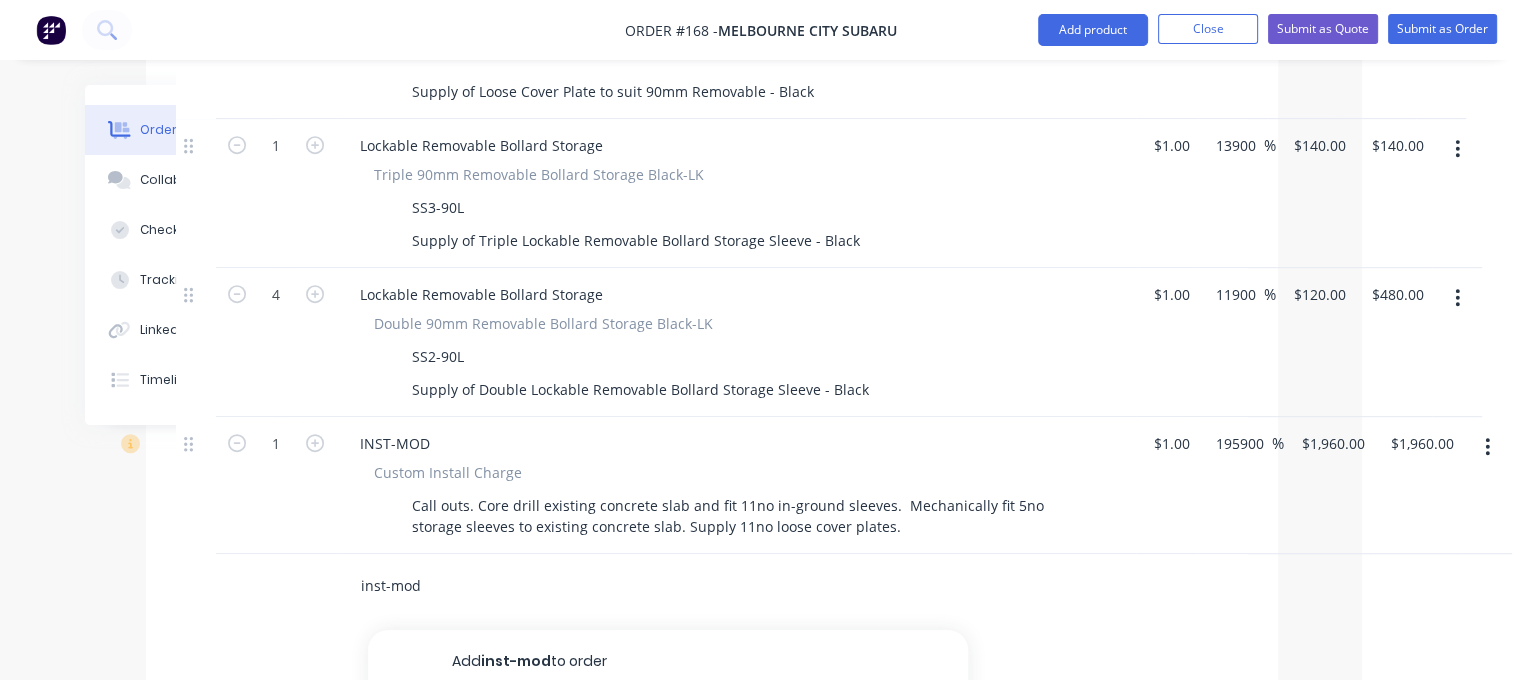 type on "inst-mod" 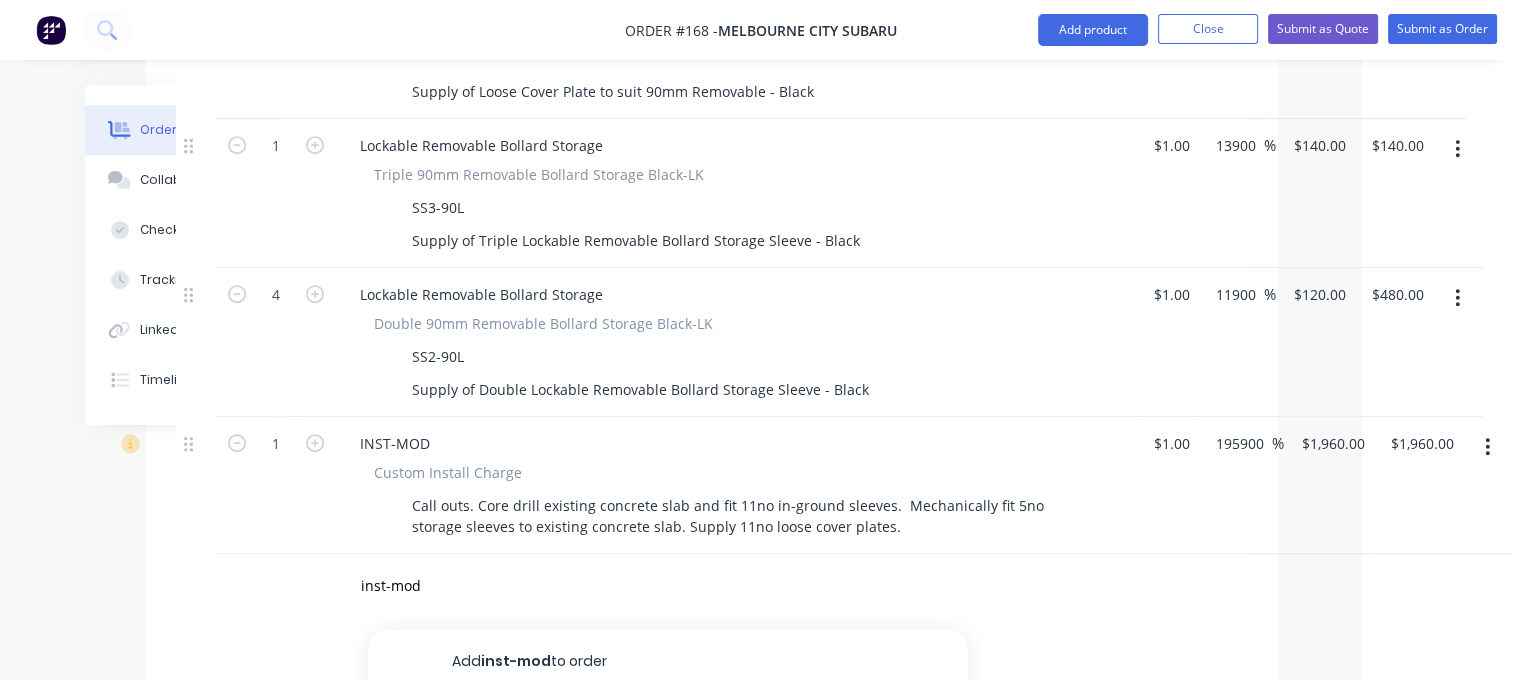 click on "INST-MOD Xero   Item # Custom Install Charge   ADD A PRODUCT DESCRIPTION HERE Product variant" at bounding box center [668, 761] 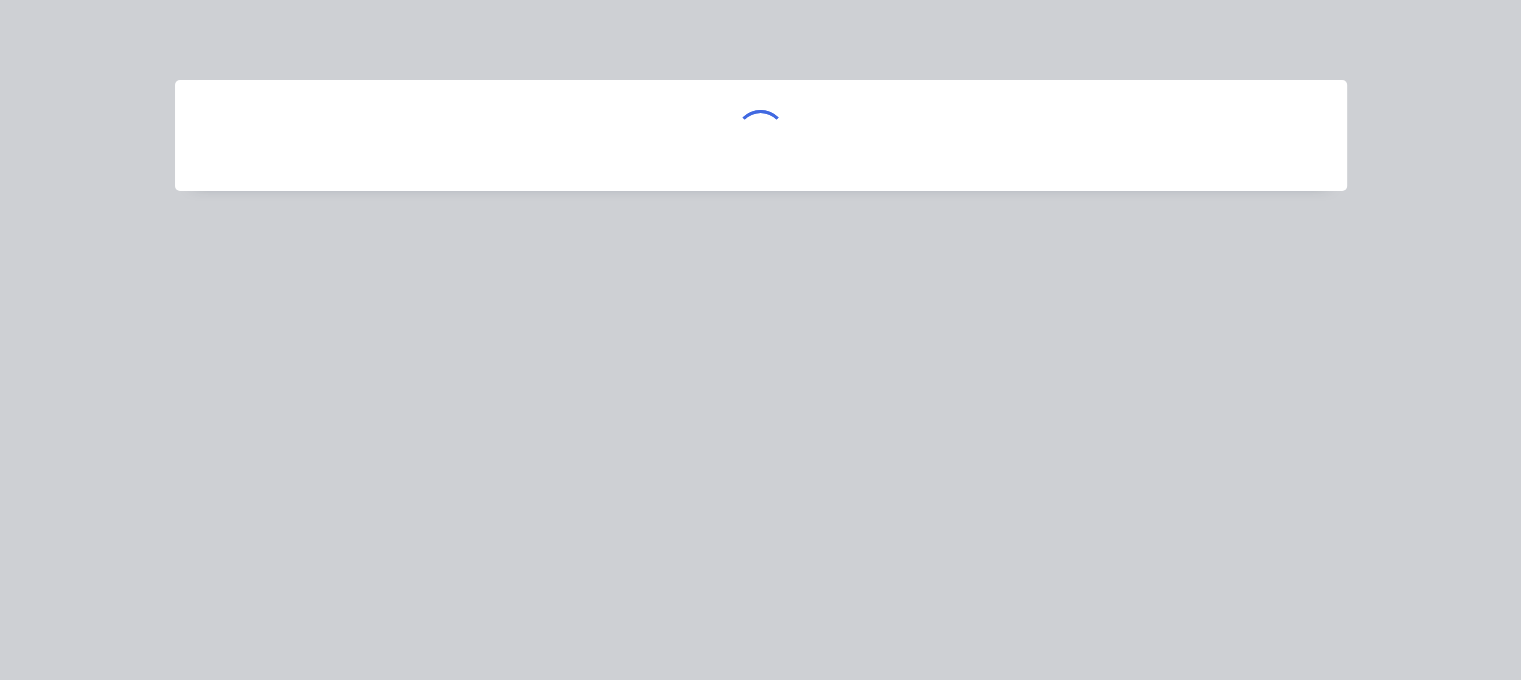 scroll, scrollTop: 1100, scrollLeft: 151, axis: both 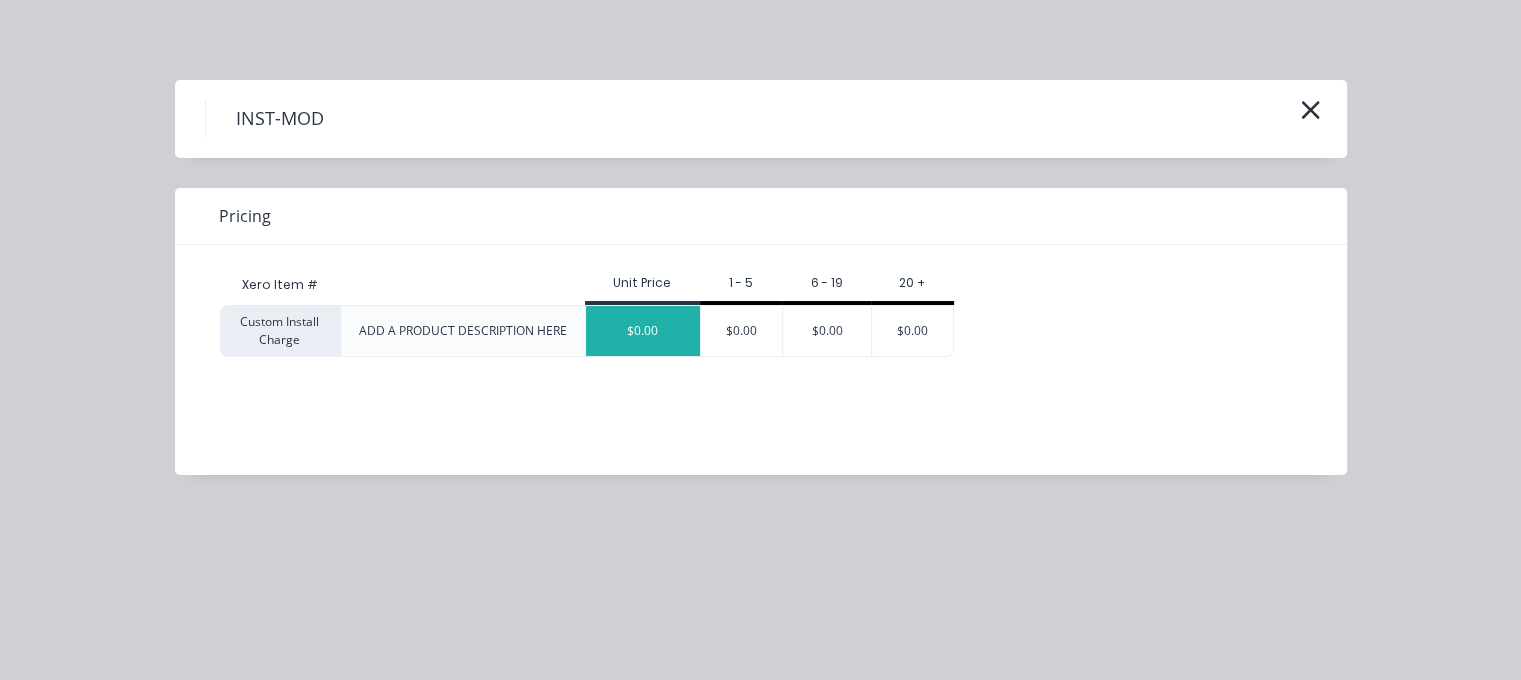click on "$0.00" at bounding box center (643, 331) 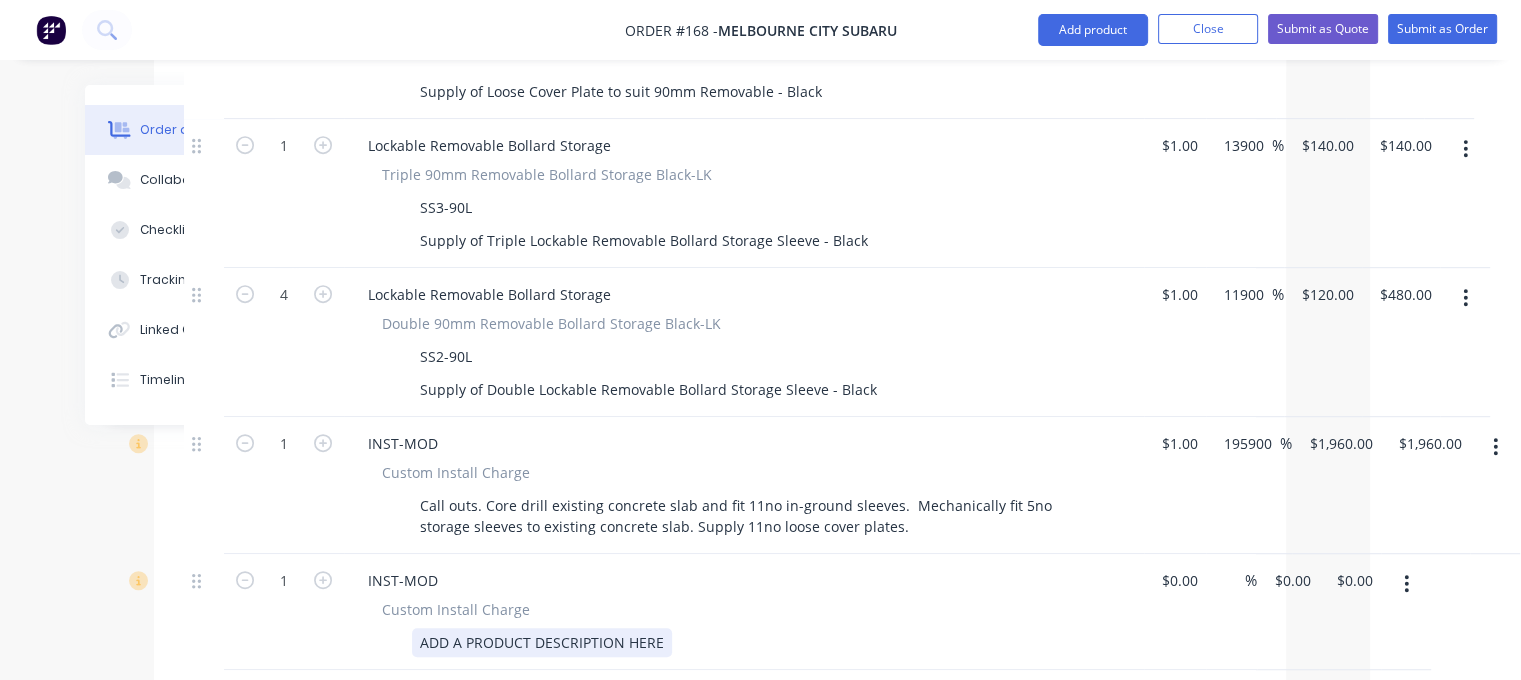 drag, startPoint x: 500, startPoint y: 556, endPoint x: 516, endPoint y: 558, distance: 16.124516 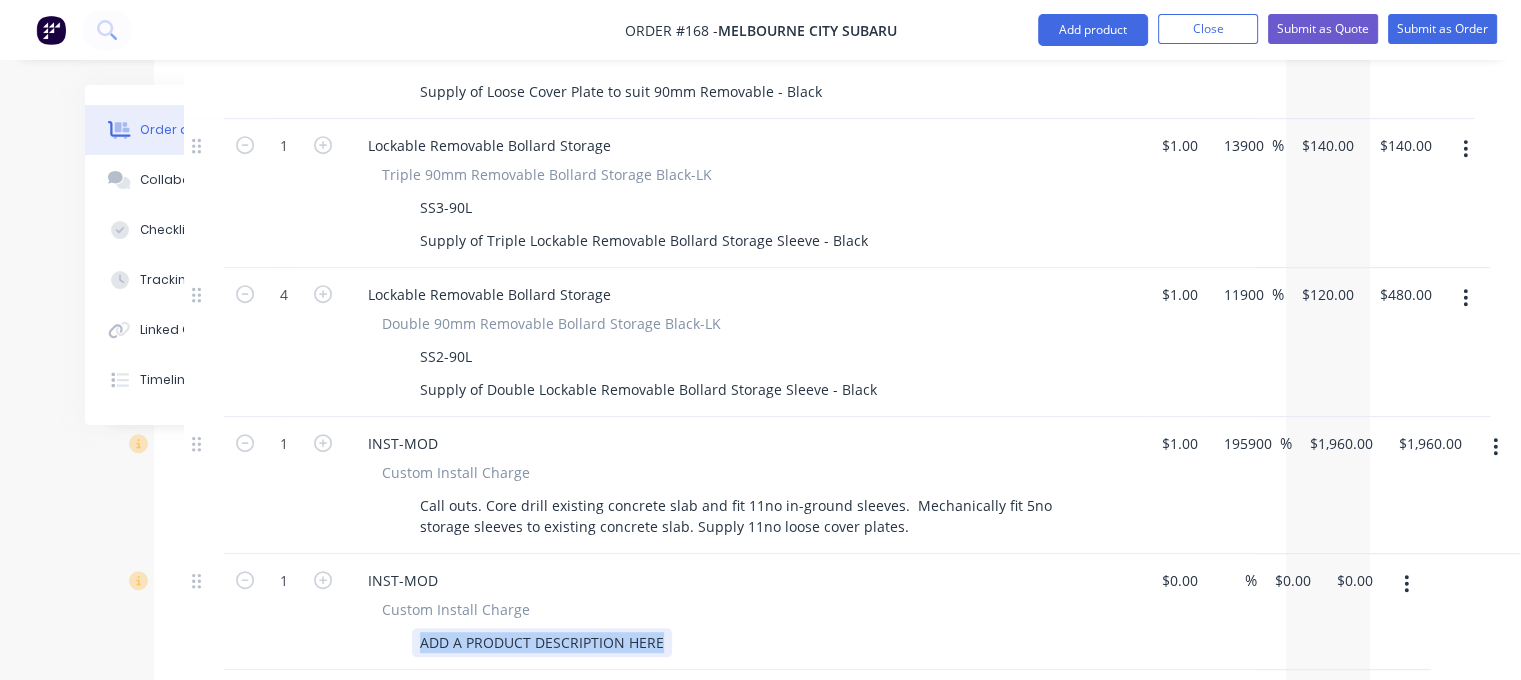 drag, startPoint x: 663, startPoint y: 557, endPoint x: 412, endPoint y: 559, distance: 251.00797 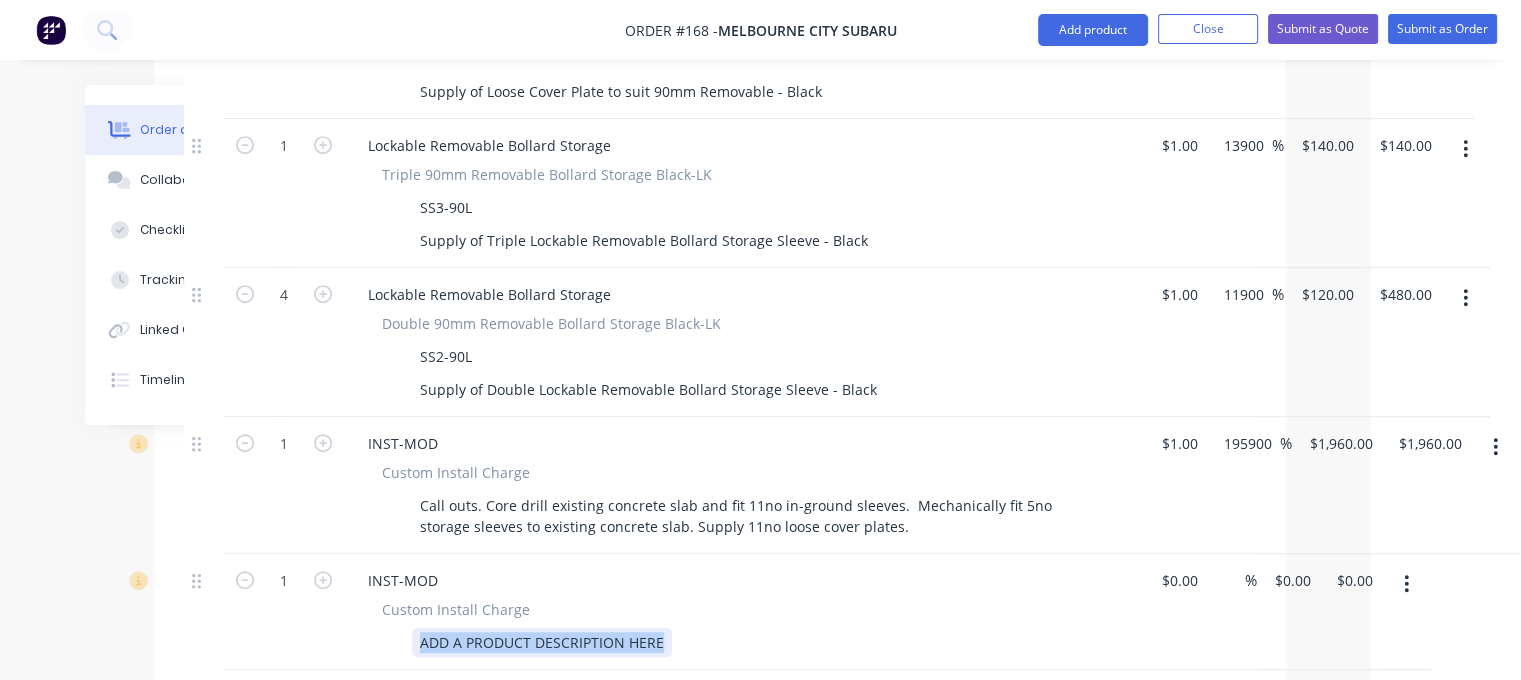 paste 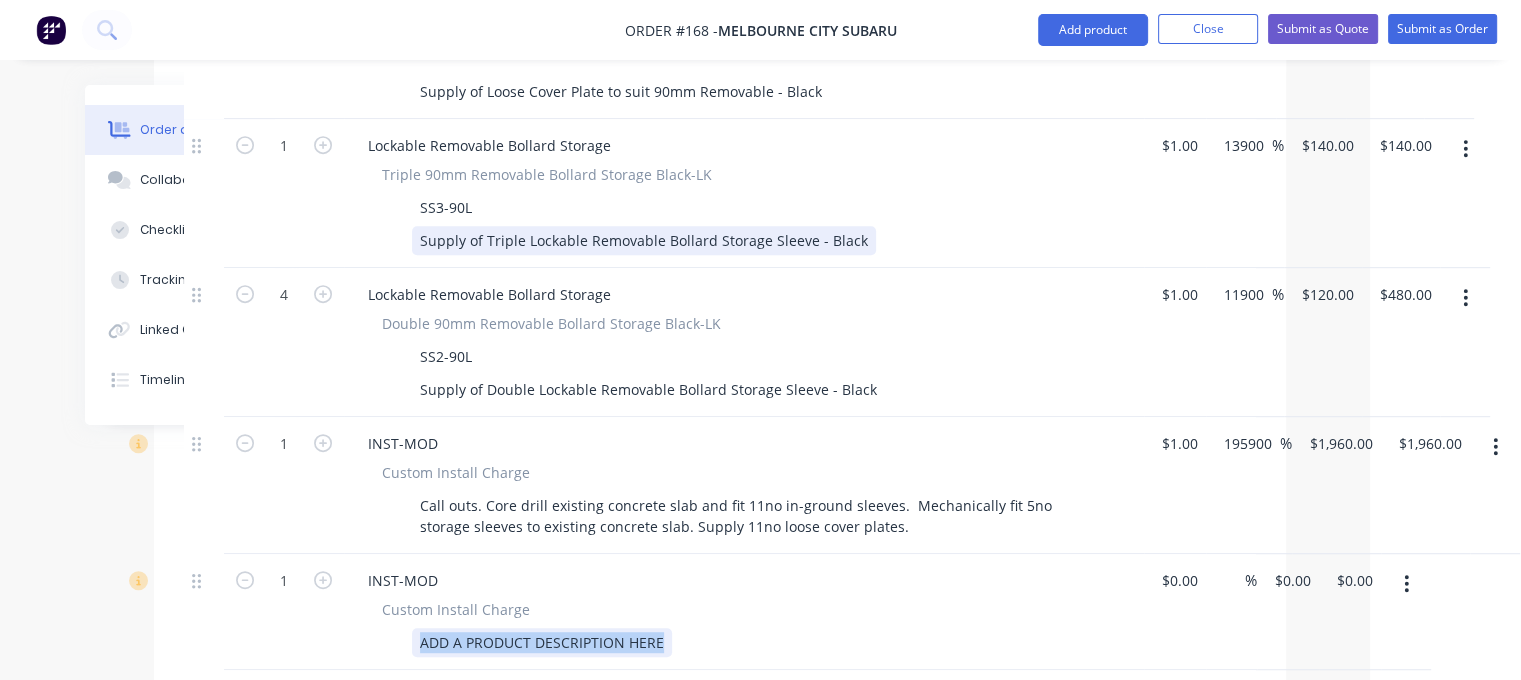 type 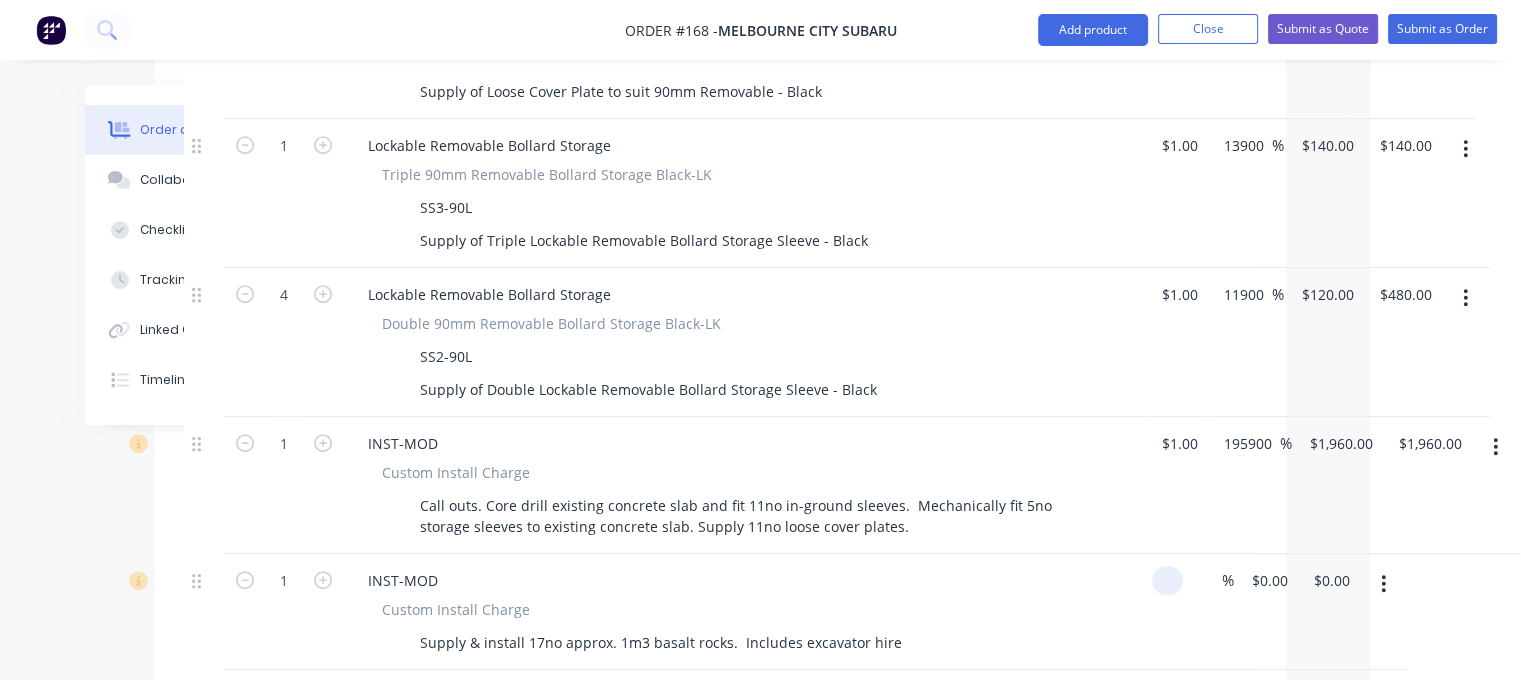 click on "1 INST-MOD Custom Install Charge   Supply & install 17no approx. 1m3 basalt rocks.  Includes excavator hire % $0.00 $0.00 $0.00 $0.00" at bounding box center (720, 612) 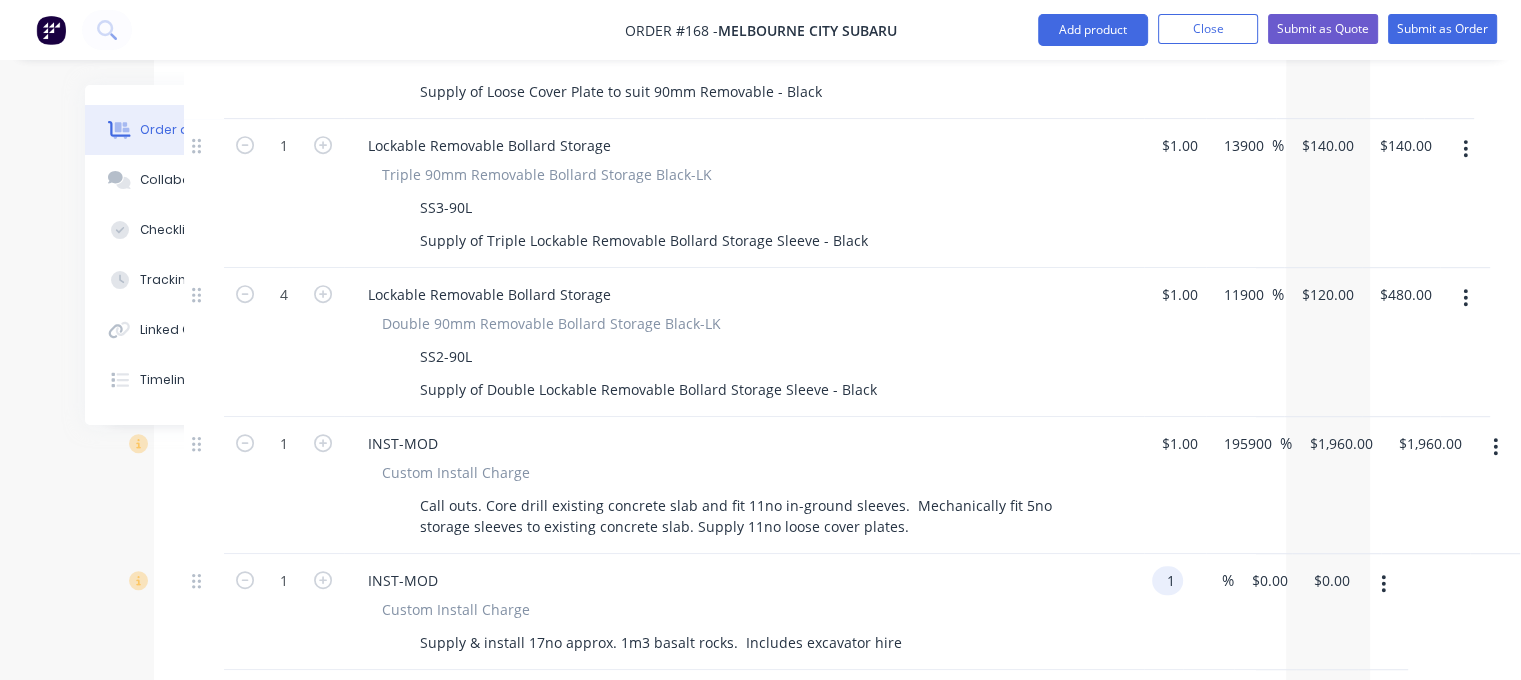 type on "$1.00" 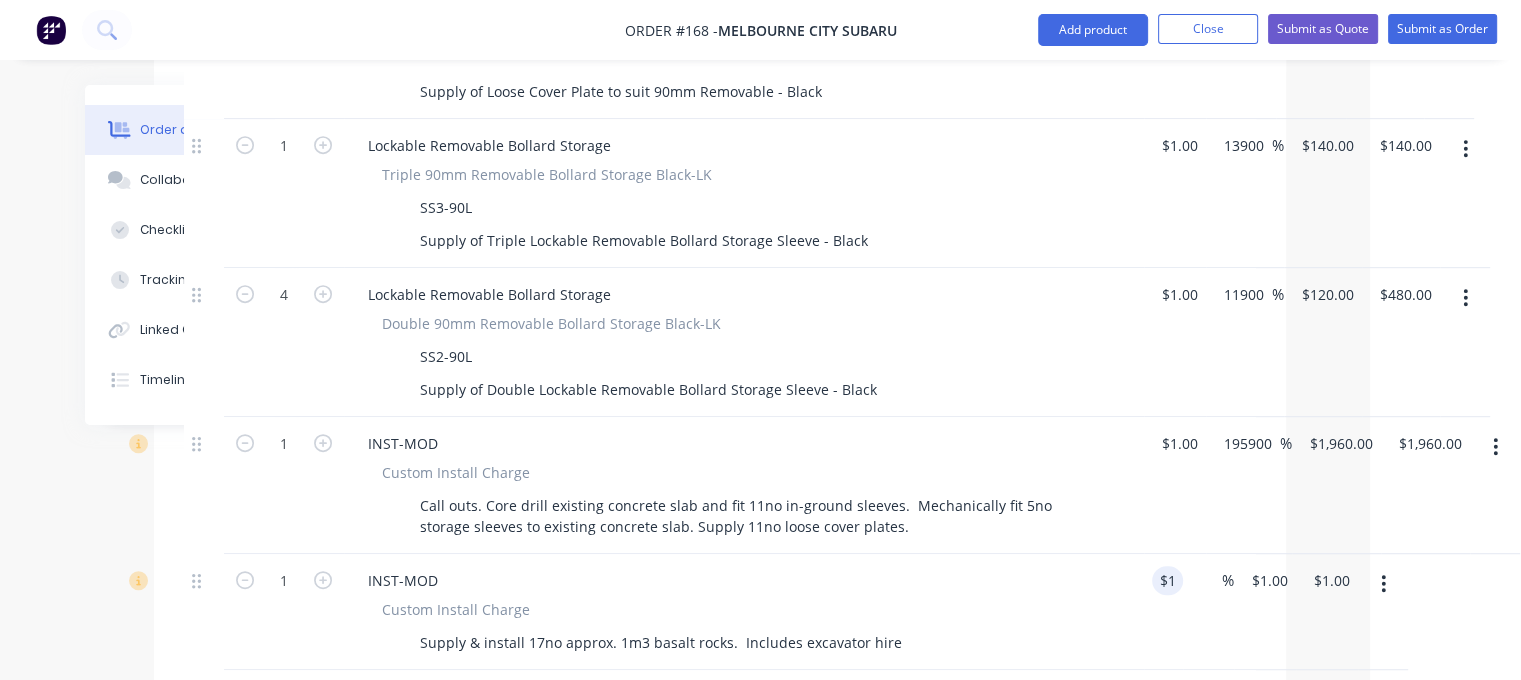 click at bounding box center [704, 702] 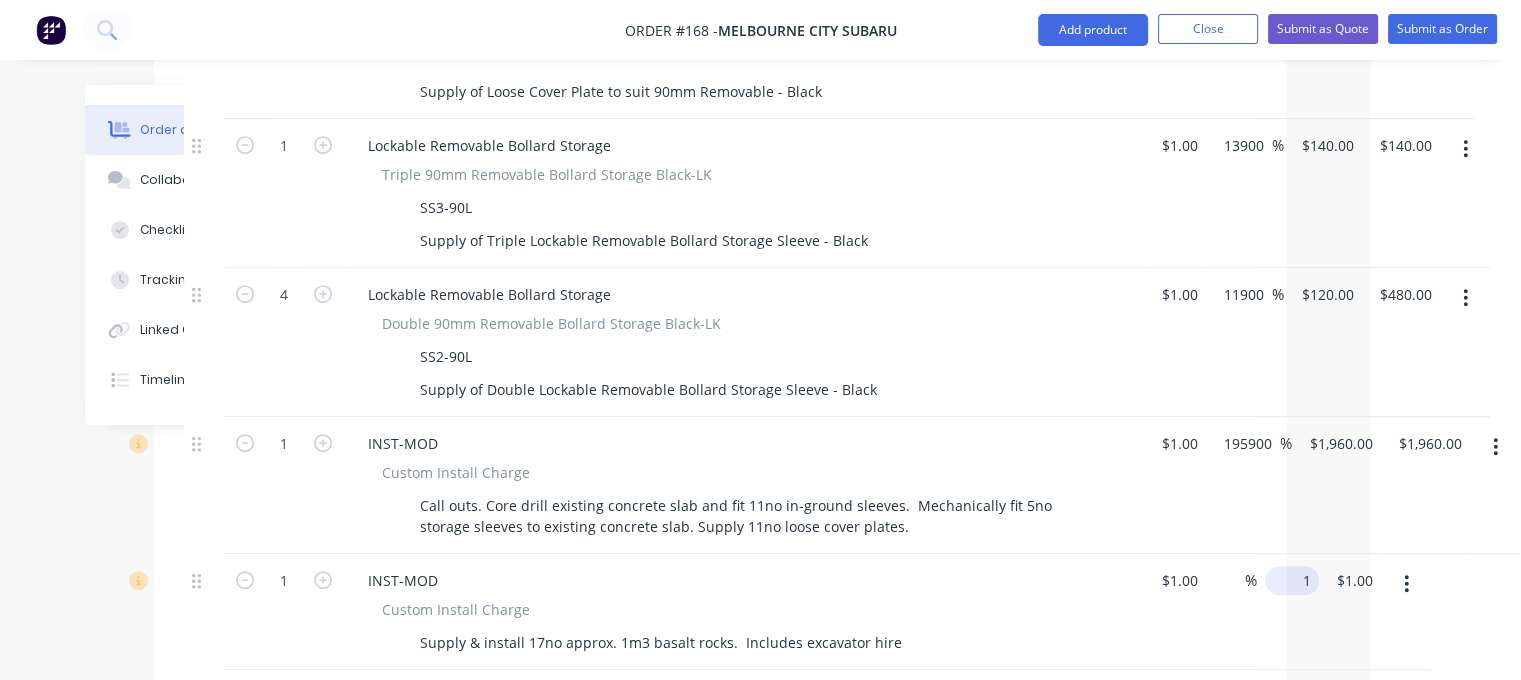 click on "1" at bounding box center (1296, 580) 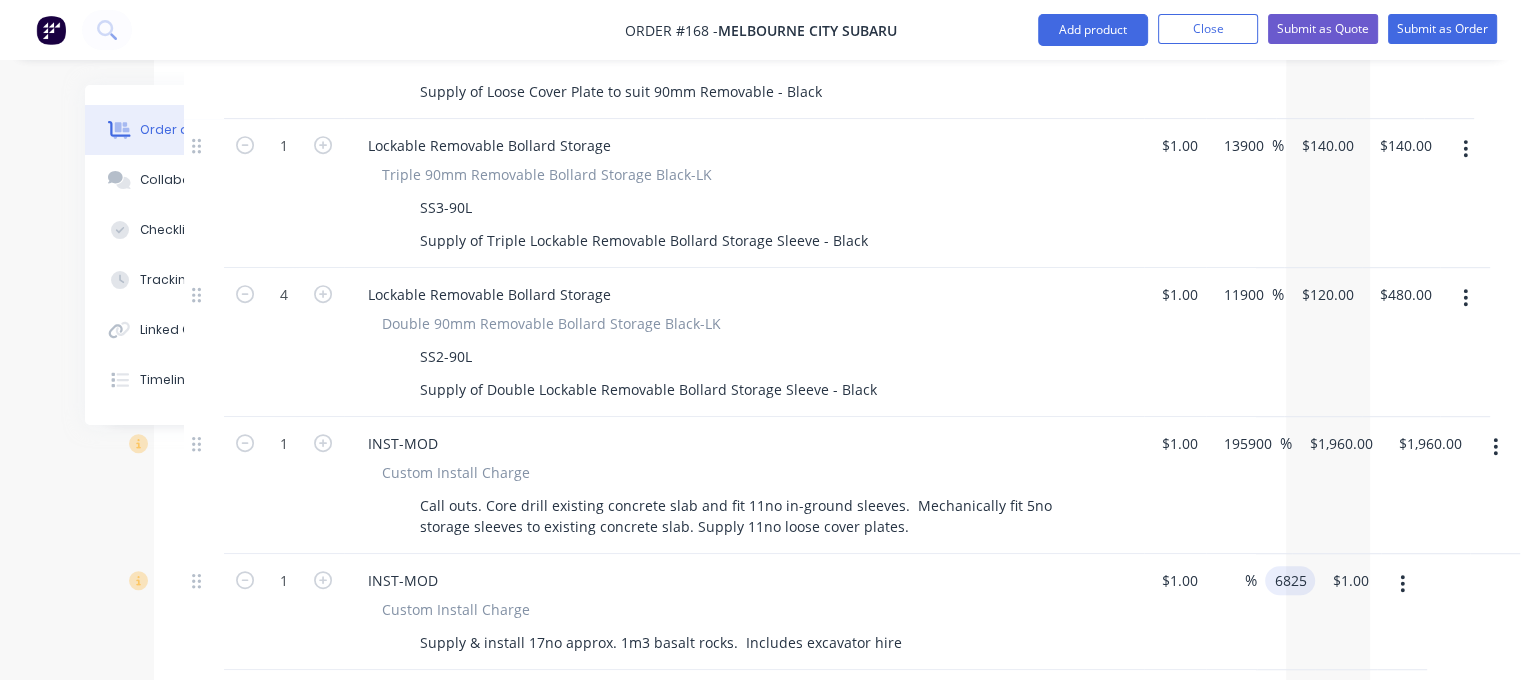 type on "6825" 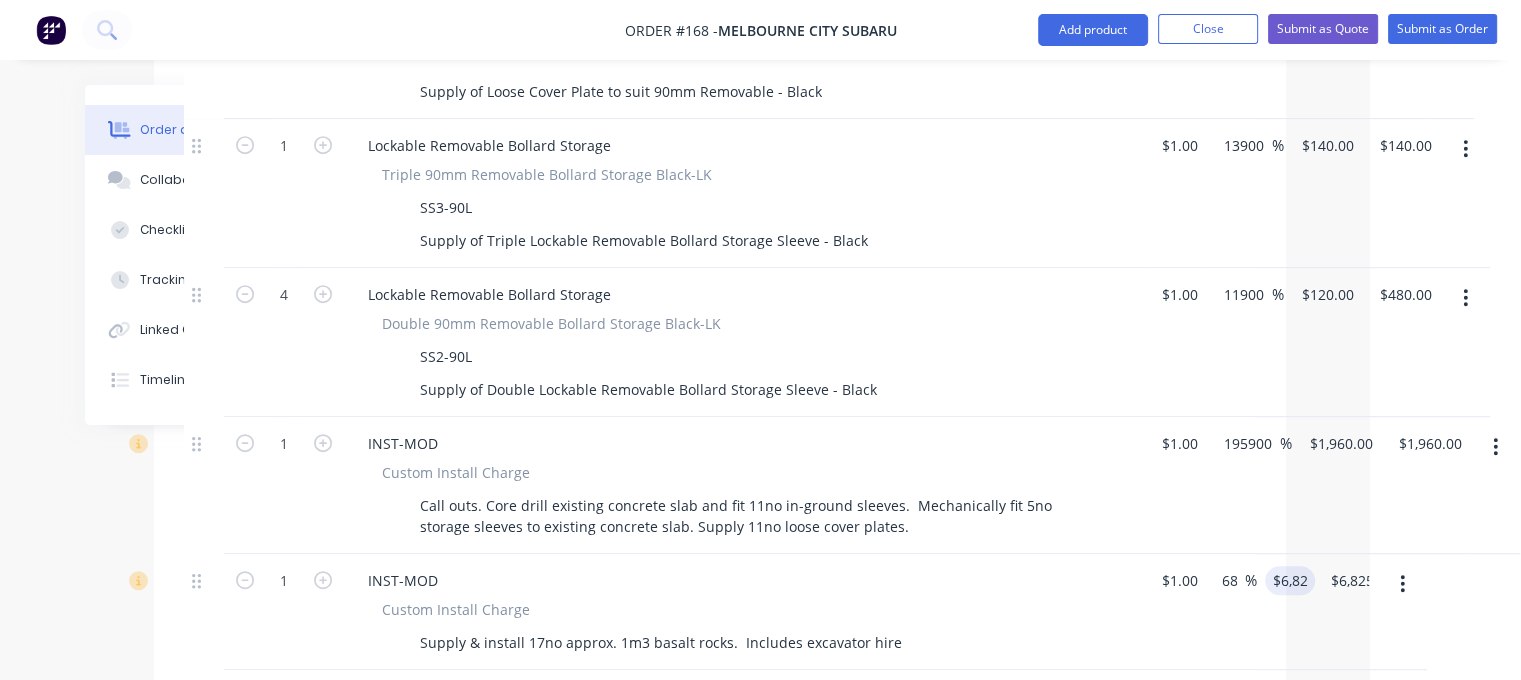 click at bounding box center (704, 702) 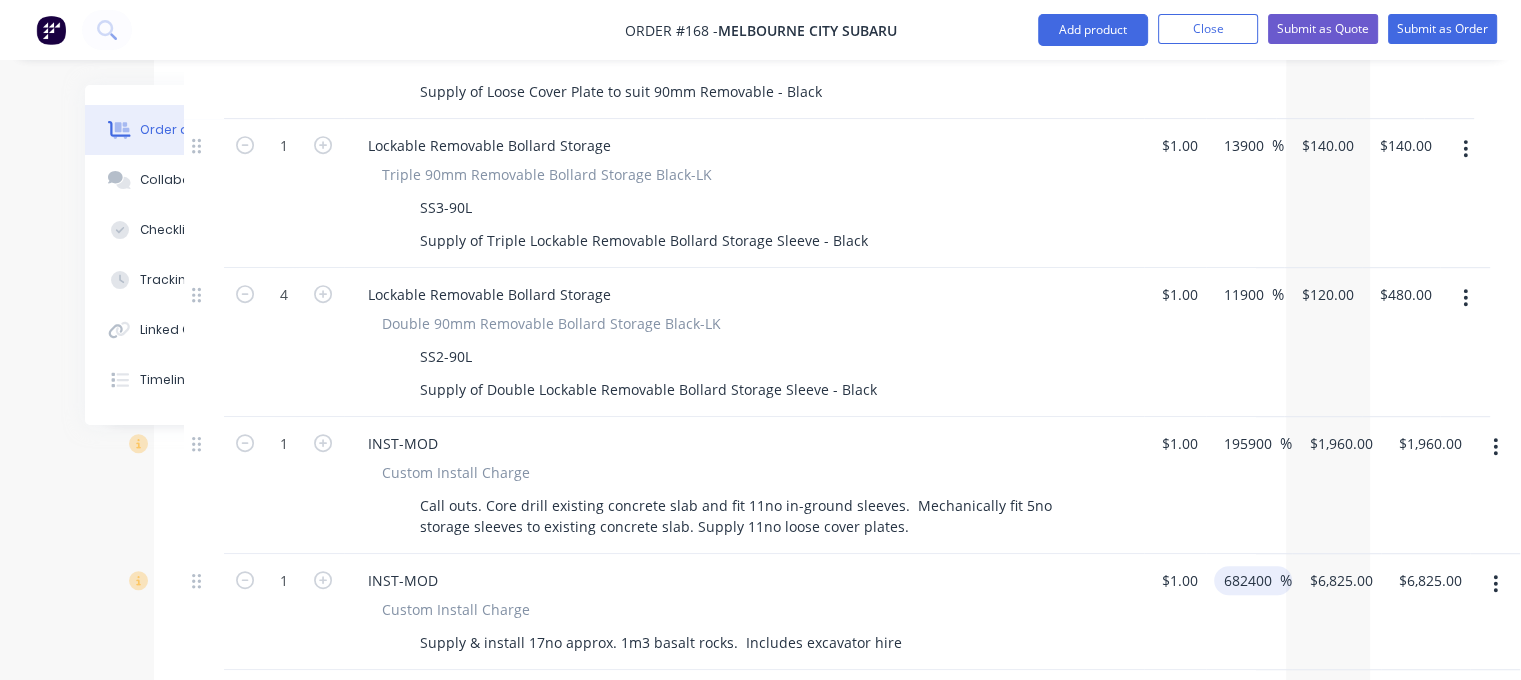 click on "682400" at bounding box center (1251, 580) 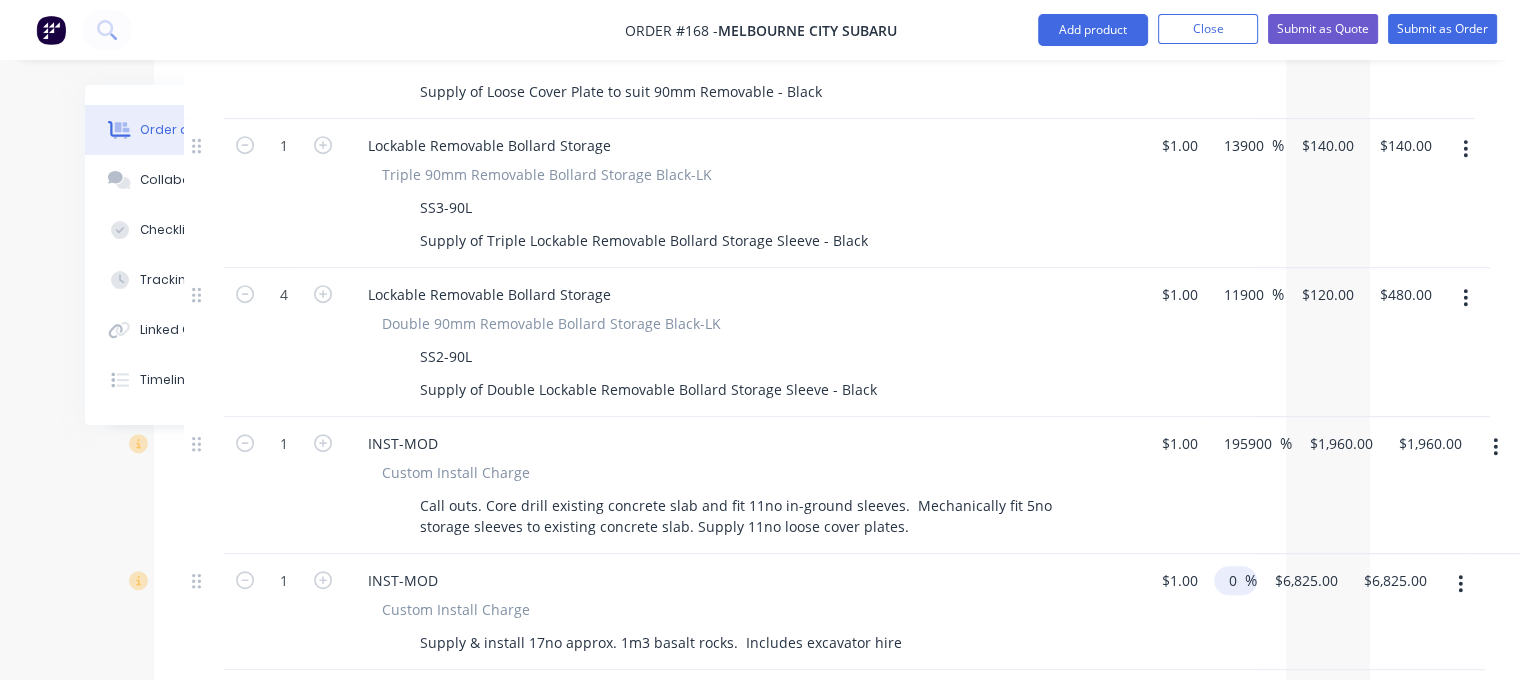 type on "0" 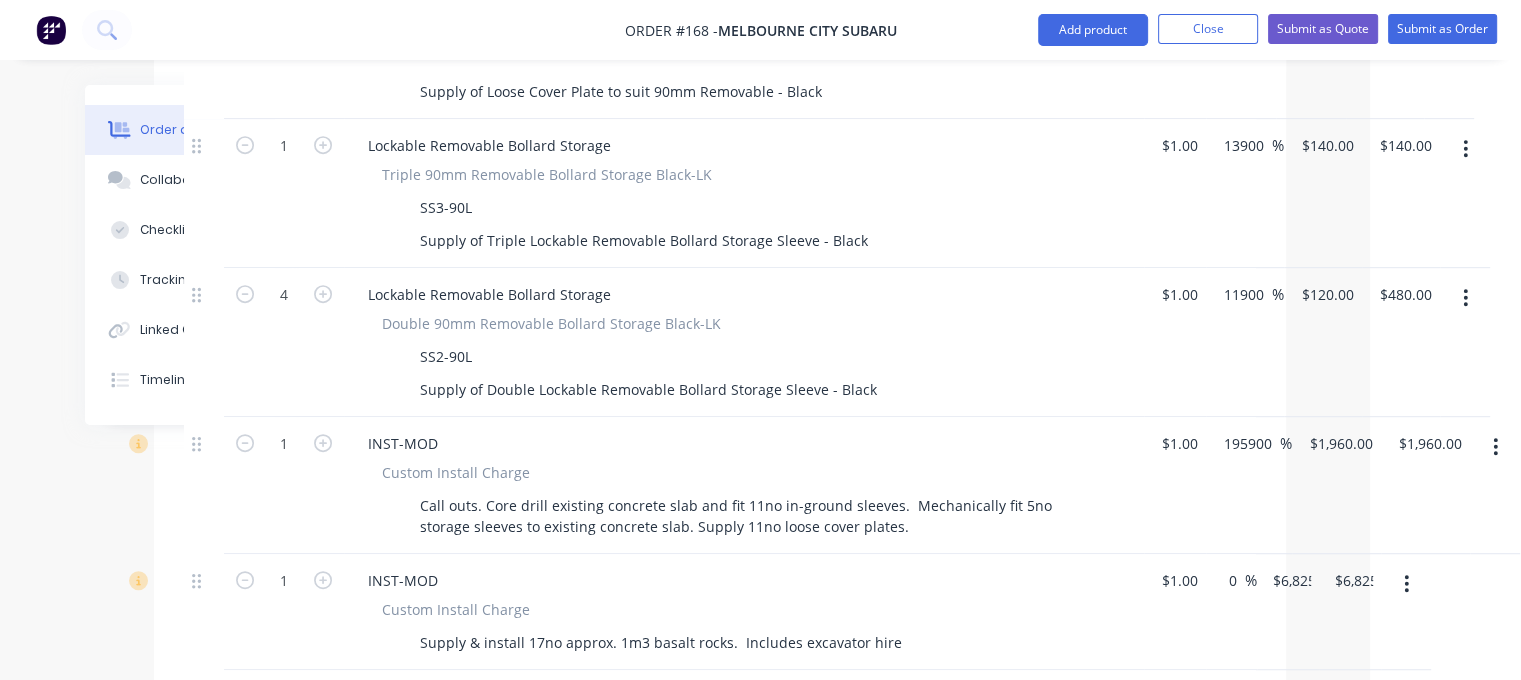type 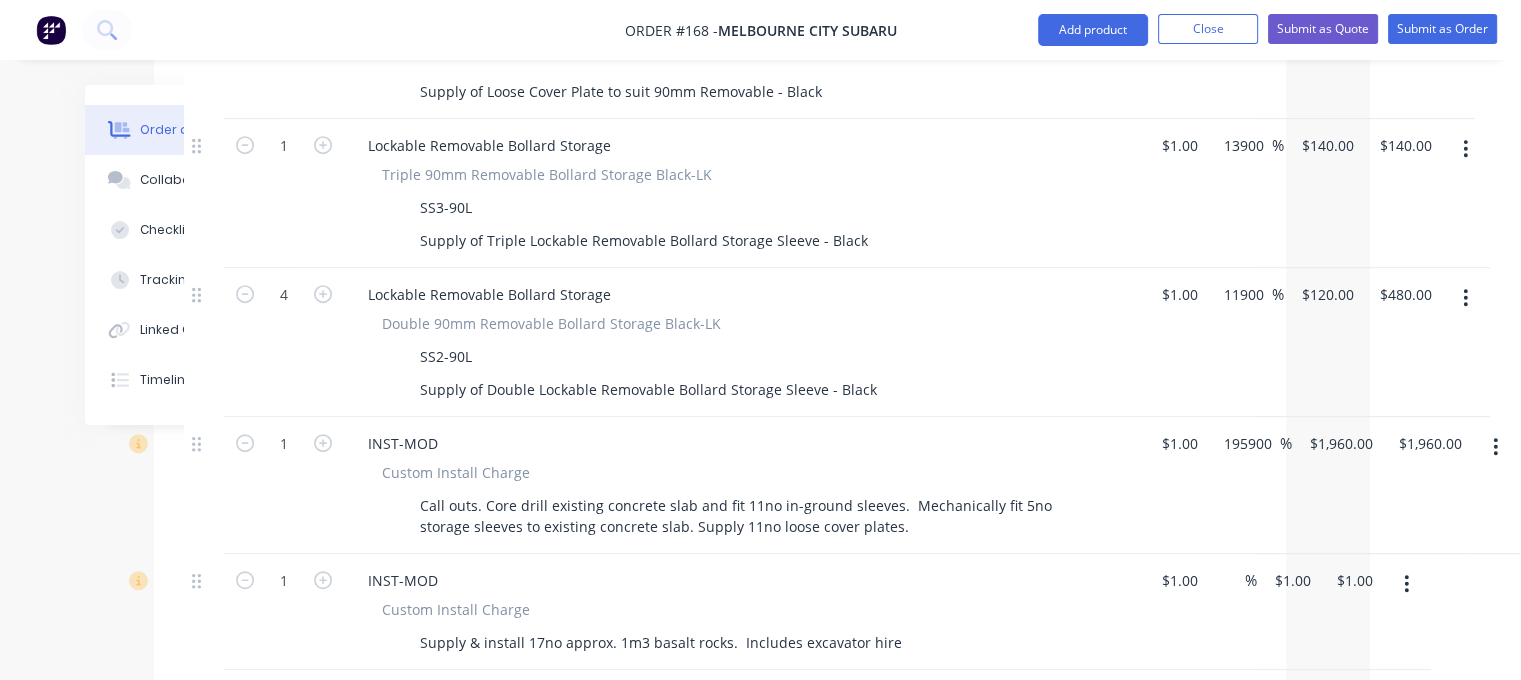 click on "$1.00 $1.00" at bounding box center (1288, 612) 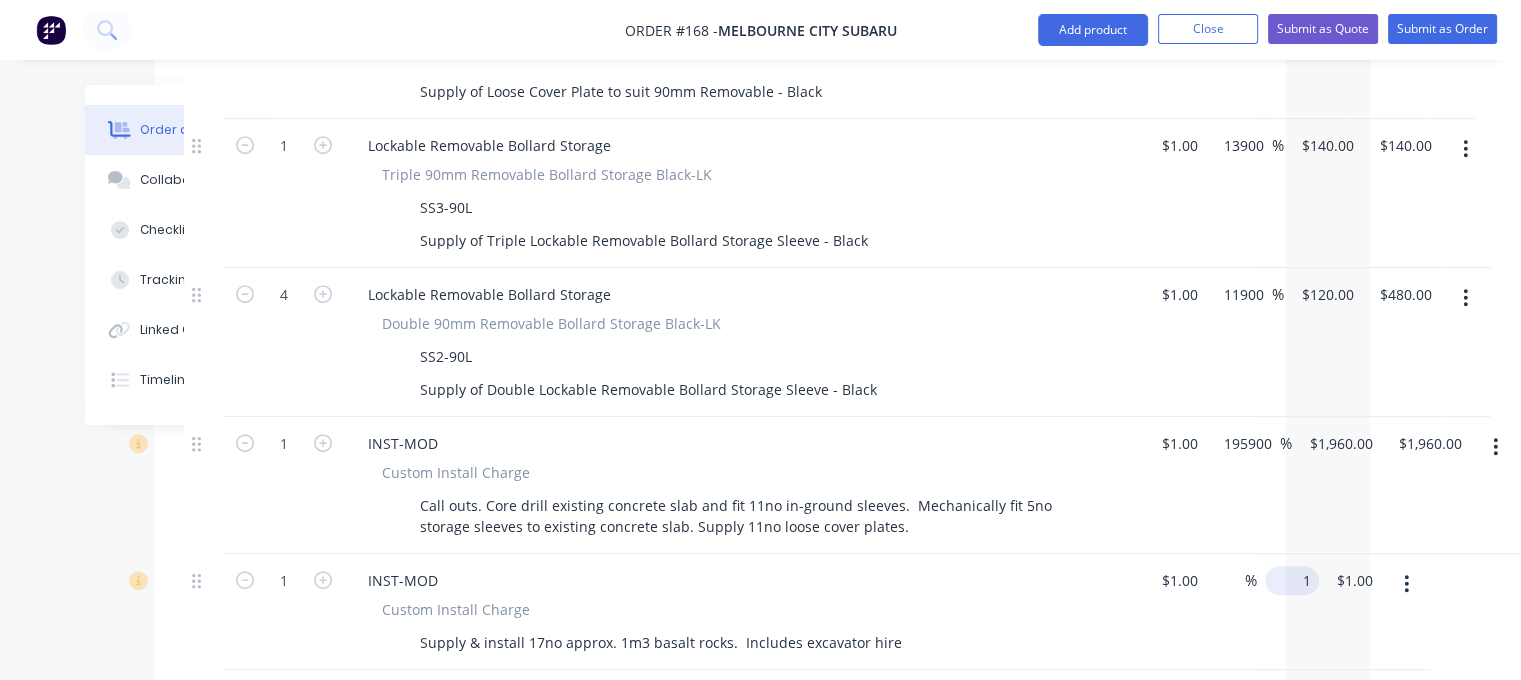 click on "1" at bounding box center (1296, 580) 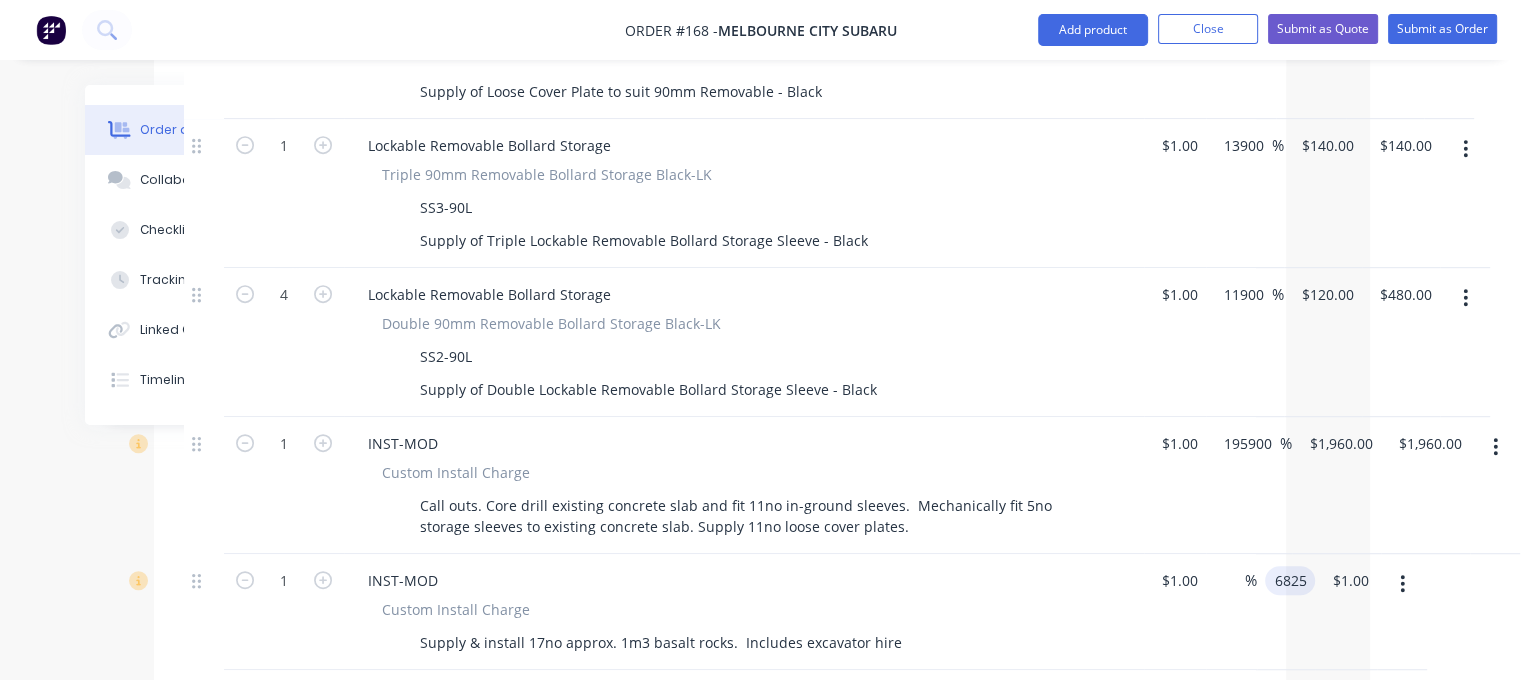 type on "6825" 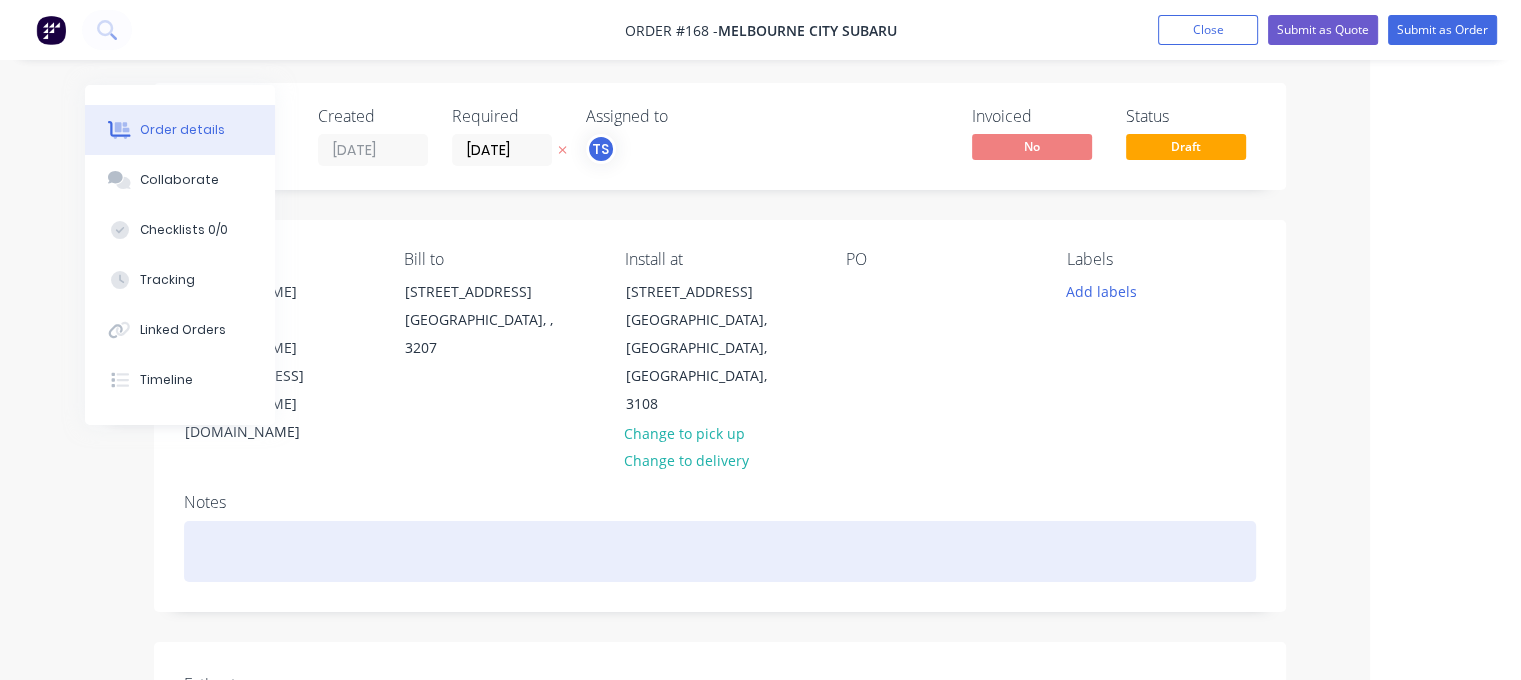 scroll, scrollTop: 0, scrollLeft: 151, axis: horizontal 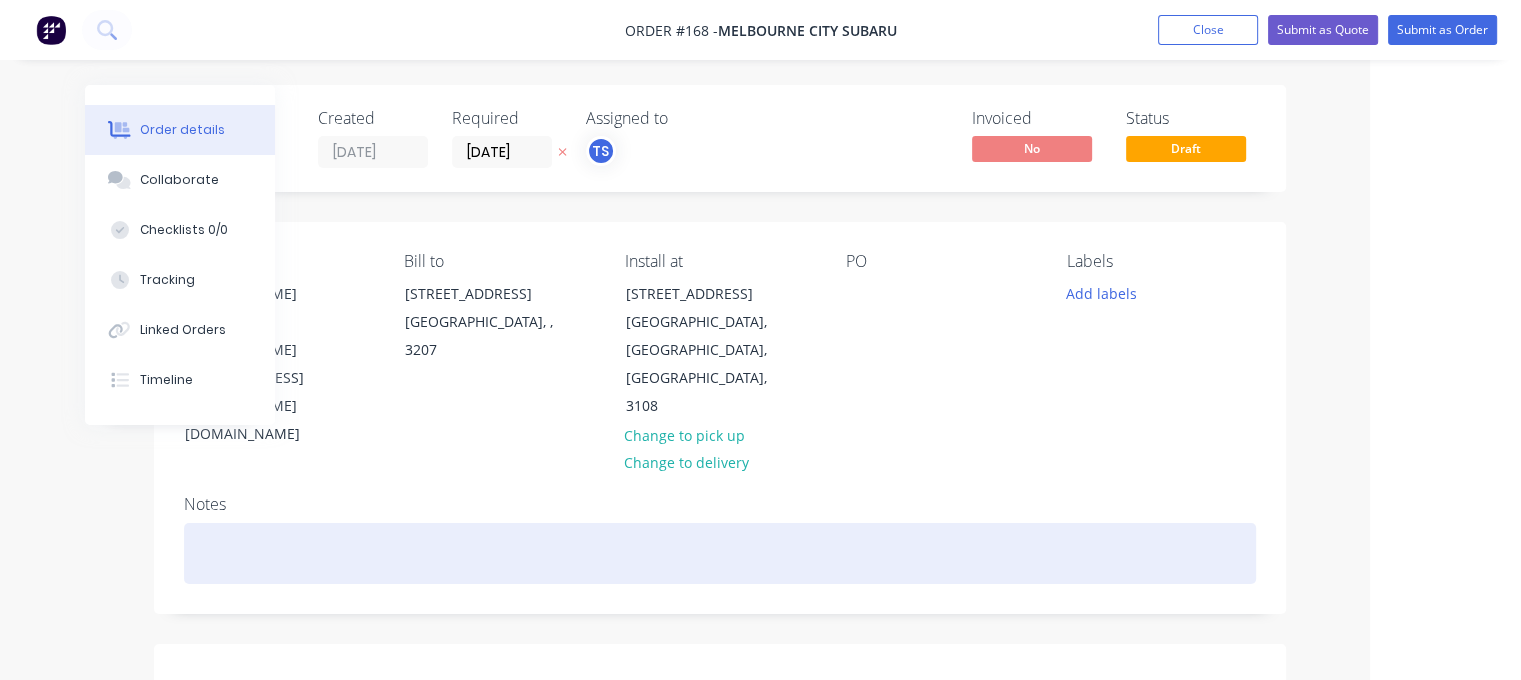 click at bounding box center (720, 553) 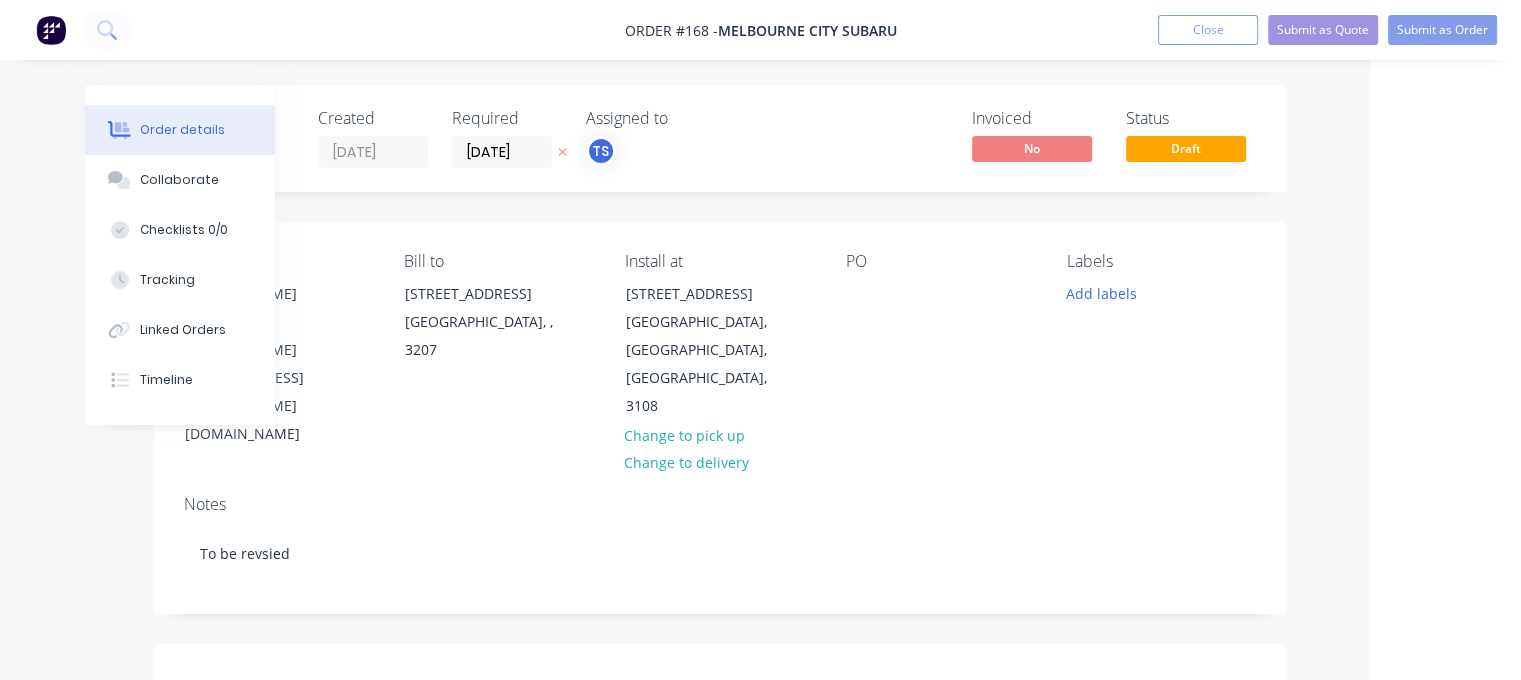drag, startPoint x: 1376, startPoint y: 377, endPoint x: 1288, endPoint y: 354, distance: 90.95603 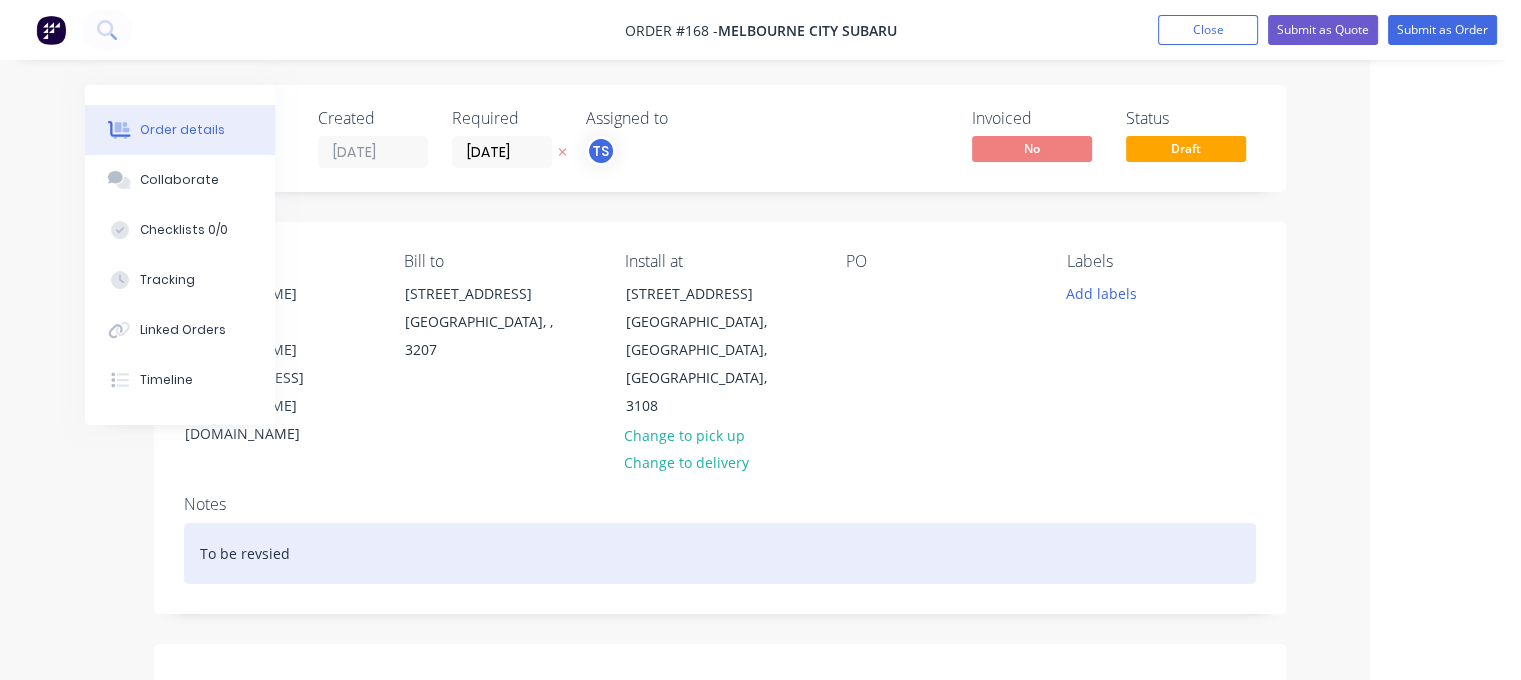 click on "To be revsied" at bounding box center [720, 553] 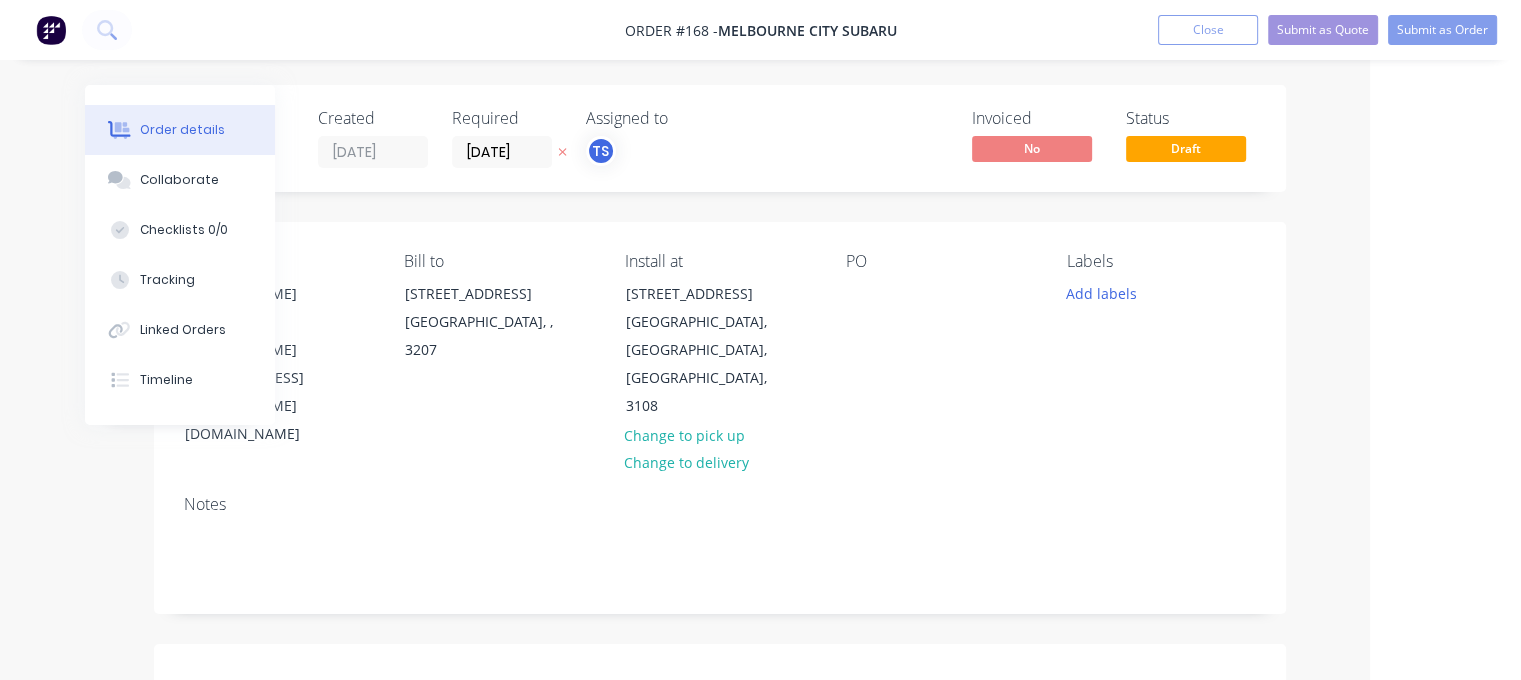 click on "Order details Collaborate Checklists 0/0 Tracking Linked Orders Timeline   Order details   Collaborate   Checklists   Tracking   Linked Orders   Timeline Created by Tess Created [DATE] Required [DATE] Assigned to TS Invoiced No Status Draft Contact [PERSON_NAME] [PHONE_NUMBER] [PERSON_NAME][EMAIL_ADDRESS][PERSON_NAME][DOMAIN_NAME] Bill to [STREET_ADDRESS] Install at [STREET_ADDRESS] Change to pick up Change to delivery PO Labels Add labels Notes
Estimator [PERSON_NAME] Products Show / Hide columns Add product     Qty Cost Markup Price Total 11 CB Locking & Removable Bollard Range - Powder Coated 90mm CB Locking & Removable Bollard 1100mm - Black     CB90R-1100-BLK       Supply 90mm Dia x 1100mm Powder Coated Black Locking &amp; Removable Bollard 5.0mm Wall (900mm Above Ground) $237.8548 $237.8548 36.64 36.64 % $325.00 $325.00 $3,575.00 $3,575.00   11 Loose Cover Plate Loose Cover Plate to suit 90mm Removable - Black    CP90     $1.00 $1.00 1900 1900 % $20.00 $20.00" at bounding box center [609, 1172] 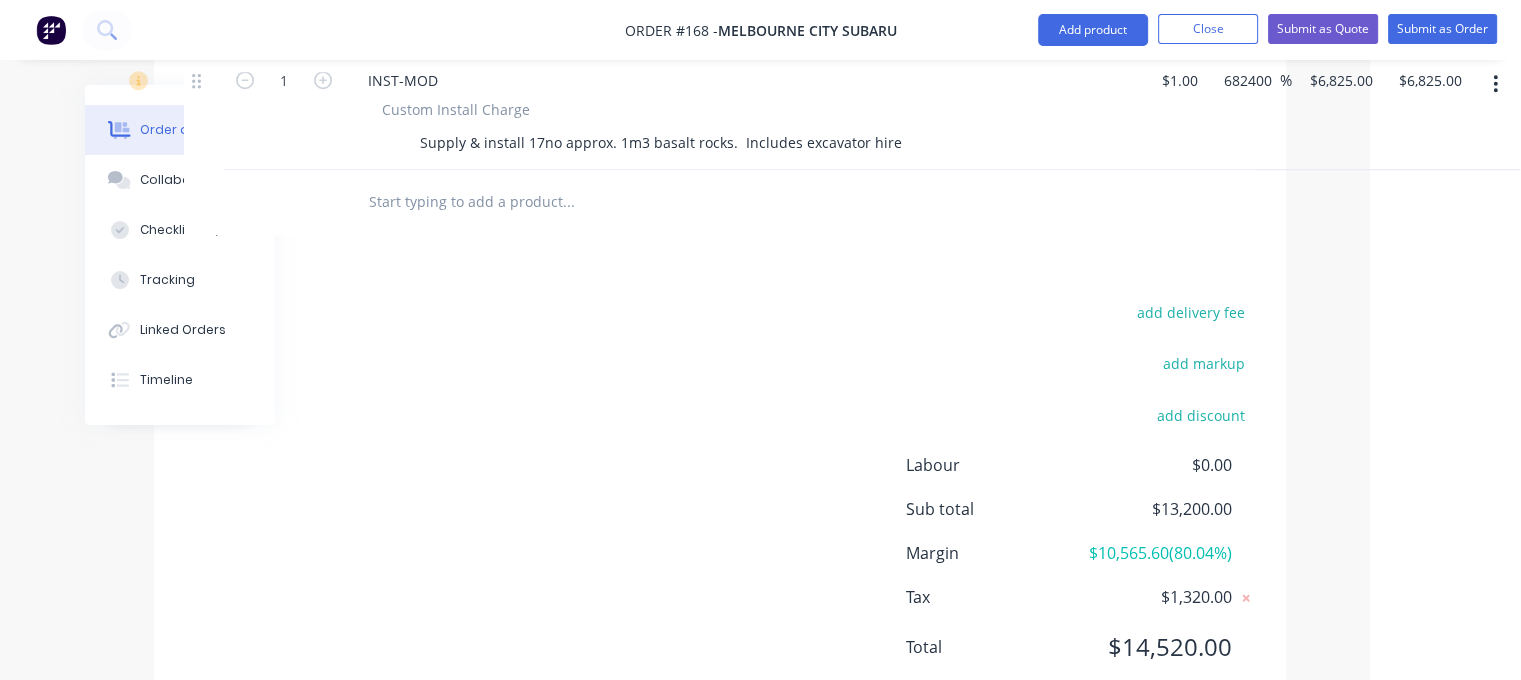scroll, scrollTop: 1602, scrollLeft: 151, axis: both 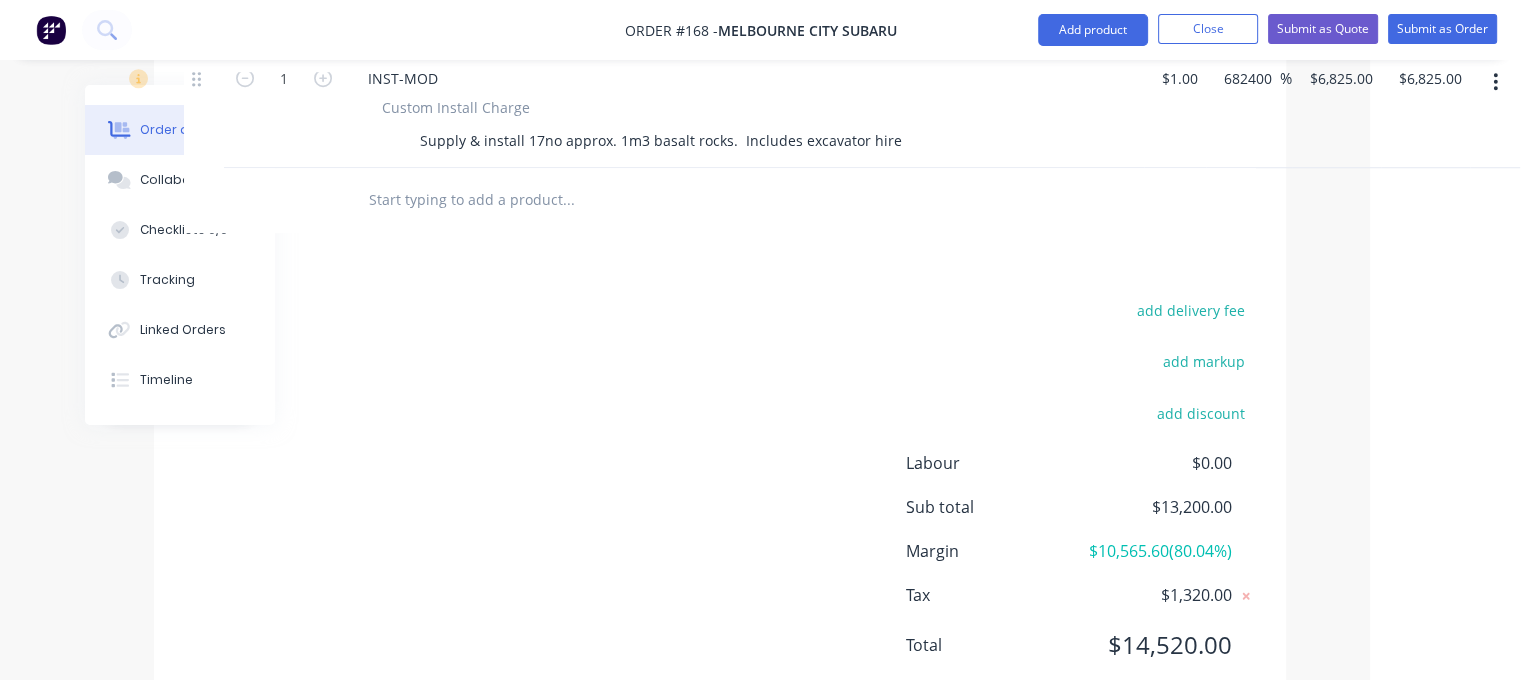 drag, startPoint x: 904, startPoint y: 31, endPoint x: 621, endPoint y: 32, distance: 283.00177 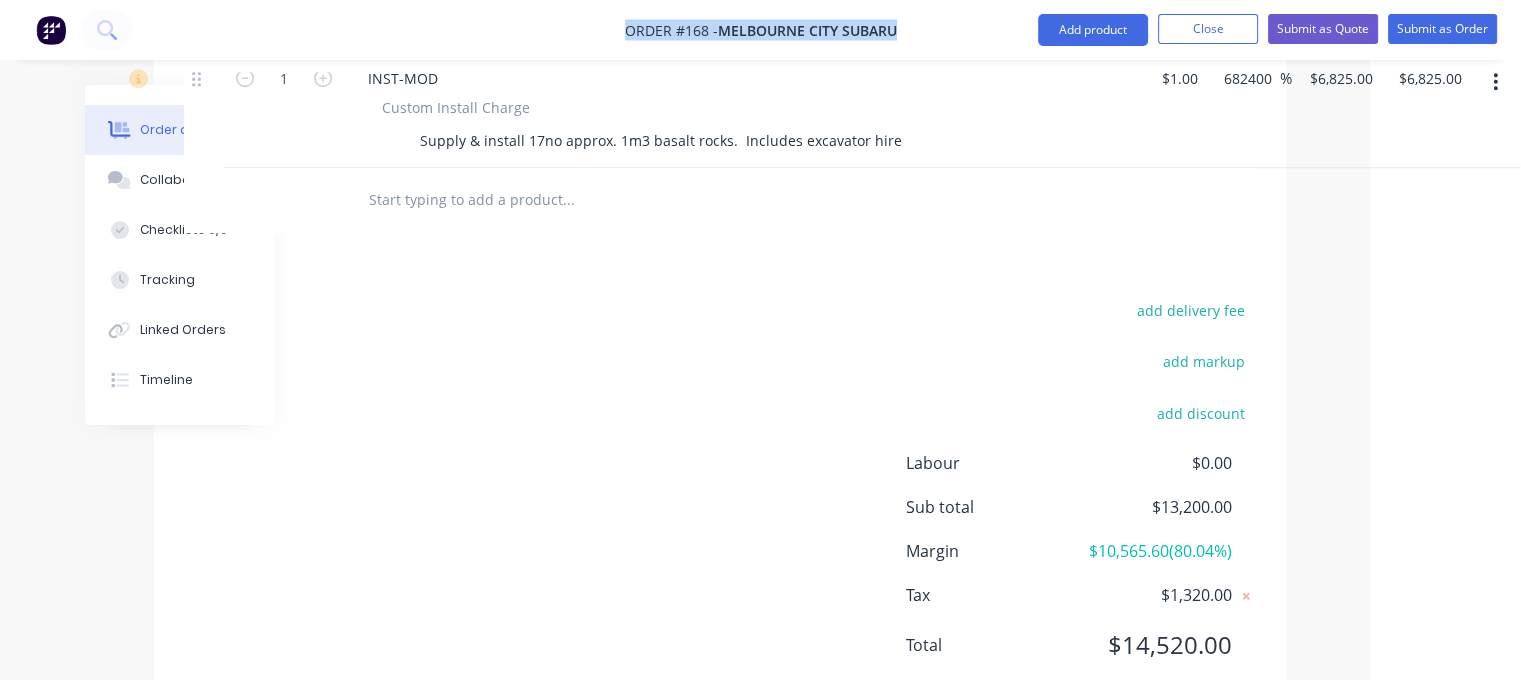 drag, startPoint x: 627, startPoint y: 26, endPoint x: 896, endPoint y: 22, distance: 269.02972 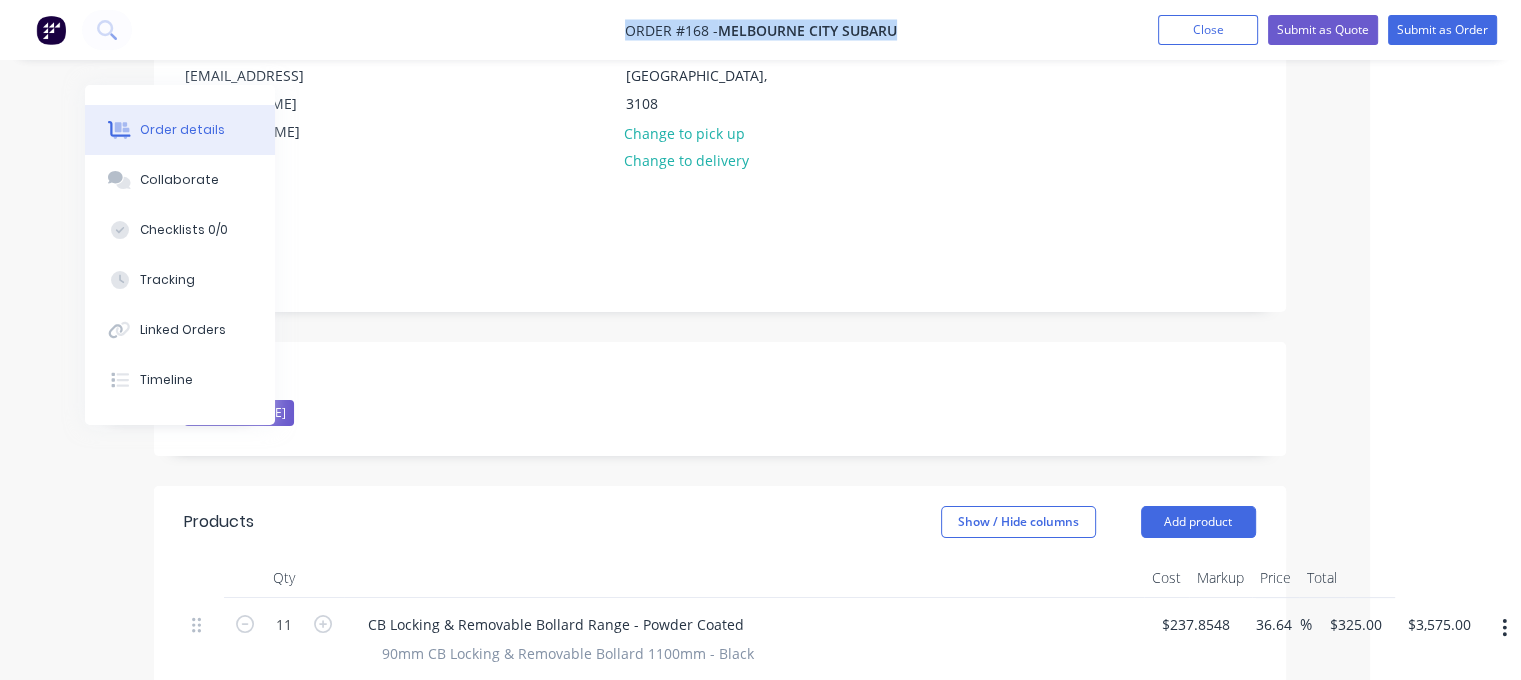 scroll, scrollTop: 0, scrollLeft: 151, axis: horizontal 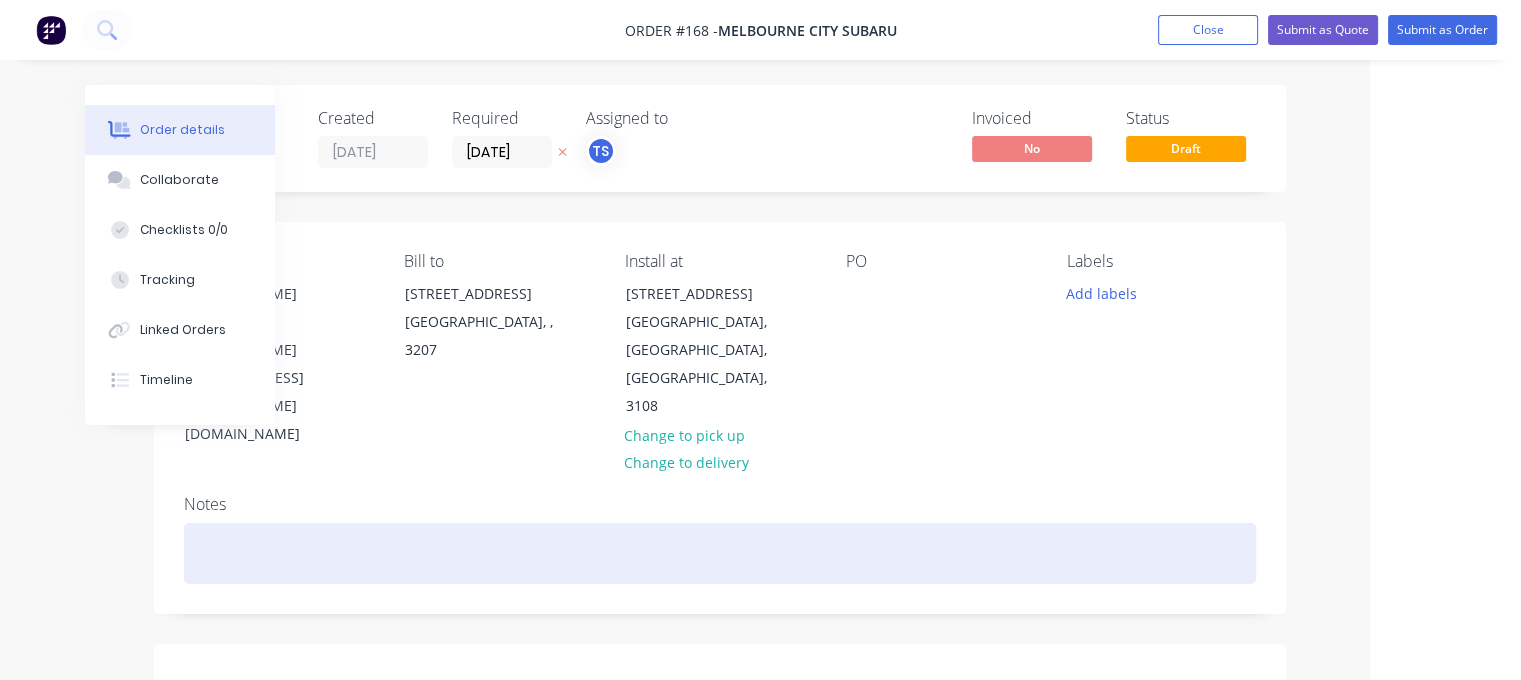 click at bounding box center [720, 553] 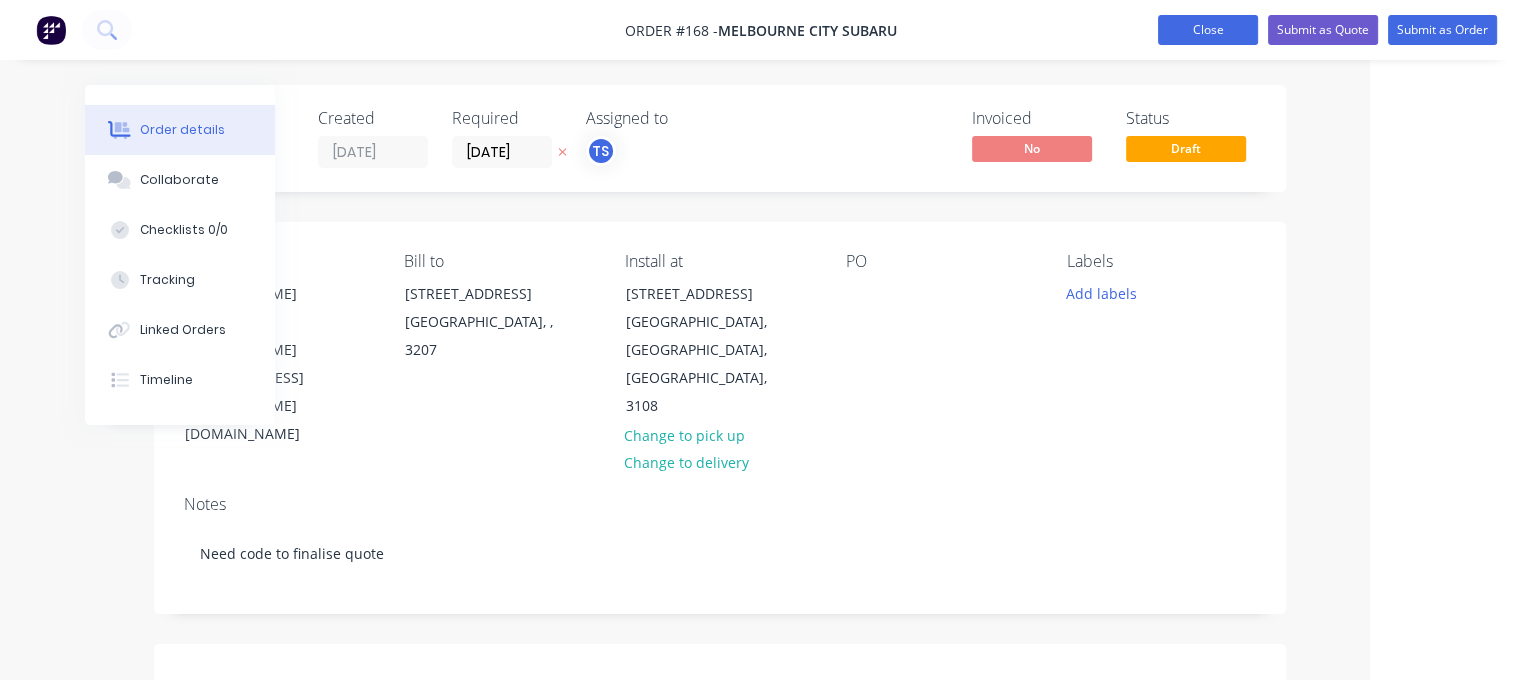click on "Close" at bounding box center [1208, 30] 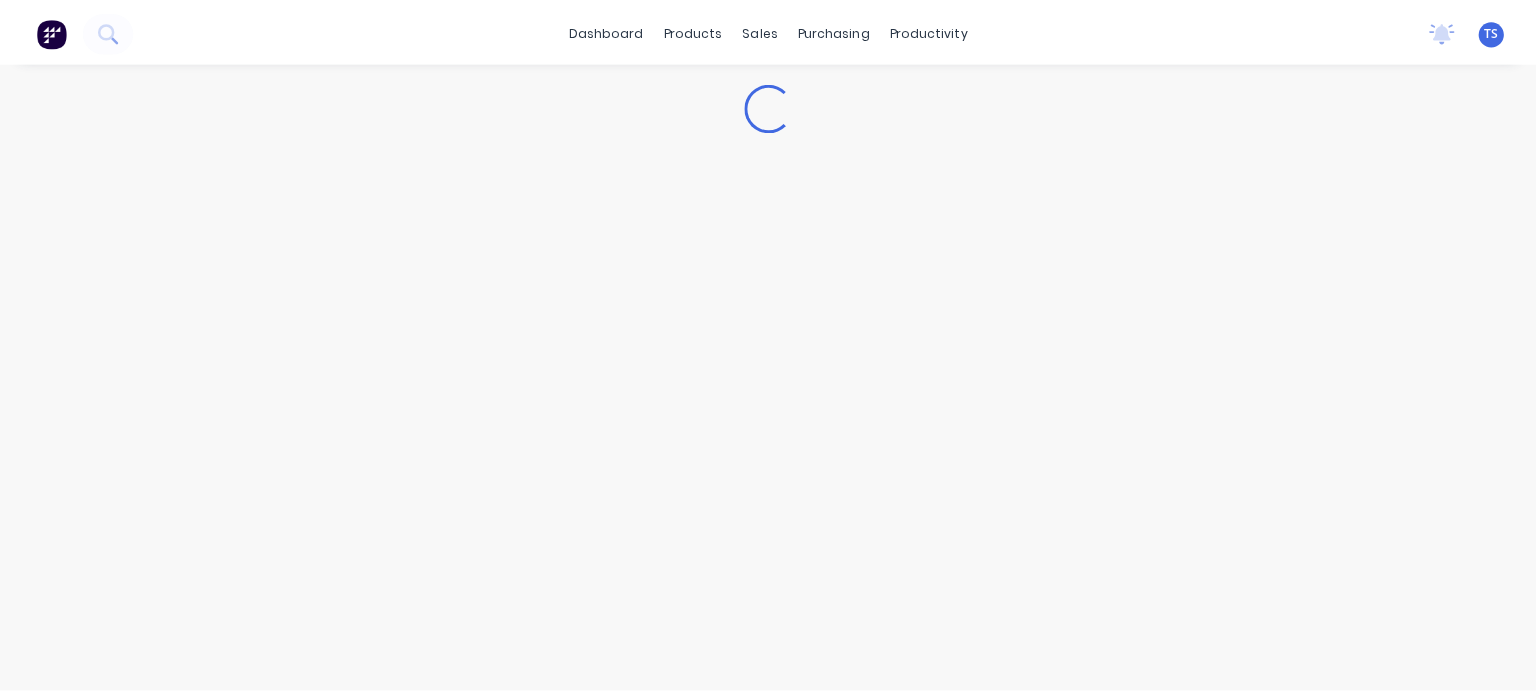 scroll, scrollTop: 0, scrollLeft: 0, axis: both 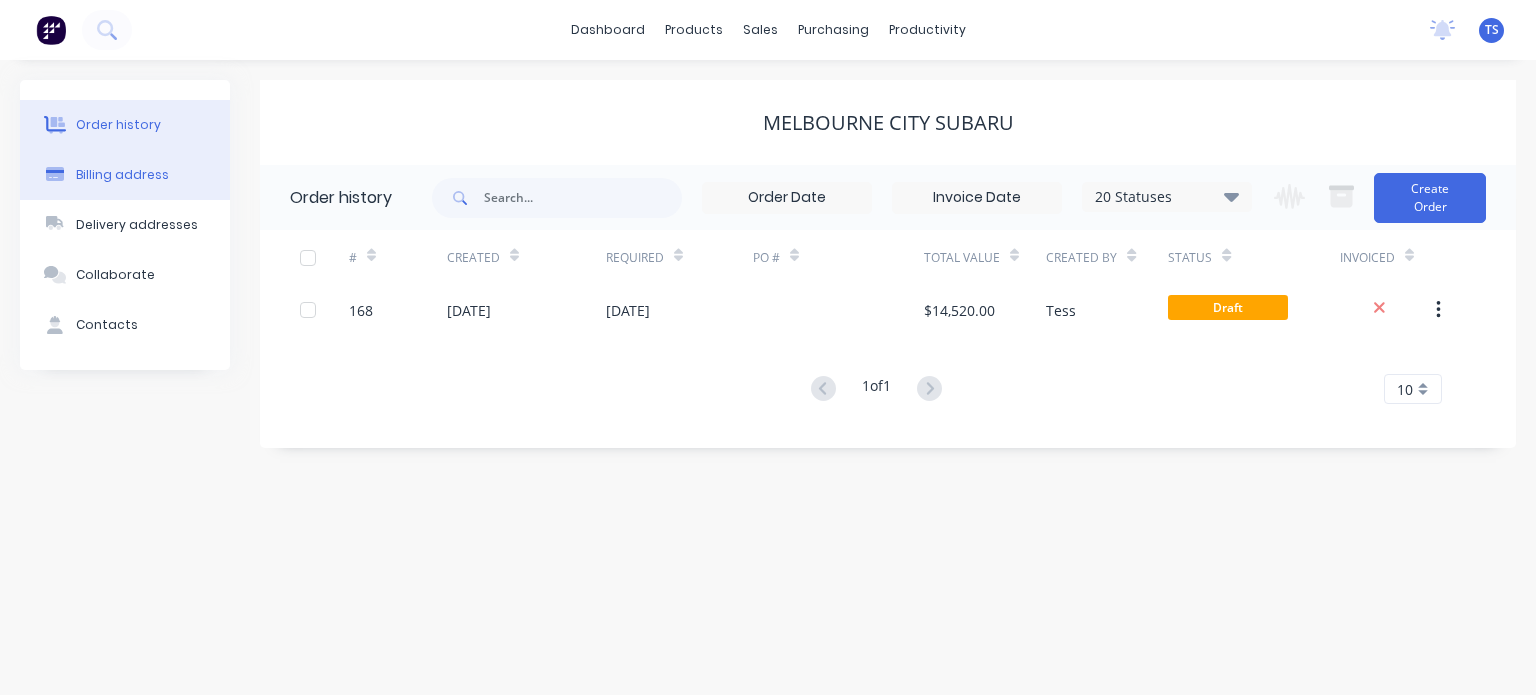 click on "Billing address" at bounding box center [122, 175] 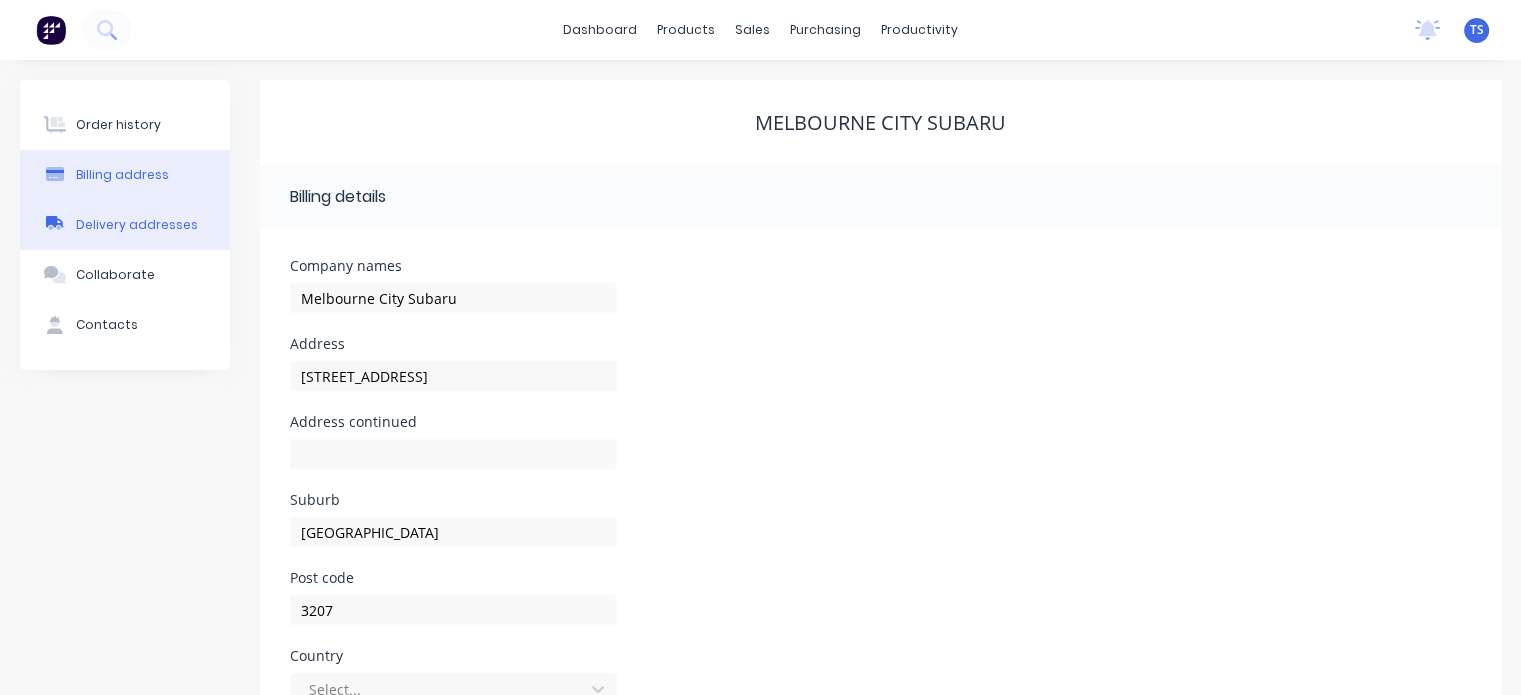 click on "Delivery addresses" at bounding box center (137, 225) 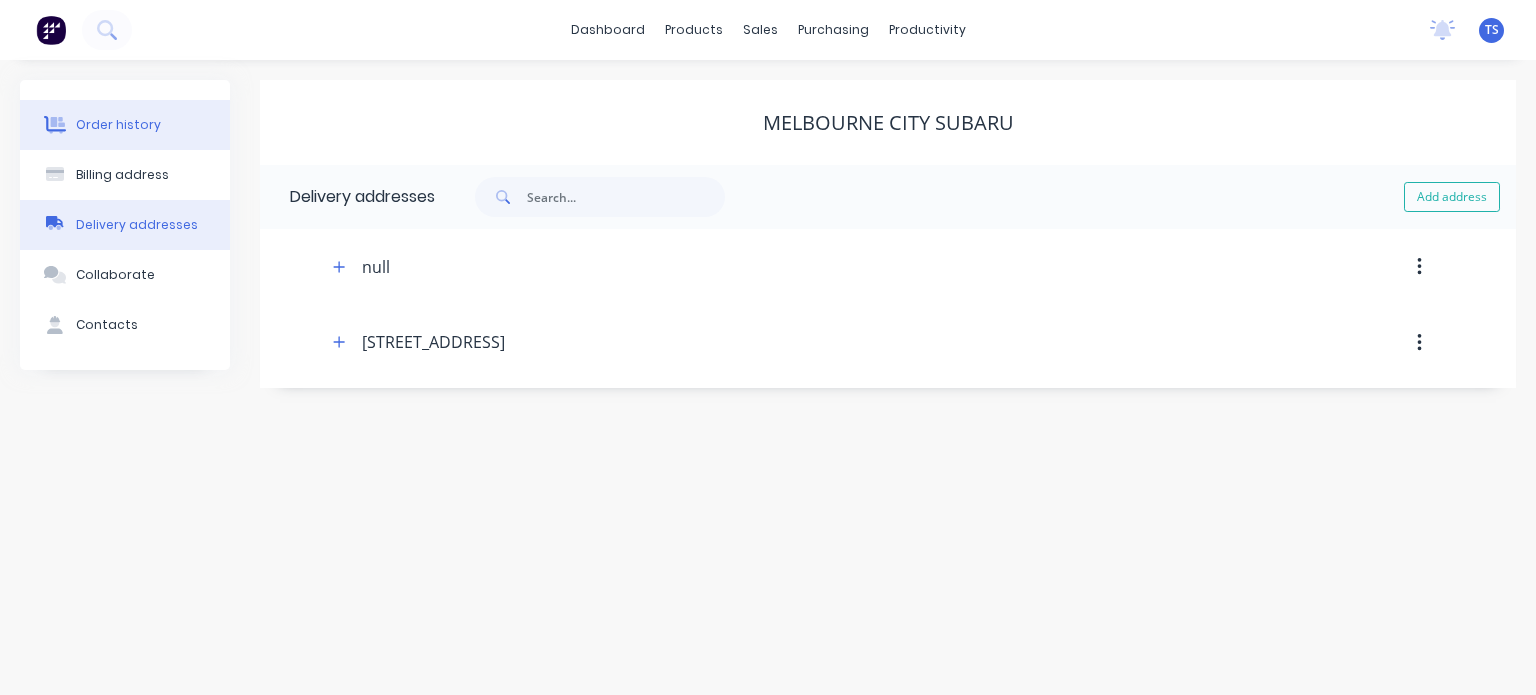 click on "Order history" at bounding box center [118, 125] 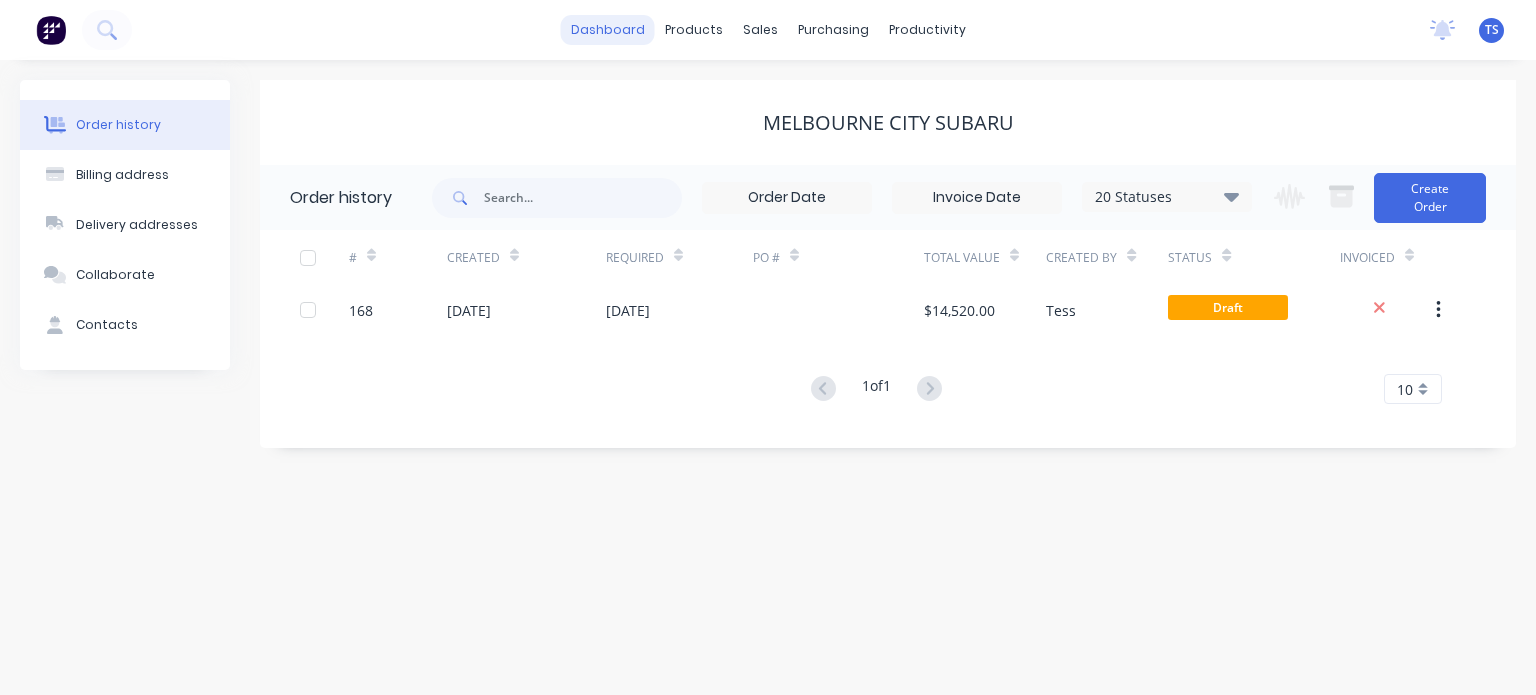 click on "dashboard" at bounding box center [608, 30] 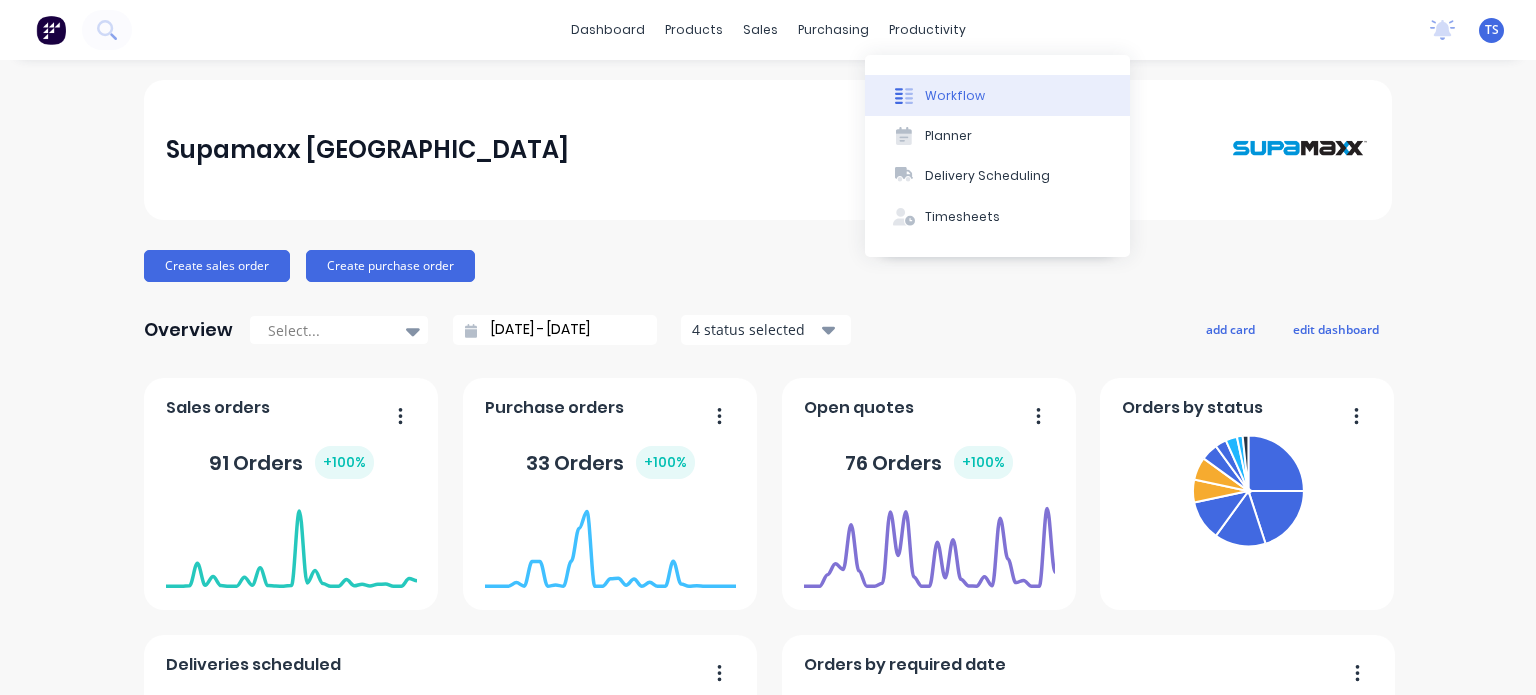 click on "Workflow" at bounding box center (955, 96) 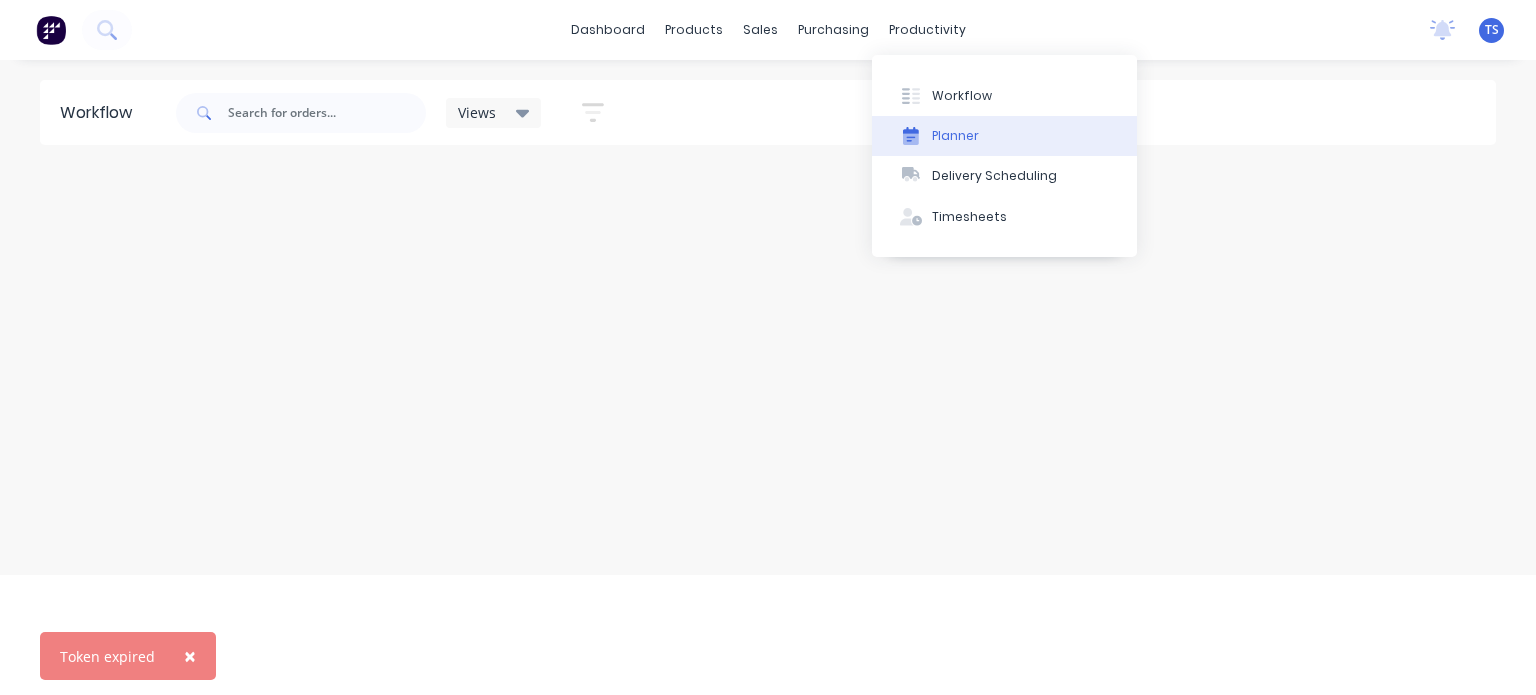 click on "Planner" at bounding box center (955, 136) 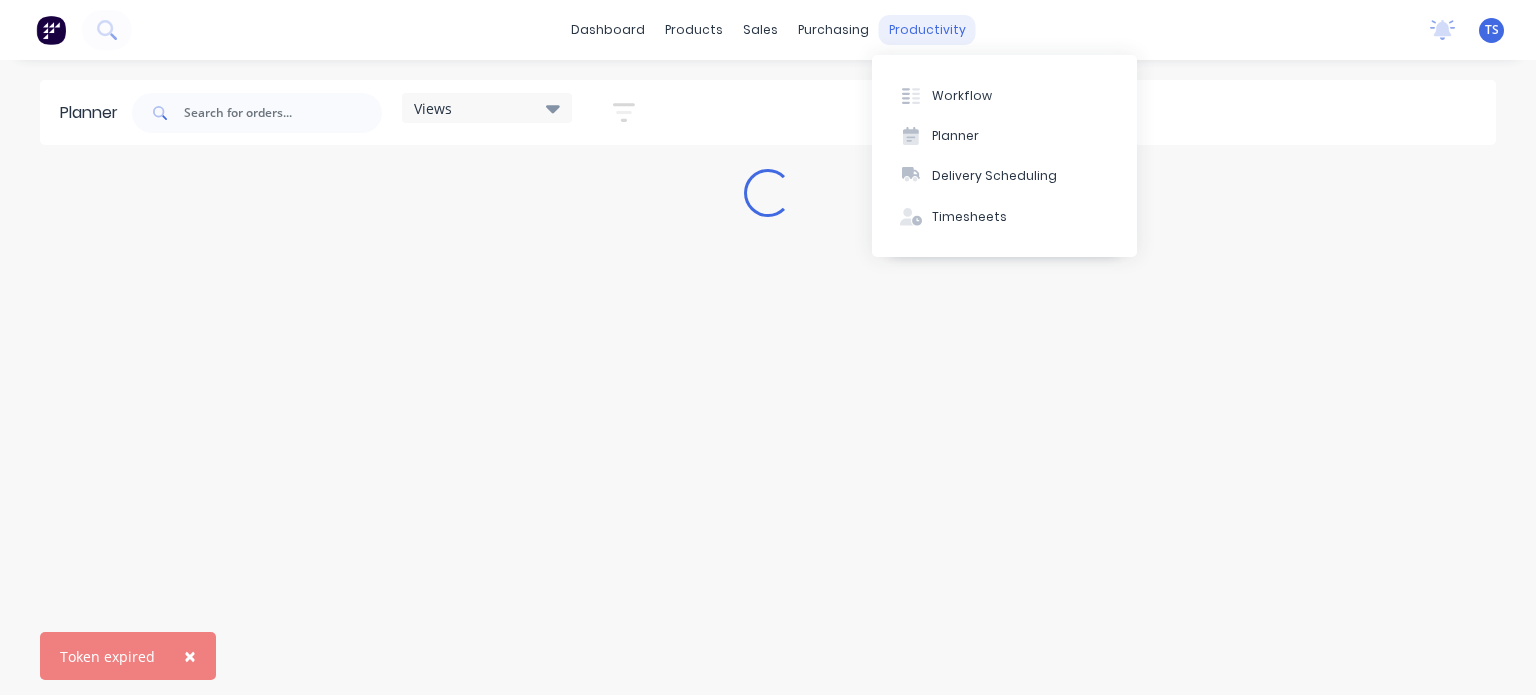click on "productivity" at bounding box center [927, 30] 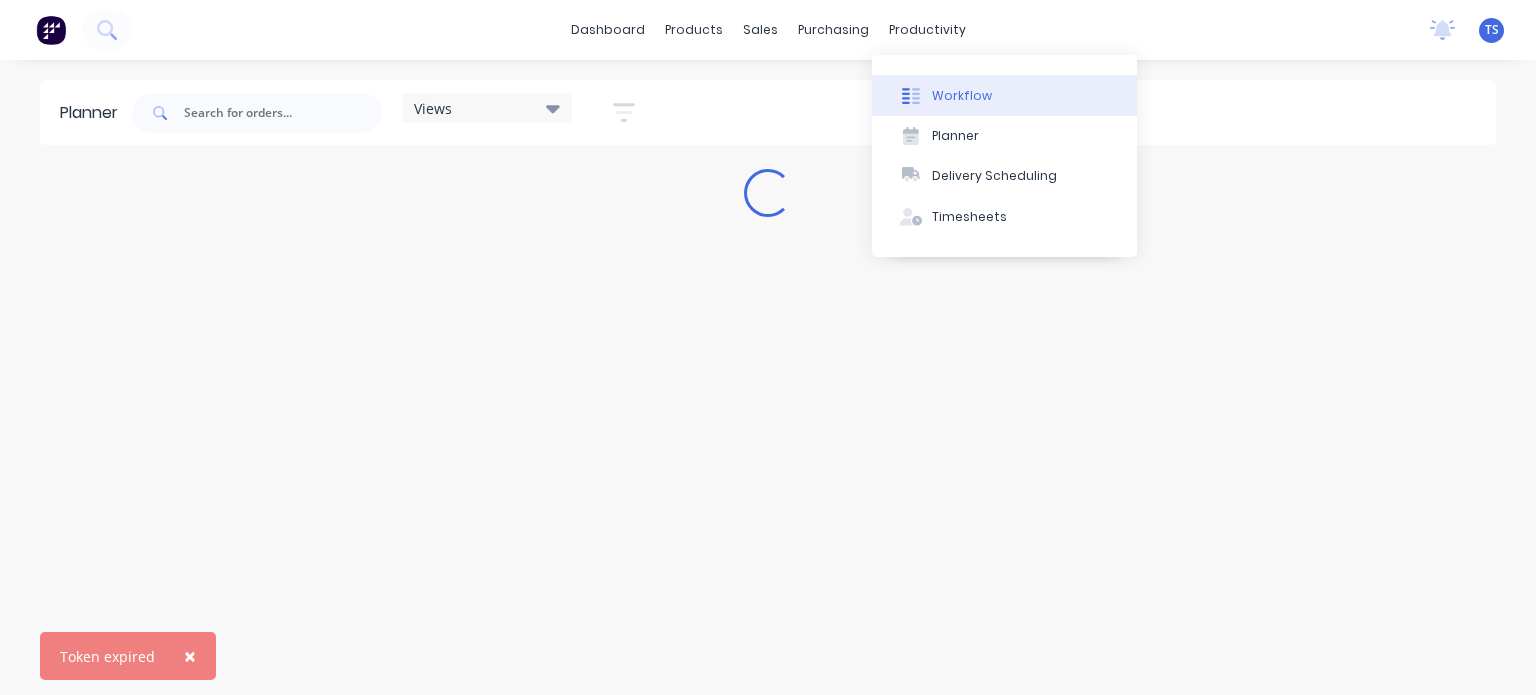 click on "Workflow" at bounding box center (962, 96) 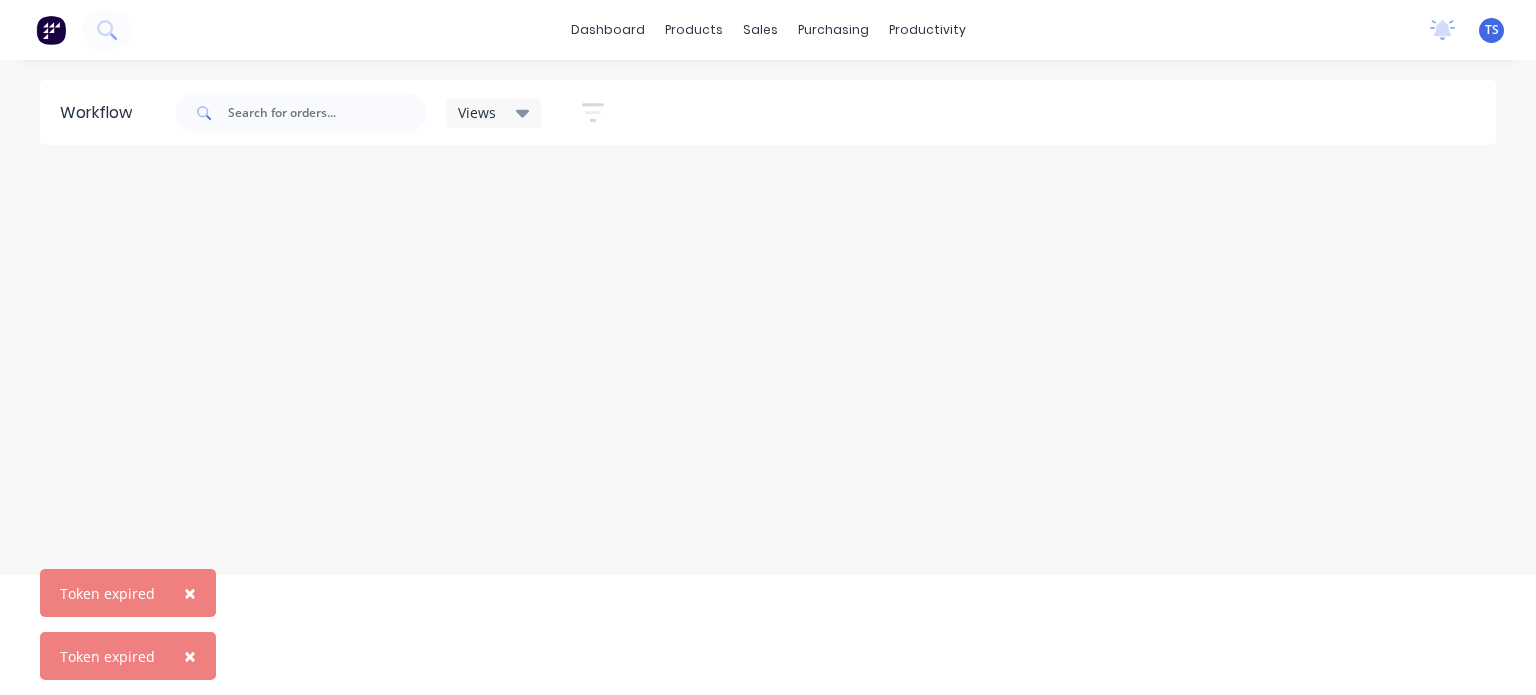 click on "×" at bounding box center (190, 593) 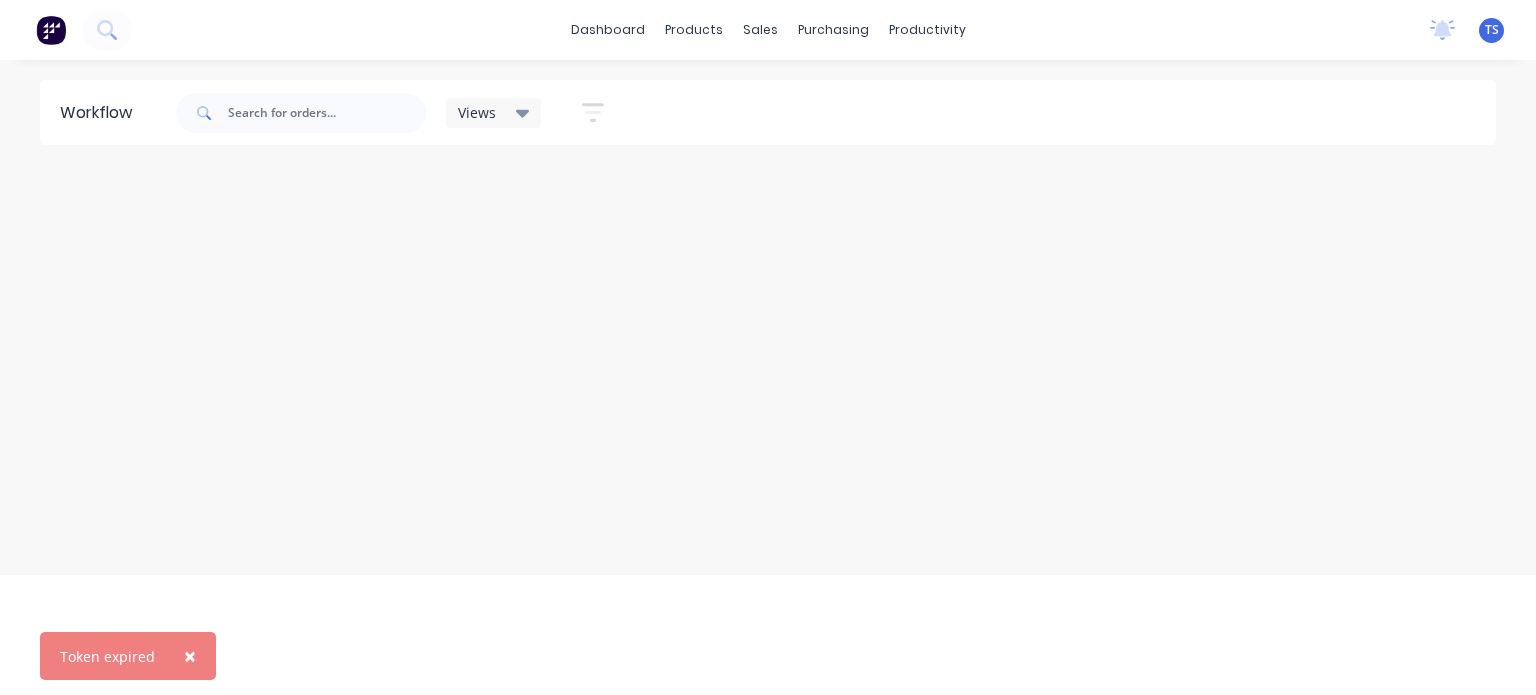 click on "×" at bounding box center [190, 656] 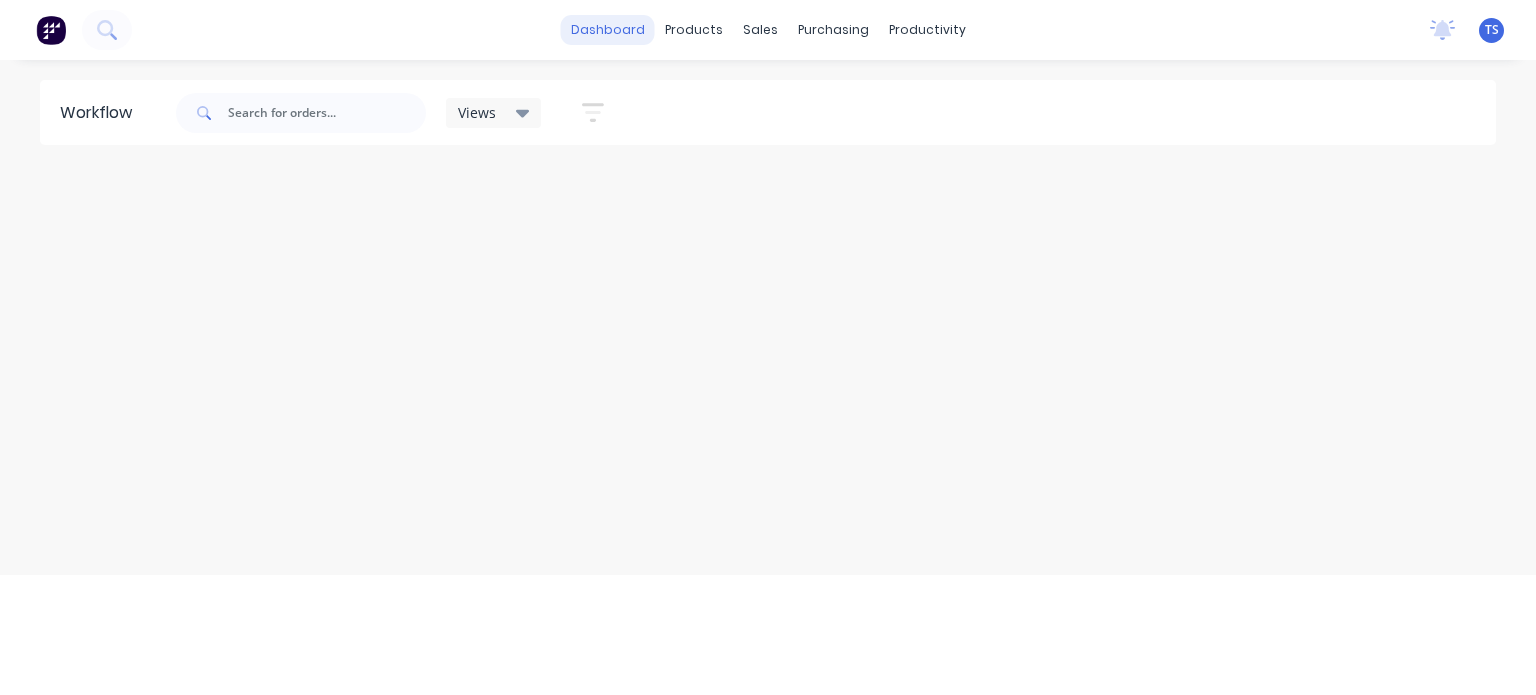 click on "dashboard" at bounding box center (608, 30) 